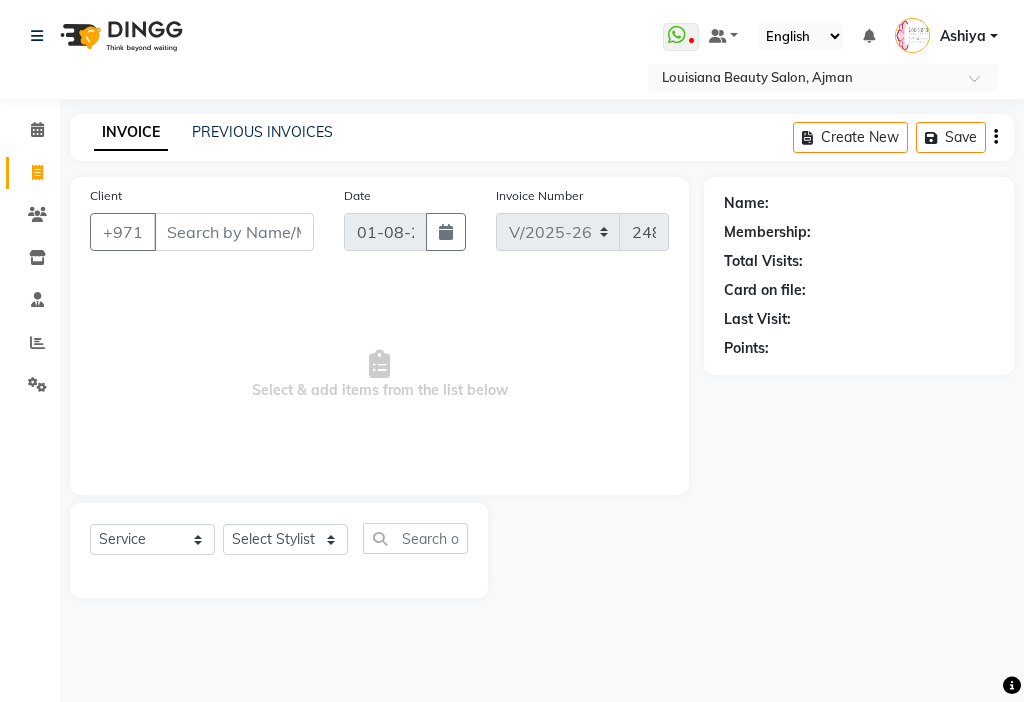 select on "637" 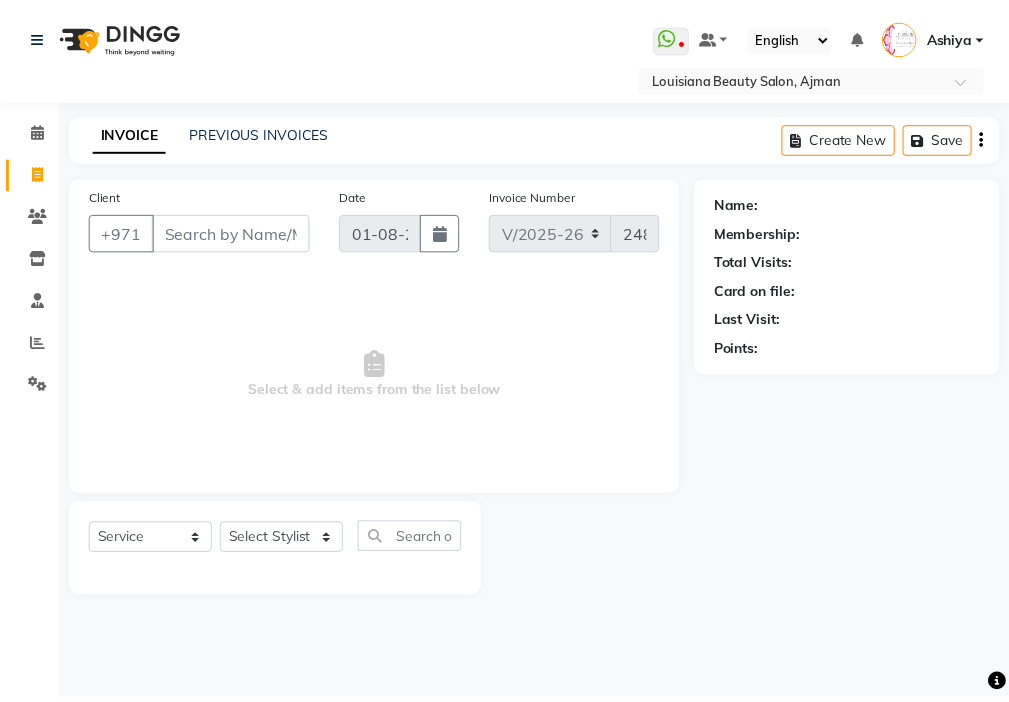 scroll, scrollTop: 0, scrollLeft: 0, axis: both 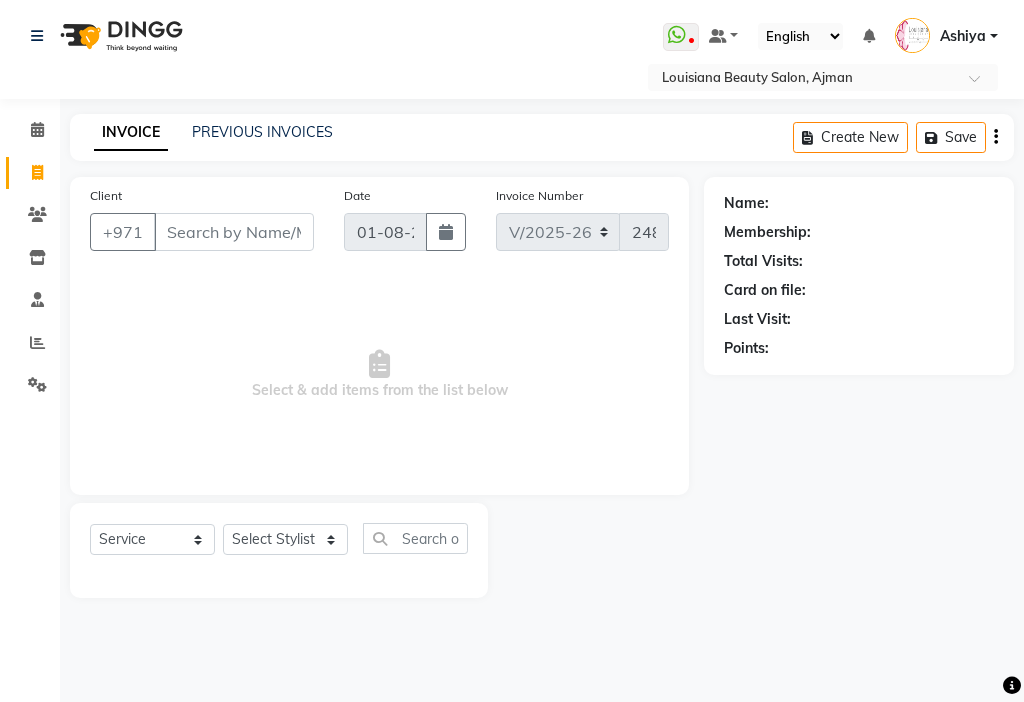 click on "Select & add items from the list below" at bounding box center [379, 375] 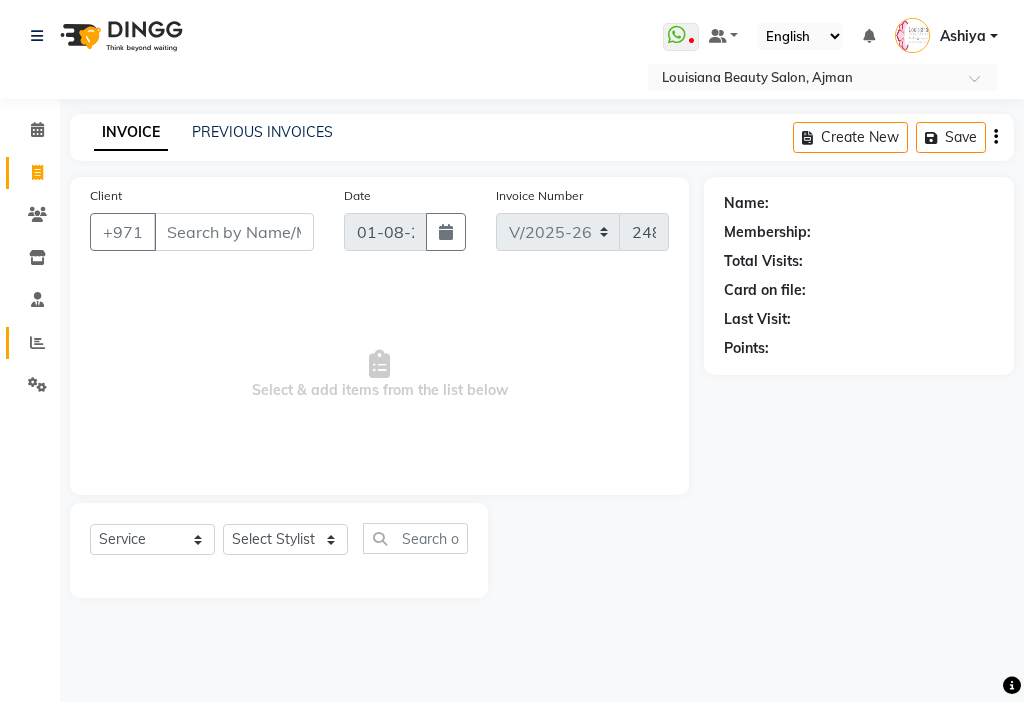 click 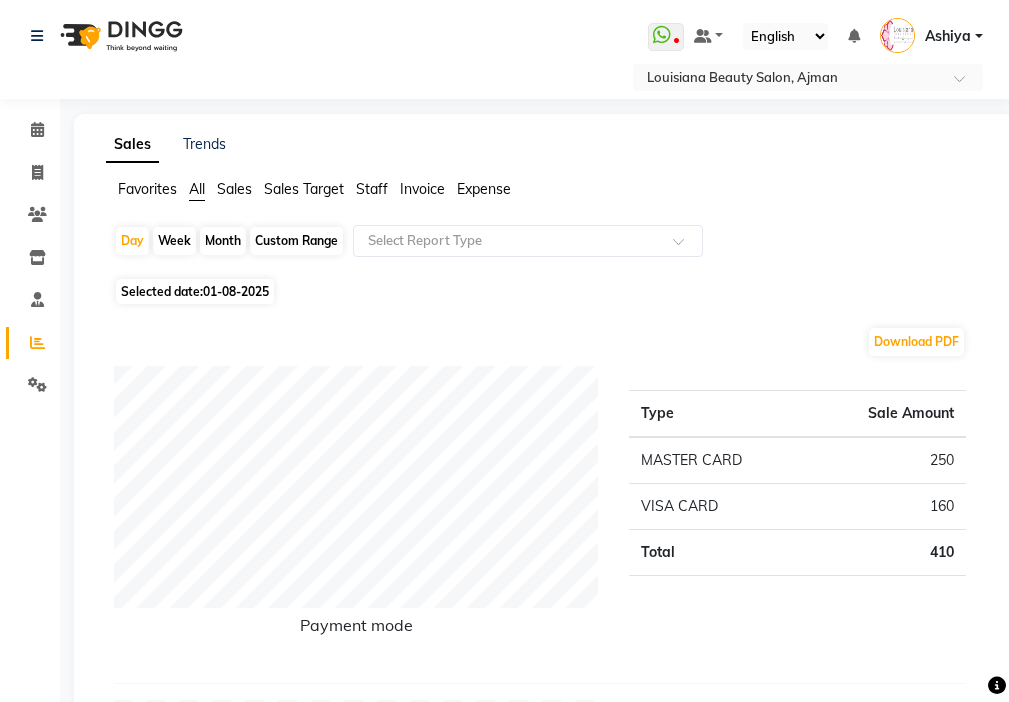 click on "Month" 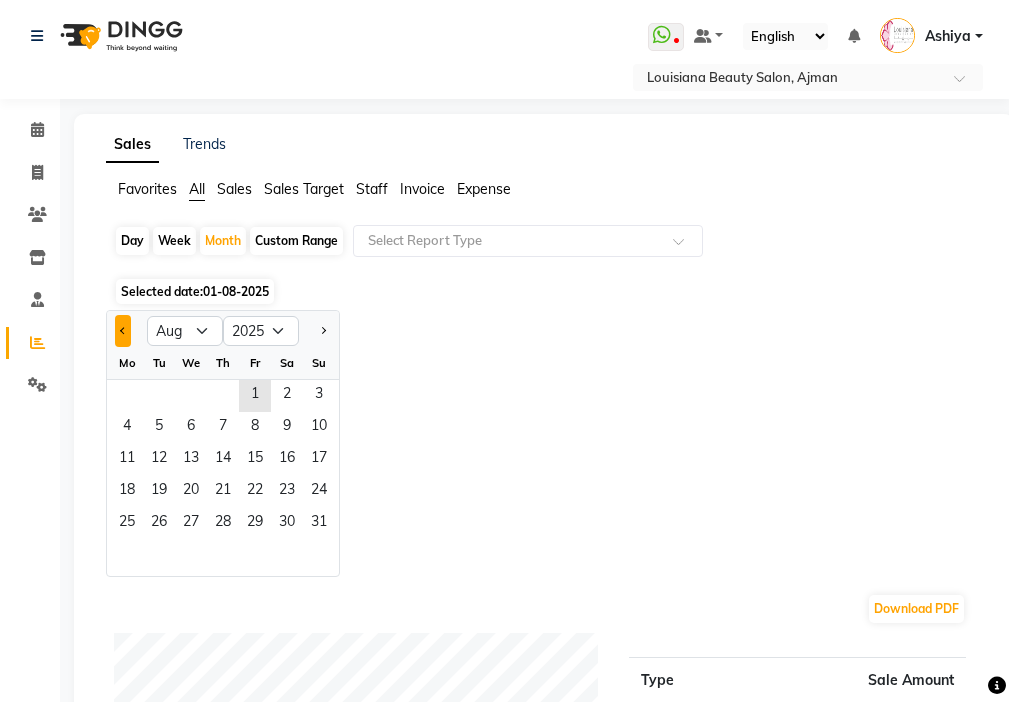 click 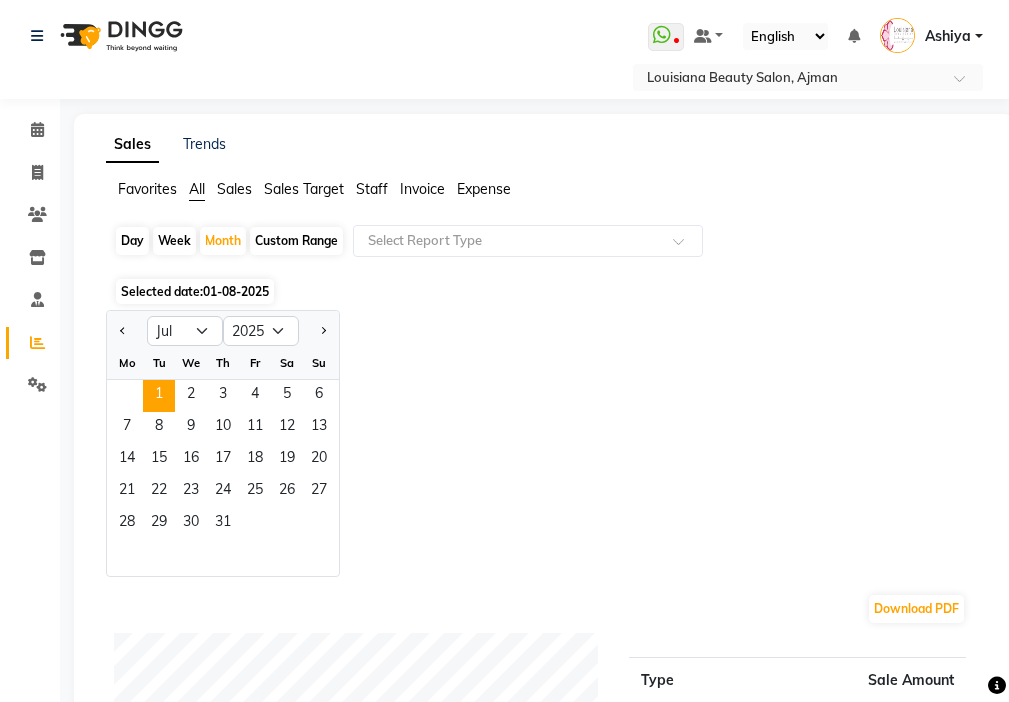 click on "1" 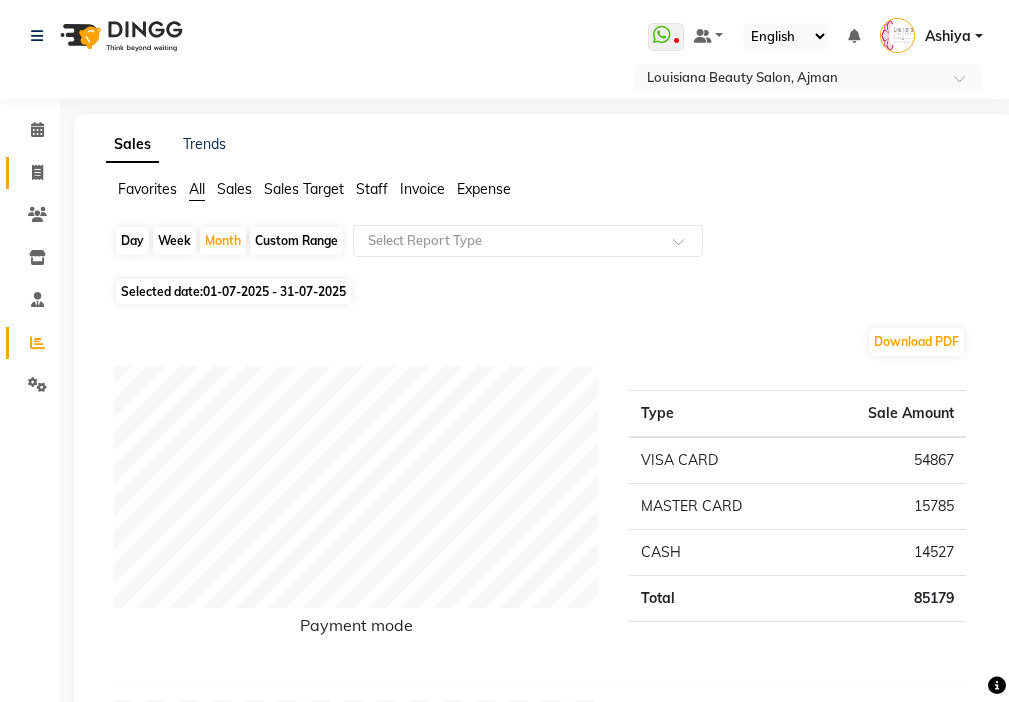 click 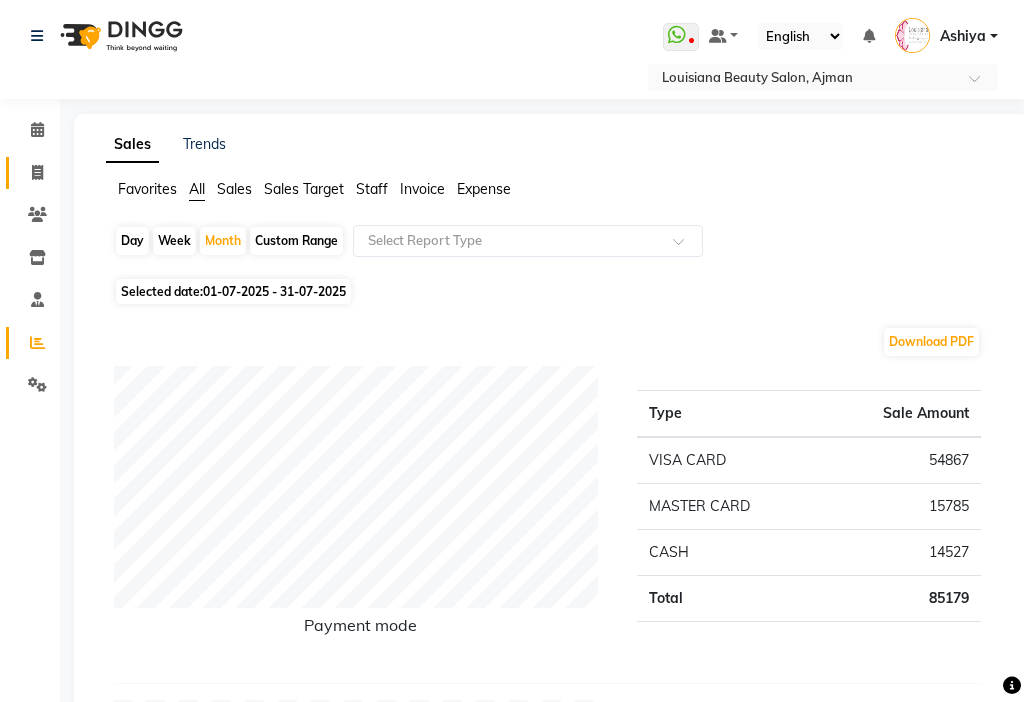 select on "service" 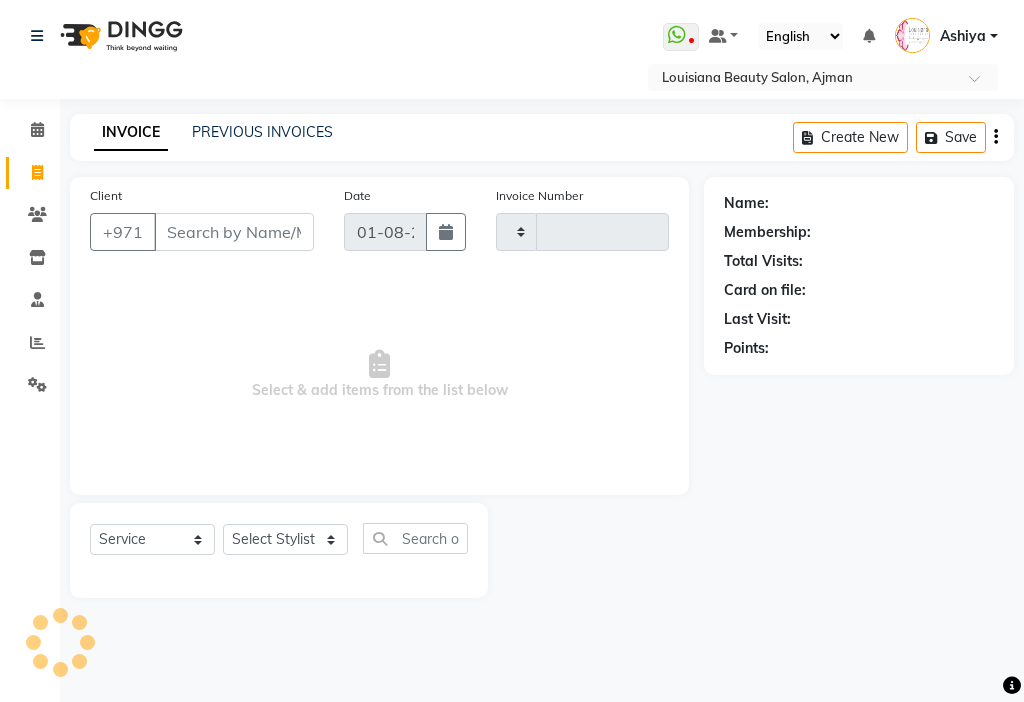 type on "2482" 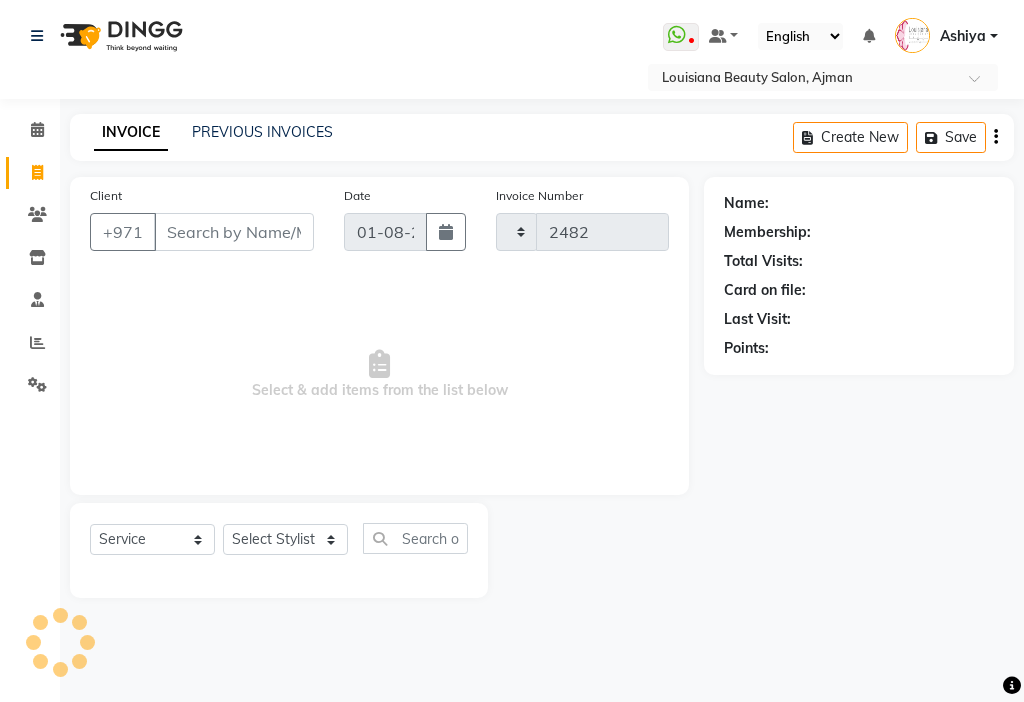 select on "637" 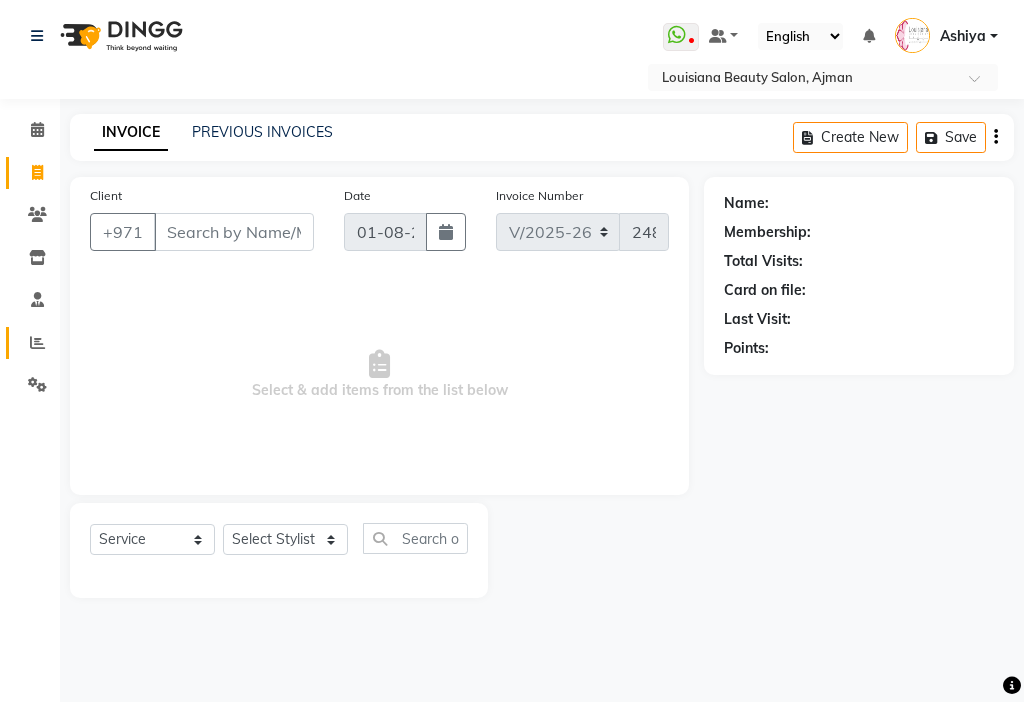 click on "Reports" 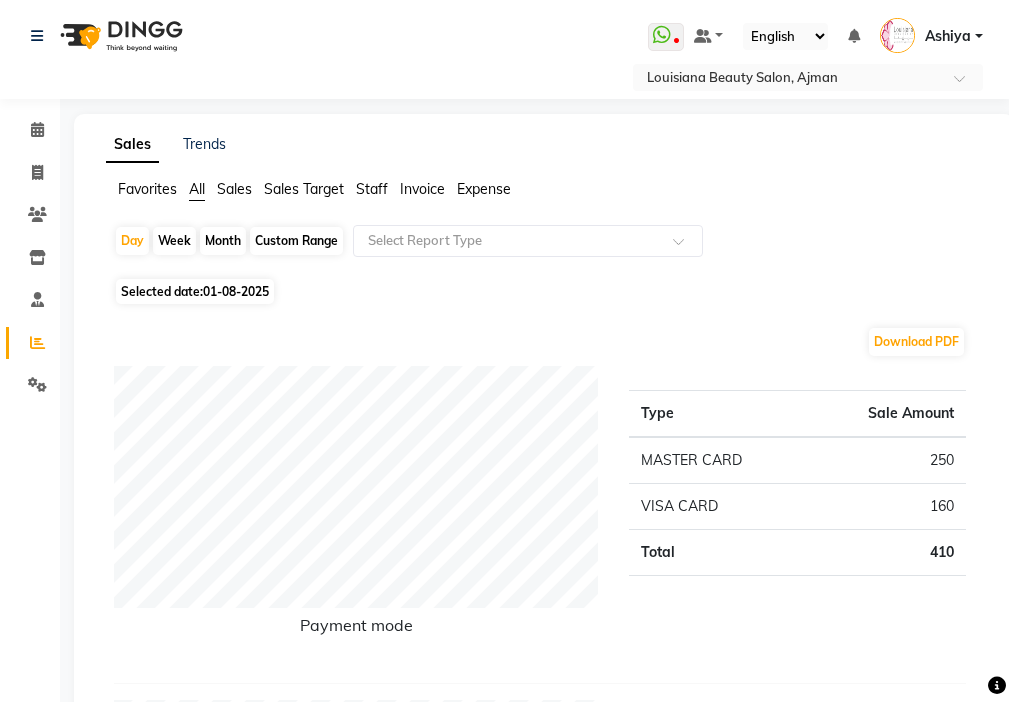 click on "Month" 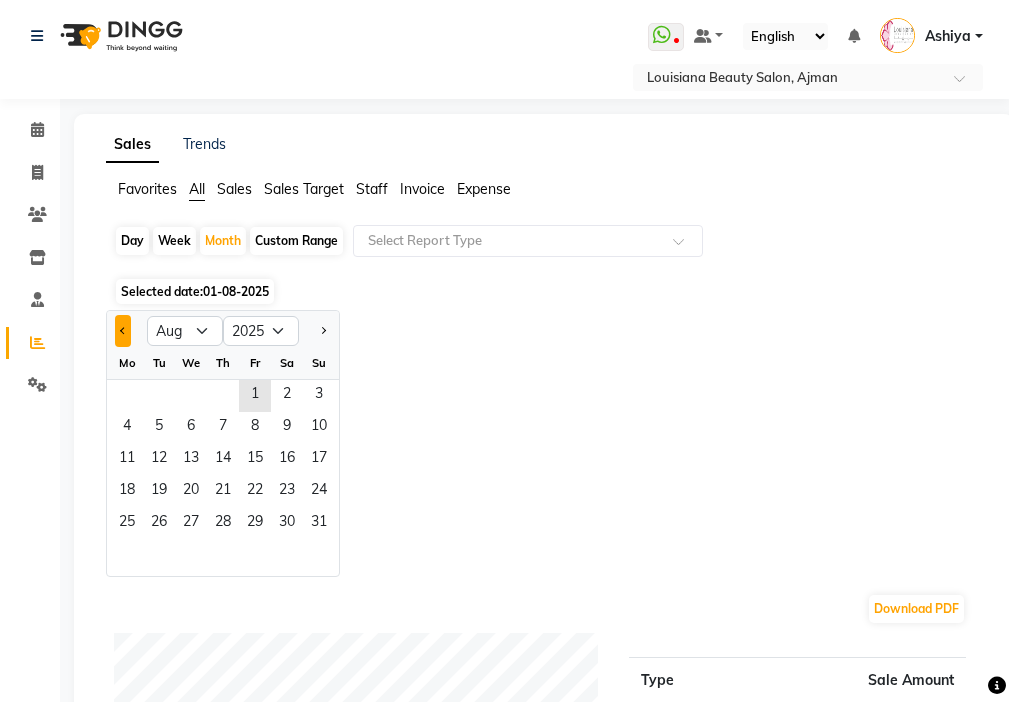 click 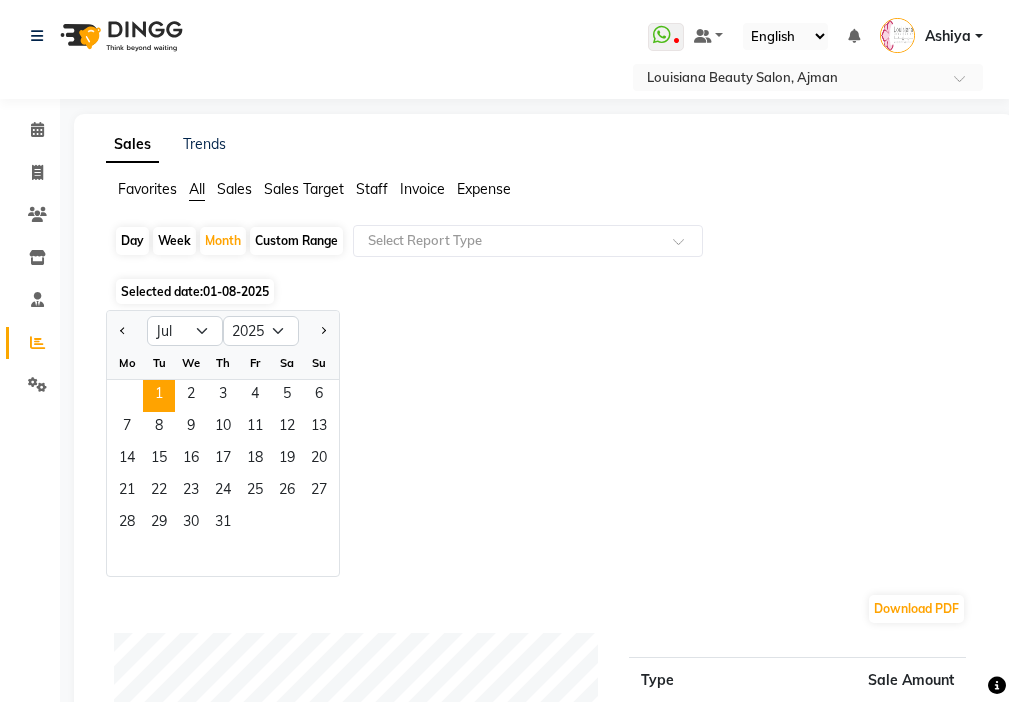 click on "1" 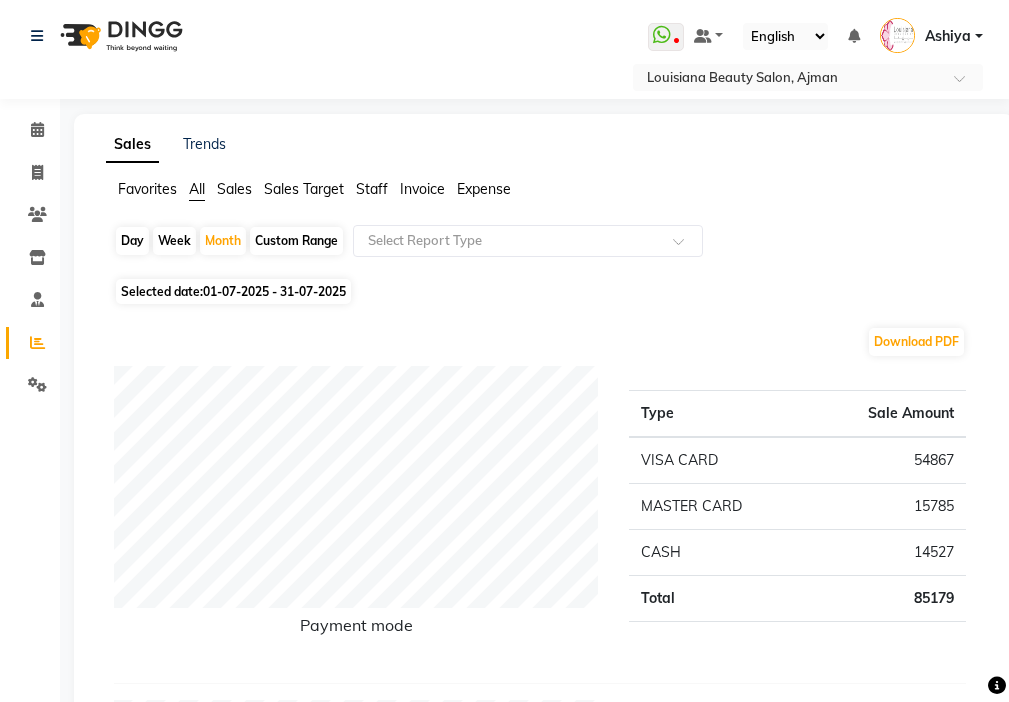 click on "Day" 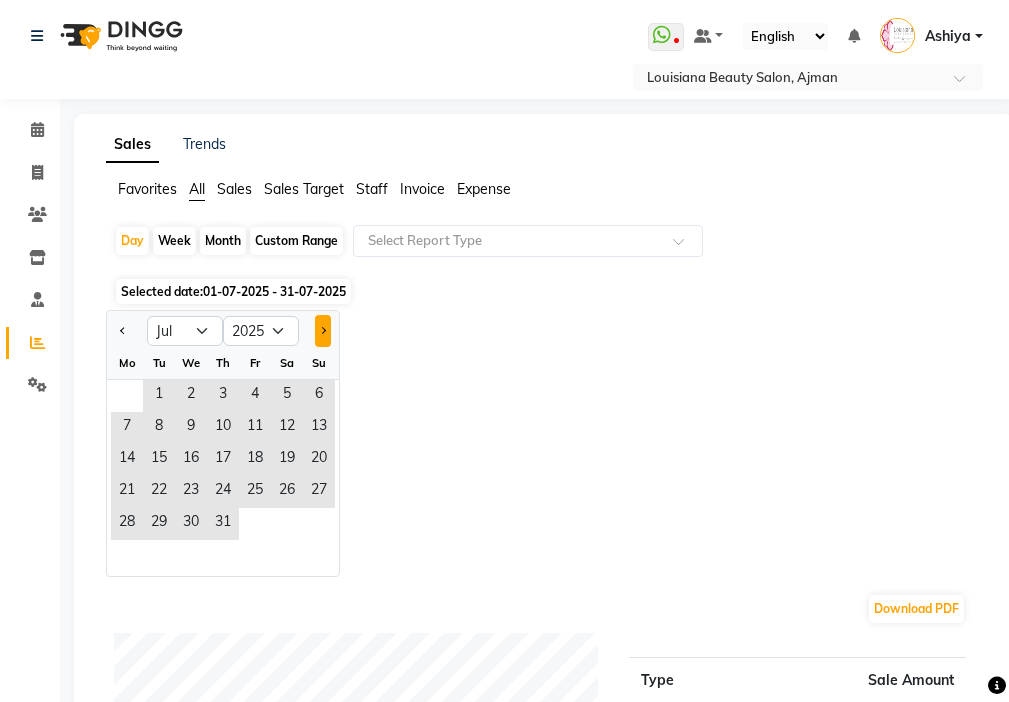 click 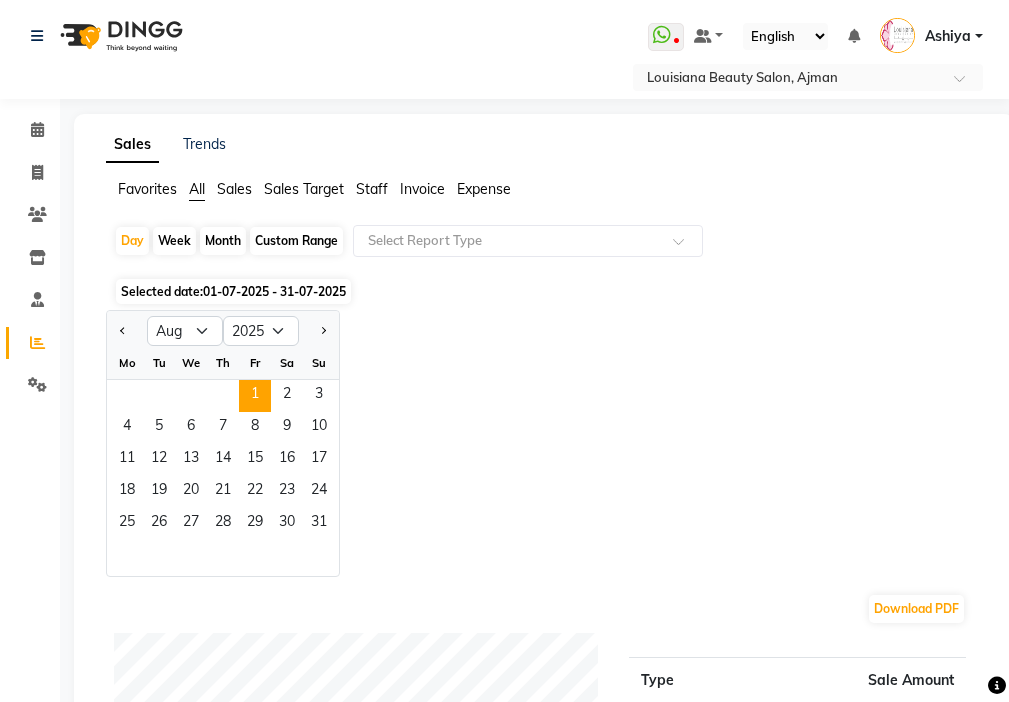 click on "1" 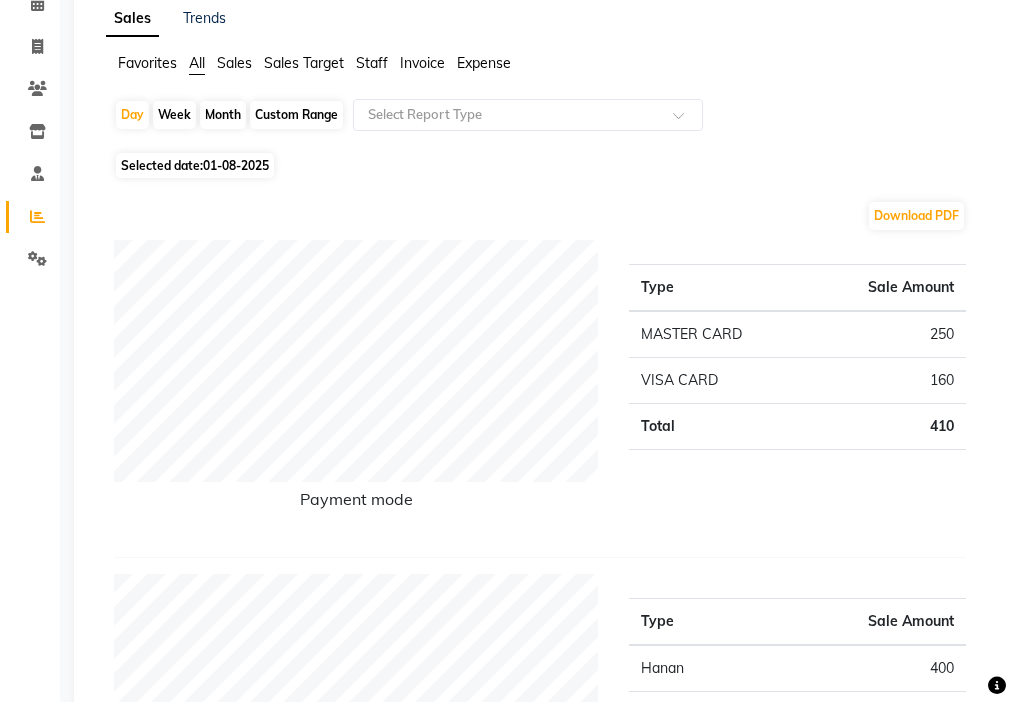 scroll, scrollTop: 0, scrollLeft: 0, axis: both 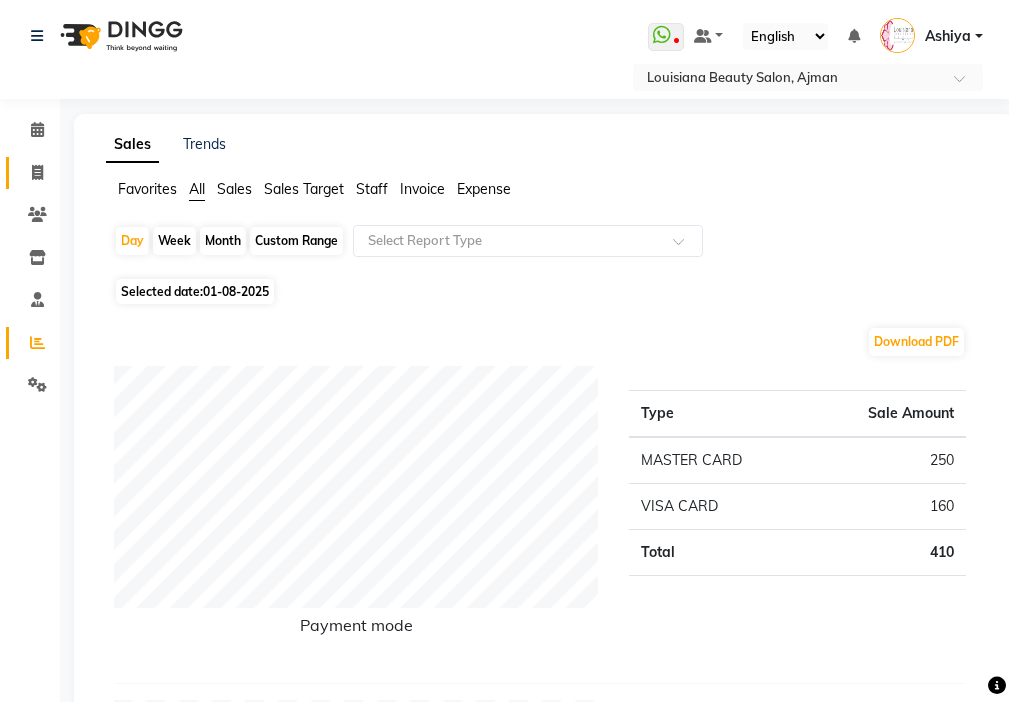 click 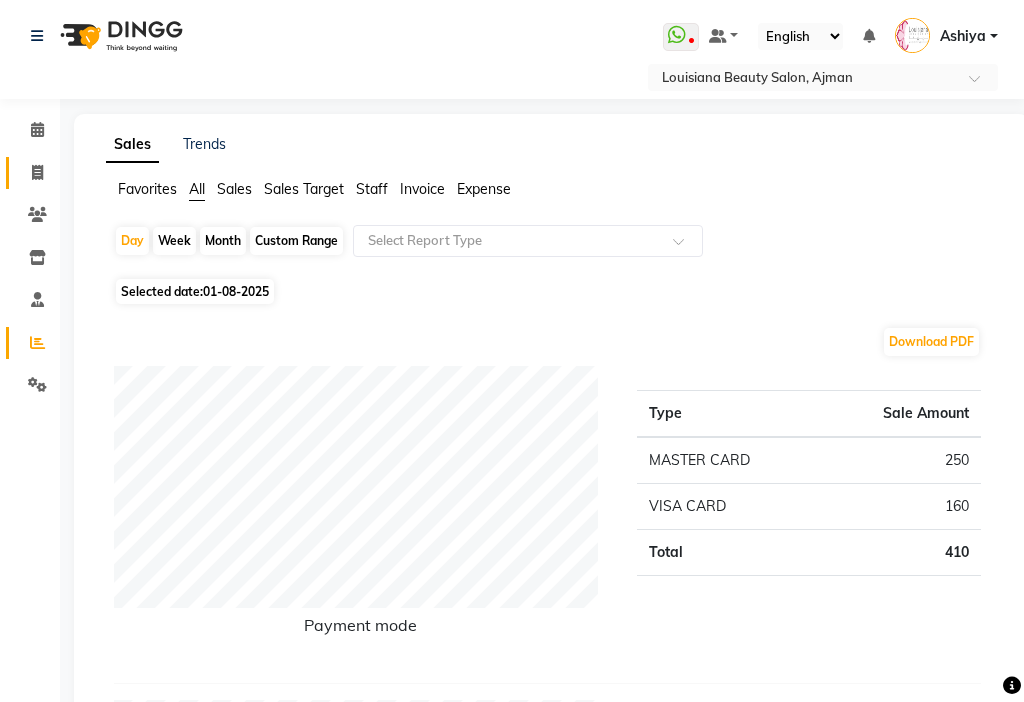 select on "service" 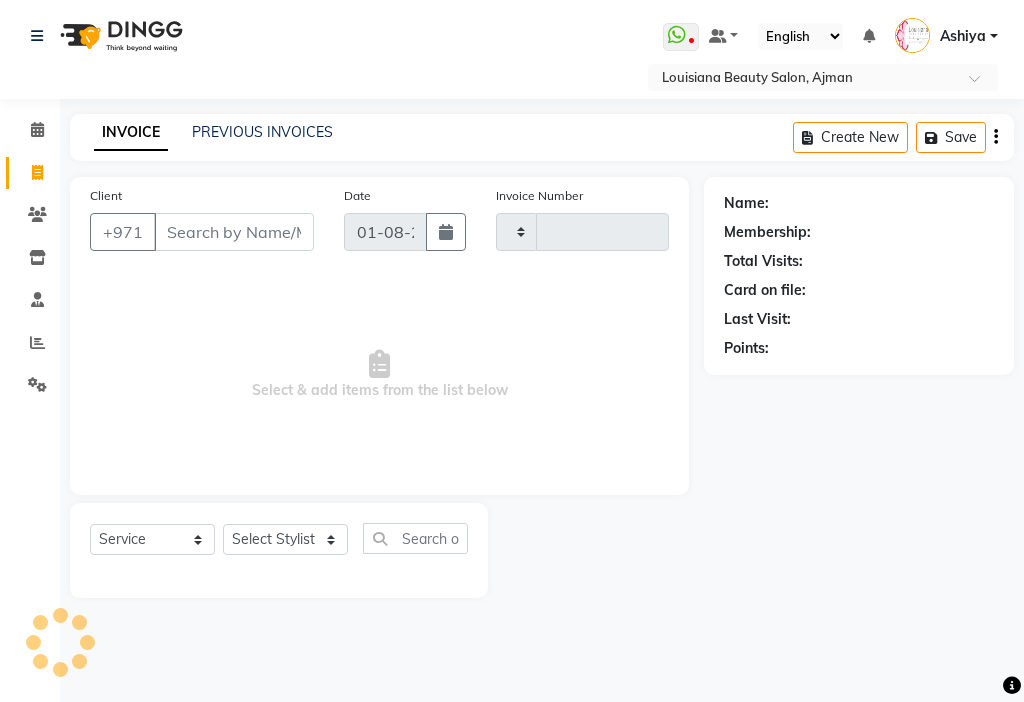 type on "2482" 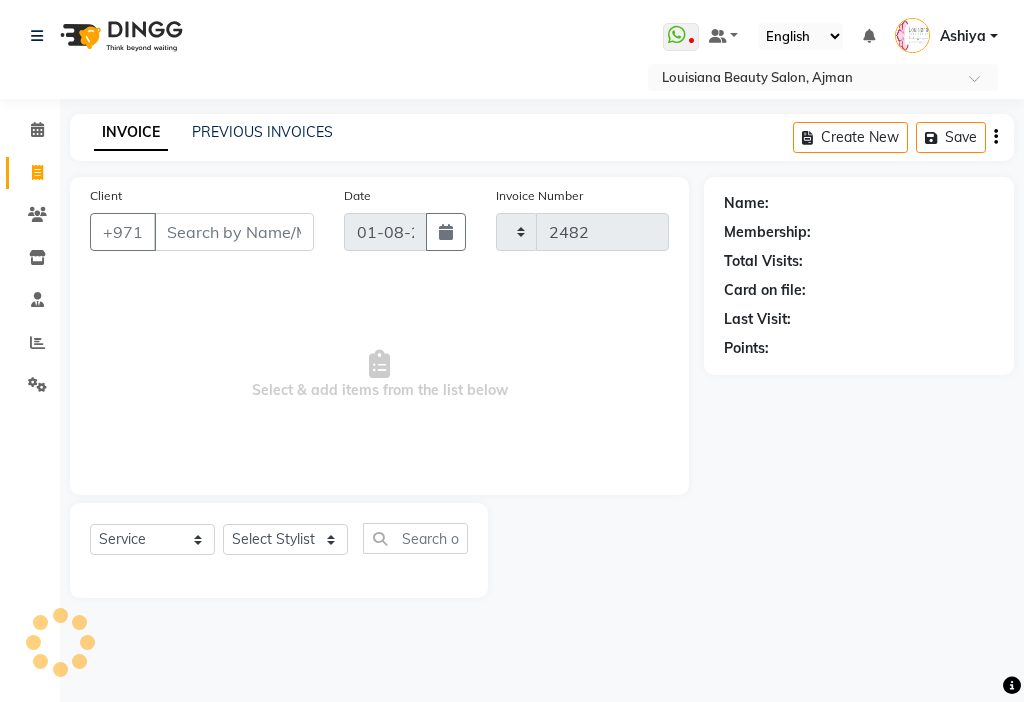 select on "637" 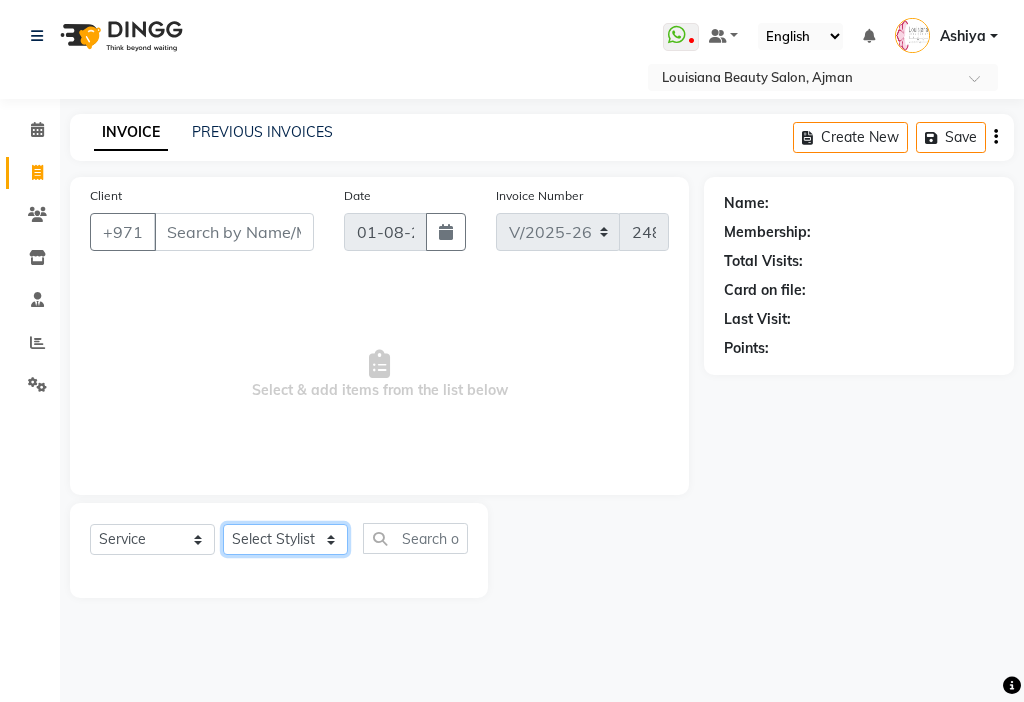 click on "Select Stylist [FIRST] [FIRST] [FIRST] [FIRST] Cashier [LAST] [FIRST] [FIRST] [FIRST] Kbina Madam mamta [FIRST] [FIRST] [FIRST] [FIRST] [FIRST]" 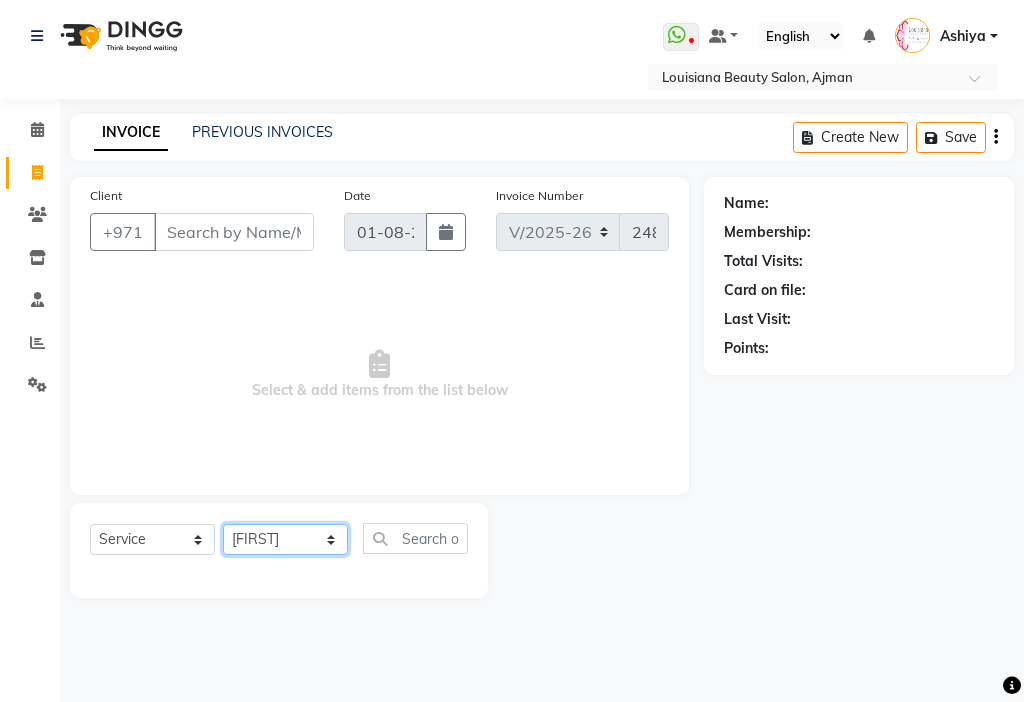 click on "Select Stylist [FIRST] [FIRST] [FIRST] [FIRST] Cashier [LAST] [FIRST] [FIRST] [FIRST] Kbina Madam mamta [FIRST] [FIRST] [FIRST] [FIRST] [FIRST]" 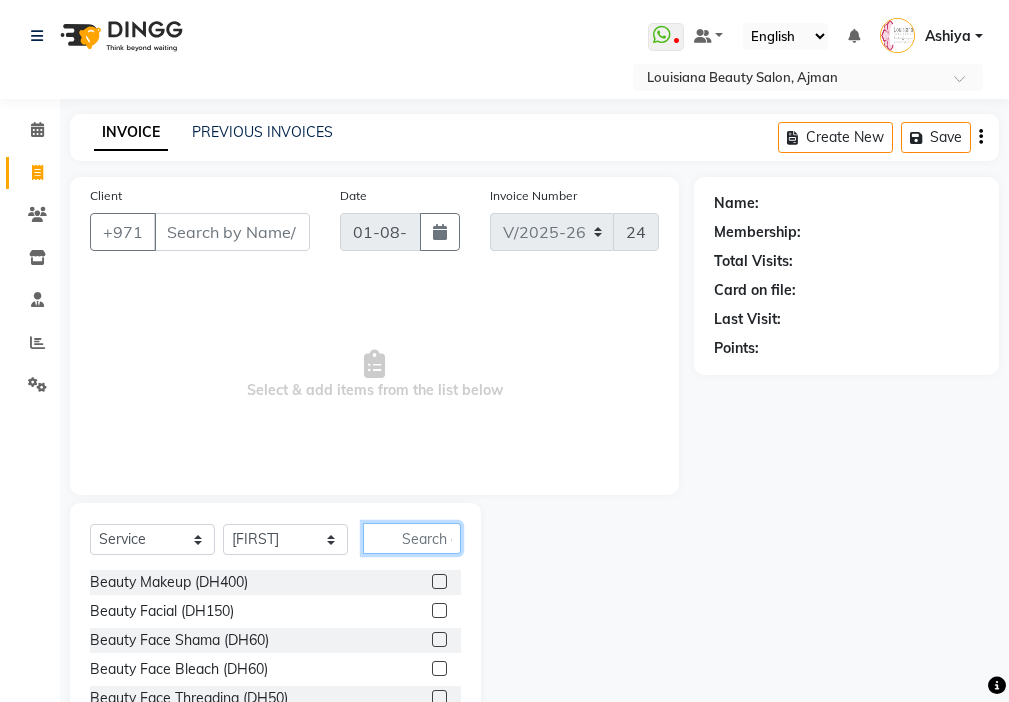 click 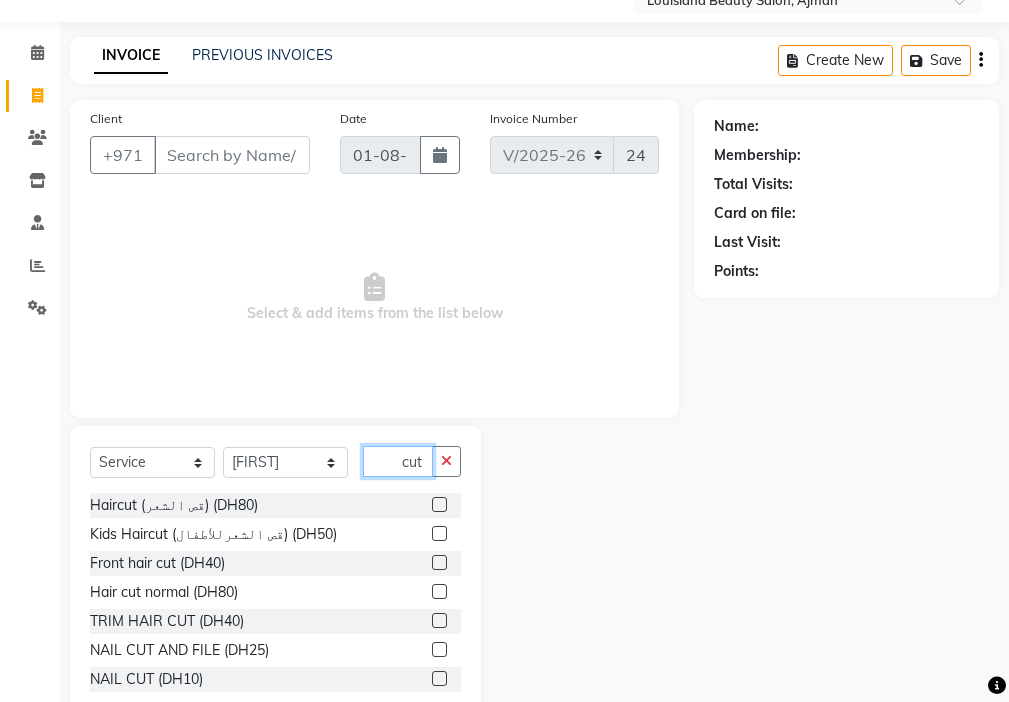 scroll, scrollTop: 126, scrollLeft: 0, axis: vertical 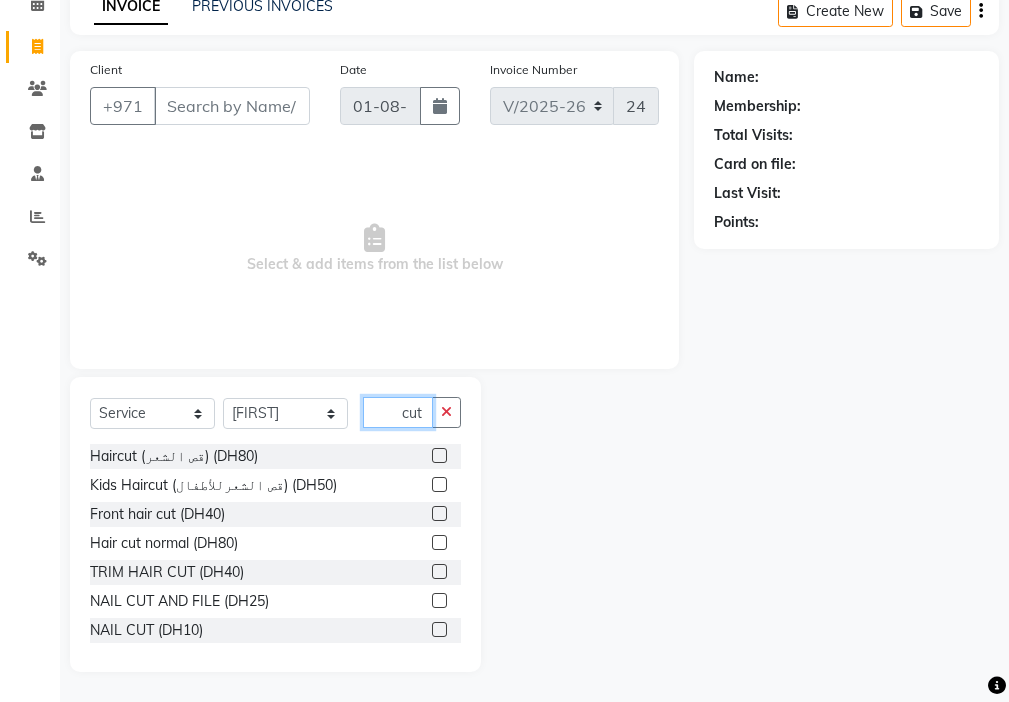 type on "cut" 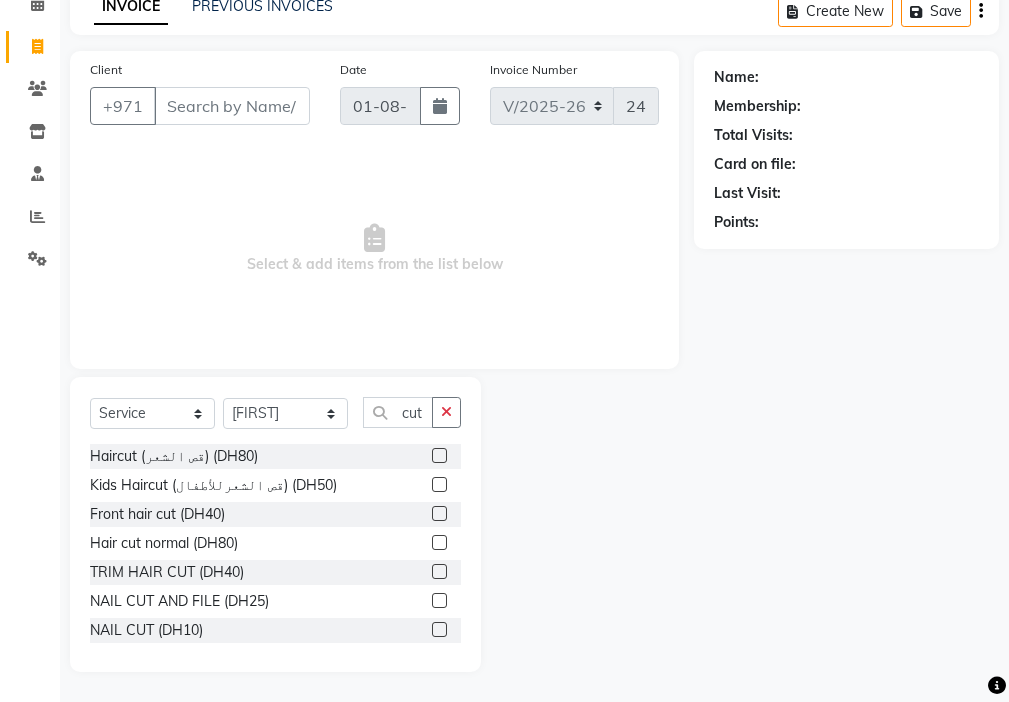 click 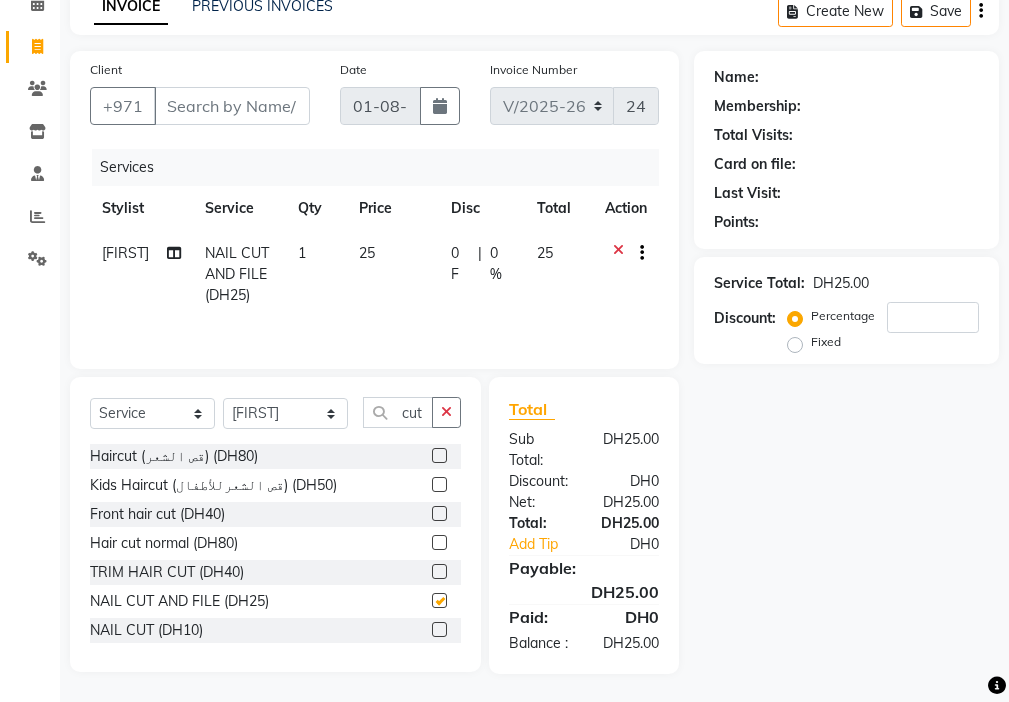checkbox on "false" 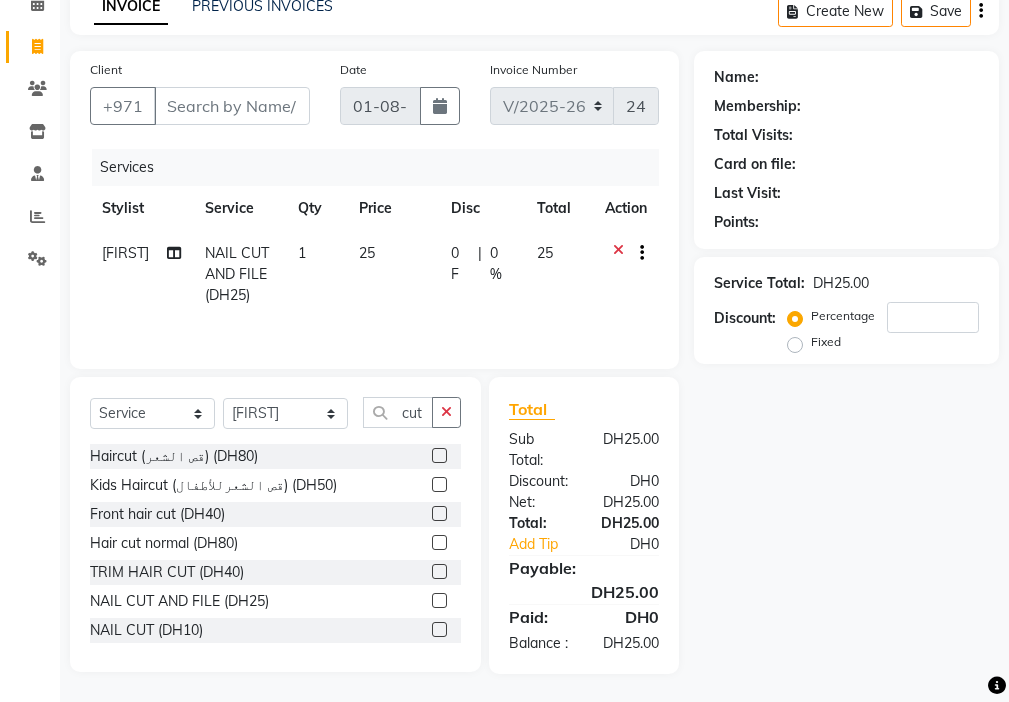 click on "25" 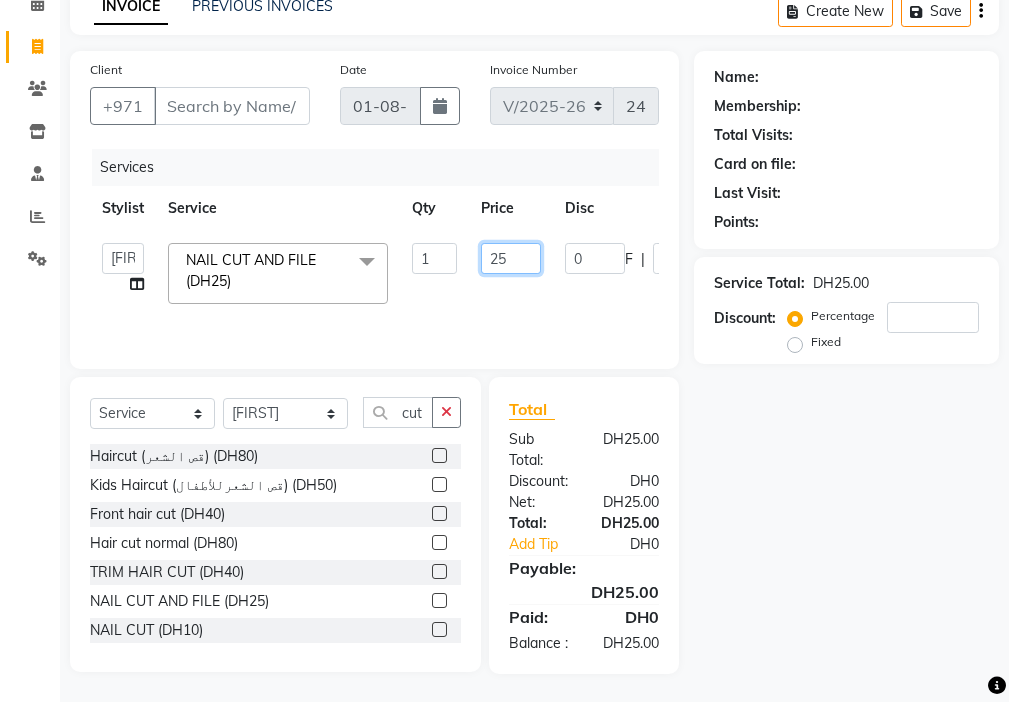 click on "25" 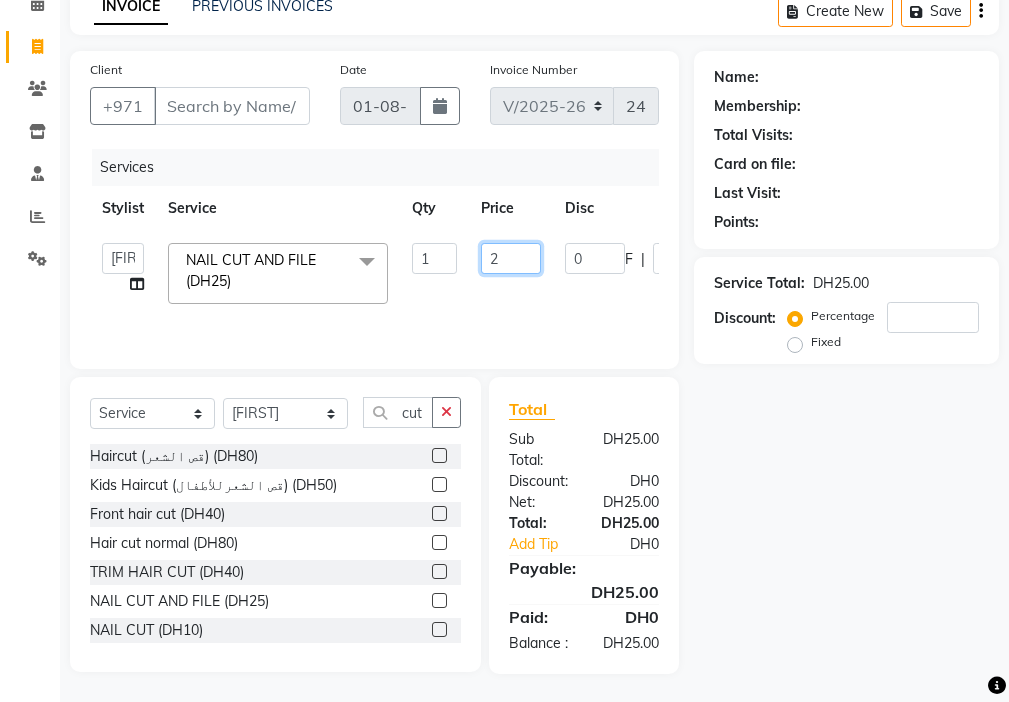 type on "20" 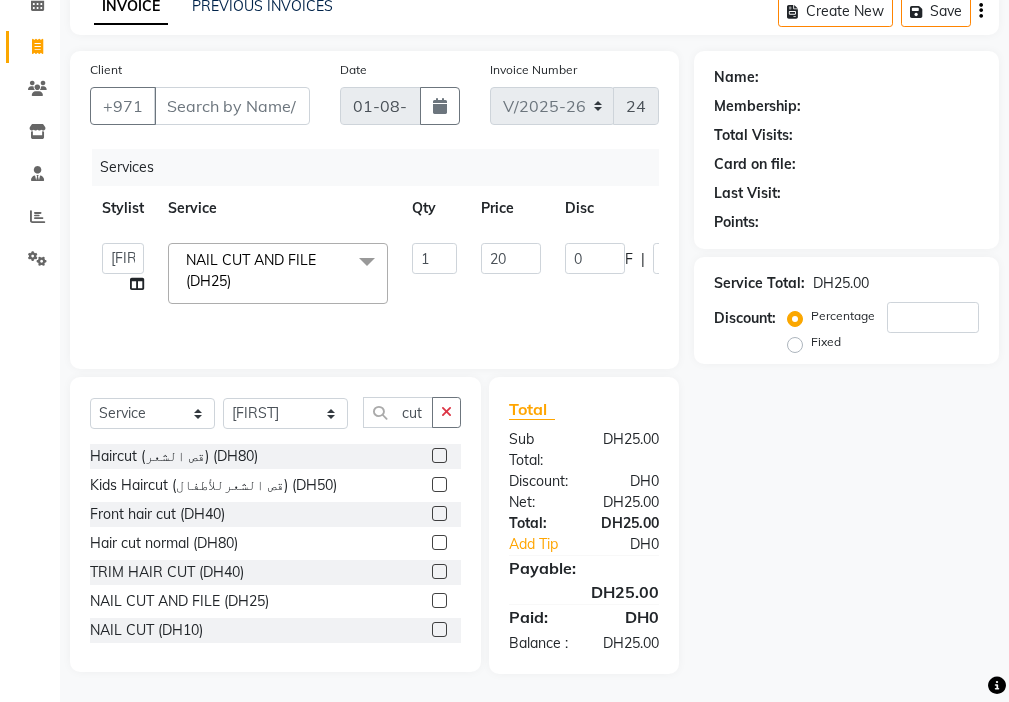 click on "Add Client Generate Dummy Number Name Email DOB Day 01 02 03 04 05 06 07 08 09 10 11 12 13 14 15 16 17 18 19 20 21 22 23 24 25 26 27 28 29 30 31 Month January February March April May June July August September October November December 1940 1941 1942 1943 1944 1945 1946 1947 1948 1949 1950 1951 1952 1953 1954 1955 1956 1957 1958 1959 1960 1961 1962 1963 1964 1965 1966 1967 1968 1969 1970 1971 1972 1973 1974 1975 1976 1977 1978 1979 1980 1981 1982 1983 1984 1985 1986 1987 1988 1989 1990 1991 1992 1993 1994 1995 1996 1997 1998 1999 2000 2001 2002 2003 2004 2005 2006 2007 2008 2009 2010 2011 2012 2013 2014 2015 2016 2017 2018 2019 2020 2021 2022 2023 2024 Tax Number State Select Abu Zabi Ajman Dubai Ras al-Khaymah Sharjah Sharjha Umm al Qaywayn al-Fujayrah ash-Shariqah Zip Code Client Code Identification No. Mobile Country Code × 971 [PHONE] Gender Select Male Female Other Prefer Not To Say Anniversary Day 01 02 03 04 05 06 07 08 09 10 11 12 13 14 15 16 17 18 19 20 21 22 23 24 25 26 27 28 29 30 31 Month May" 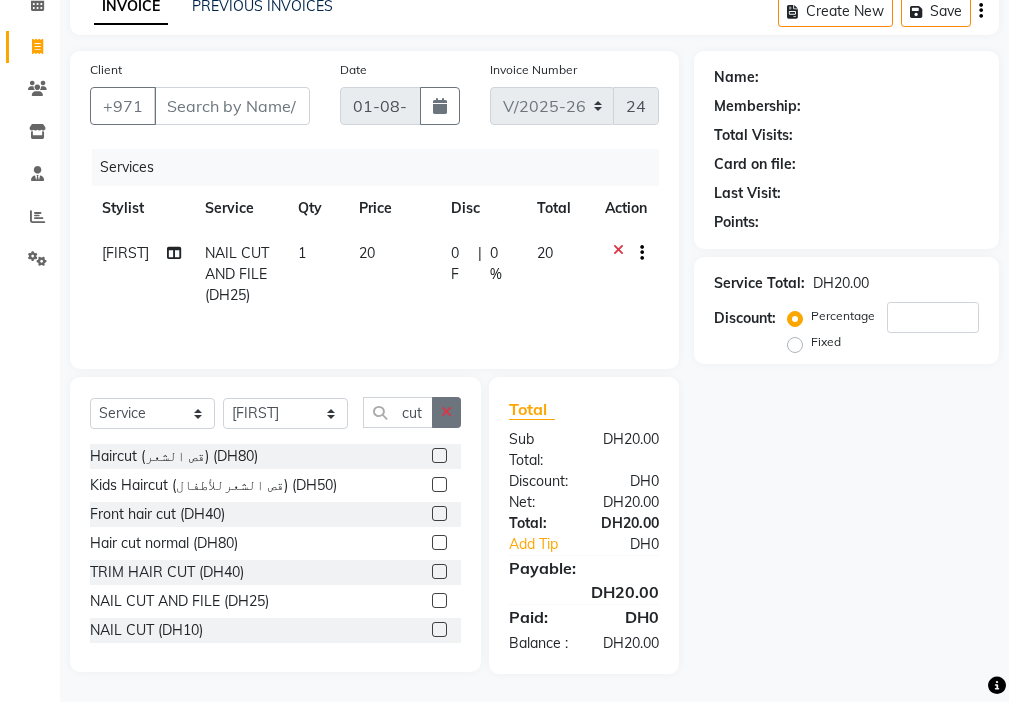 click 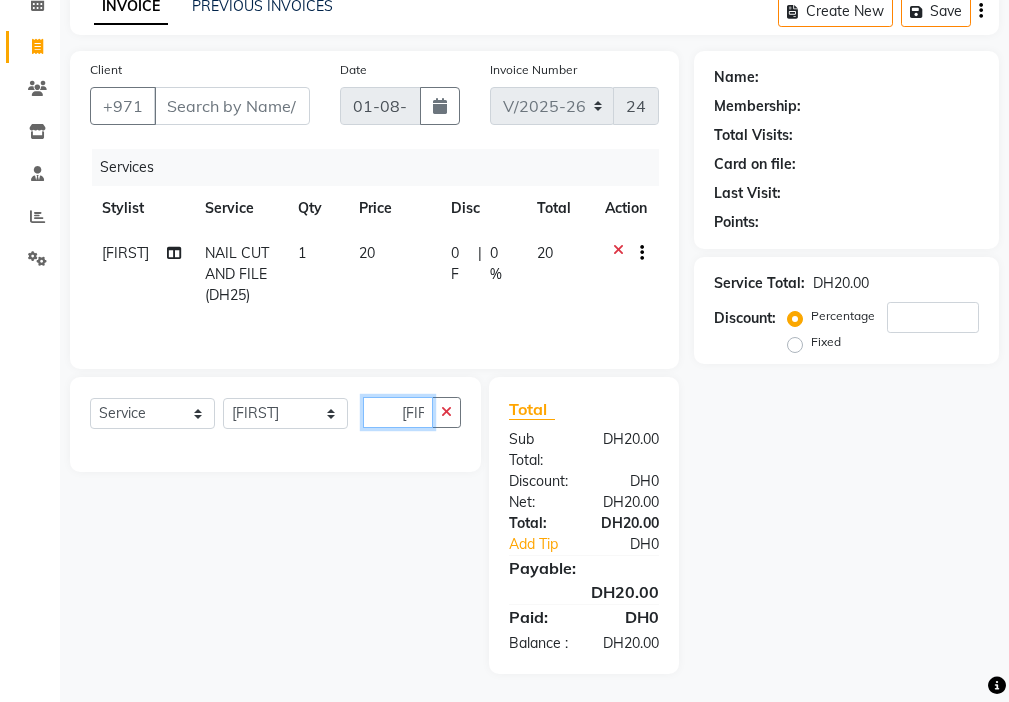 scroll, scrollTop: 0, scrollLeft: 2, axis: horizontal 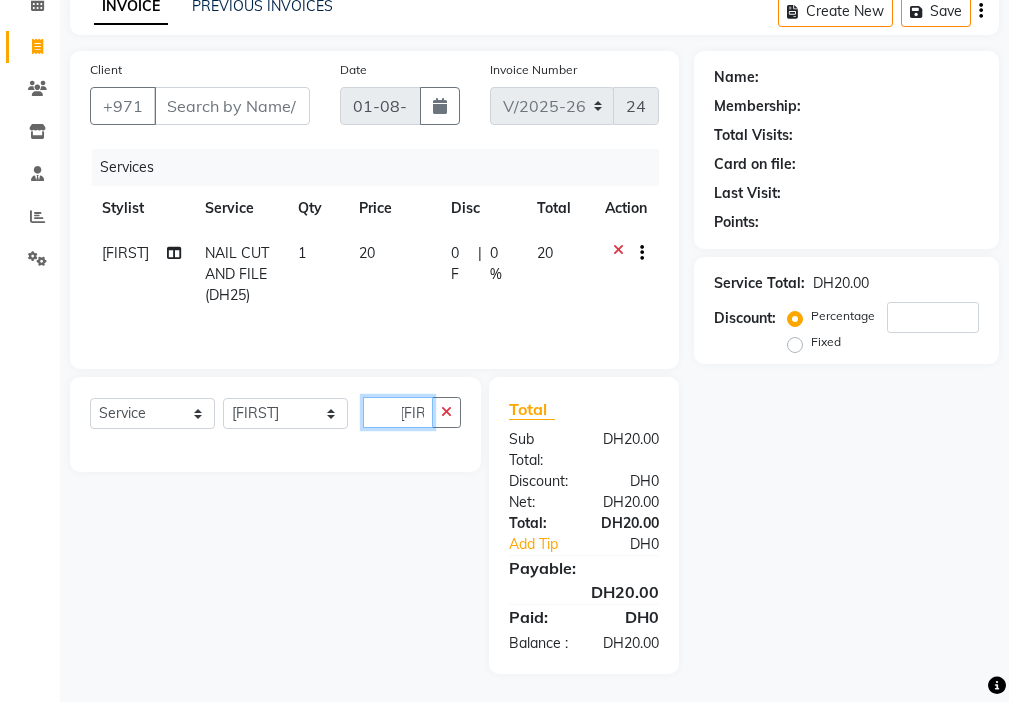 type on "[FIRST]" 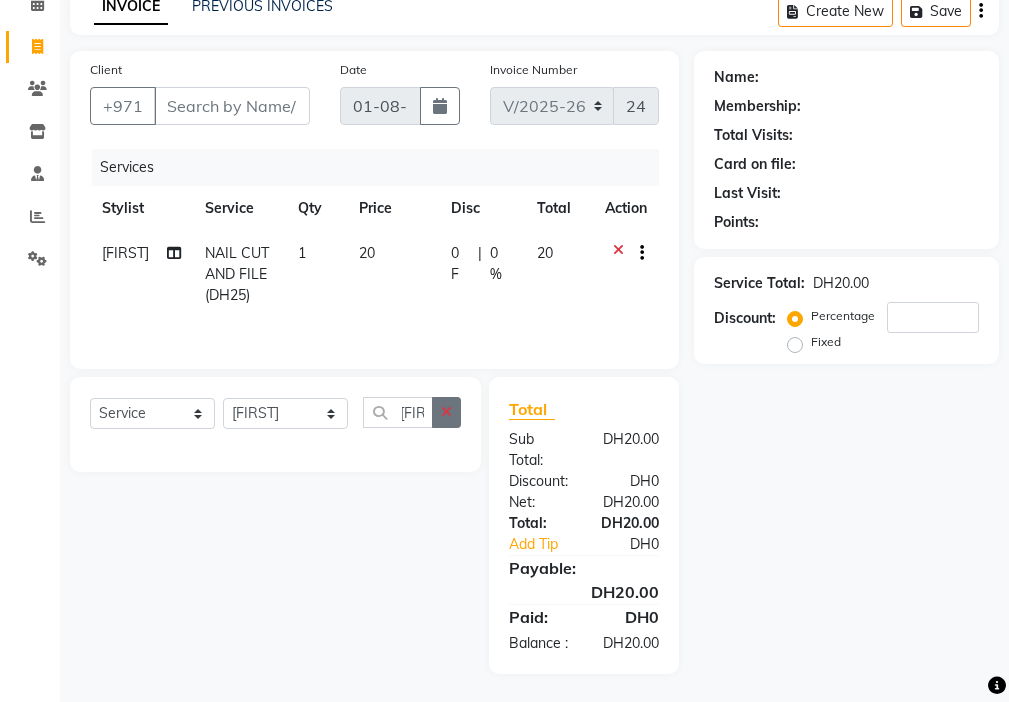 click 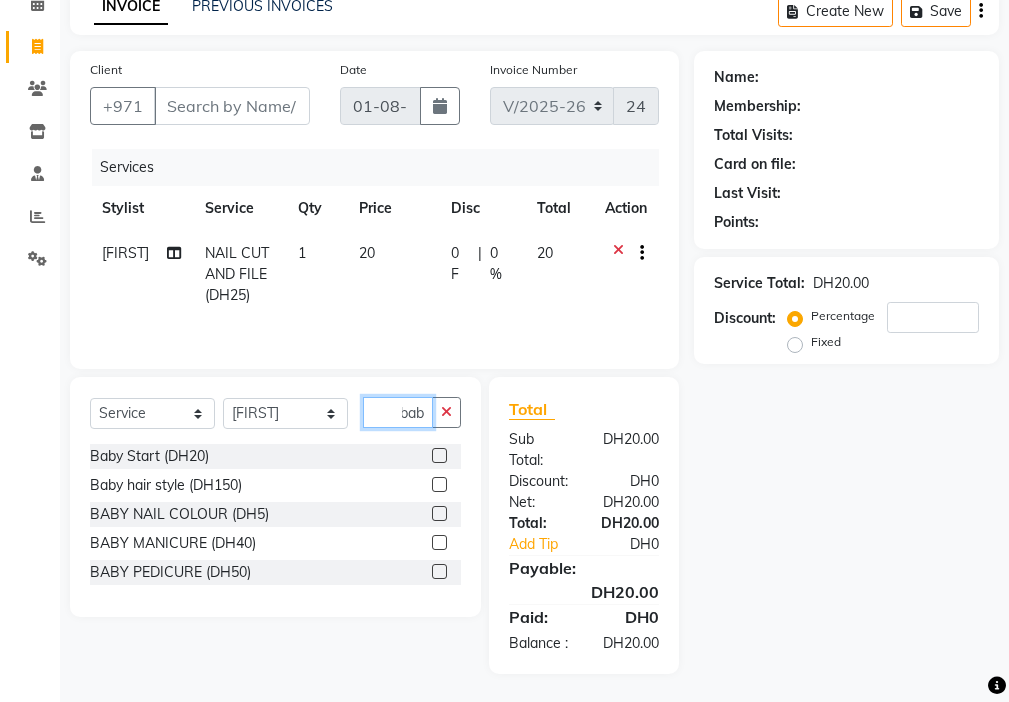 scroll, scrollTop: 0, scrollLeft: 9, axis: horizontal 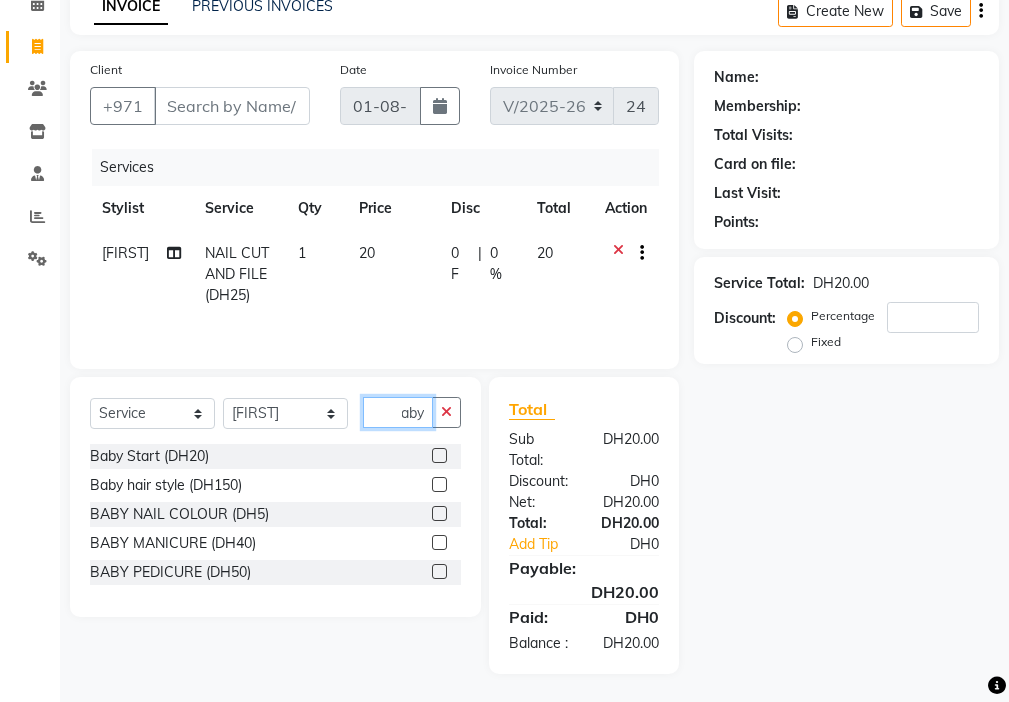 type on "baby" 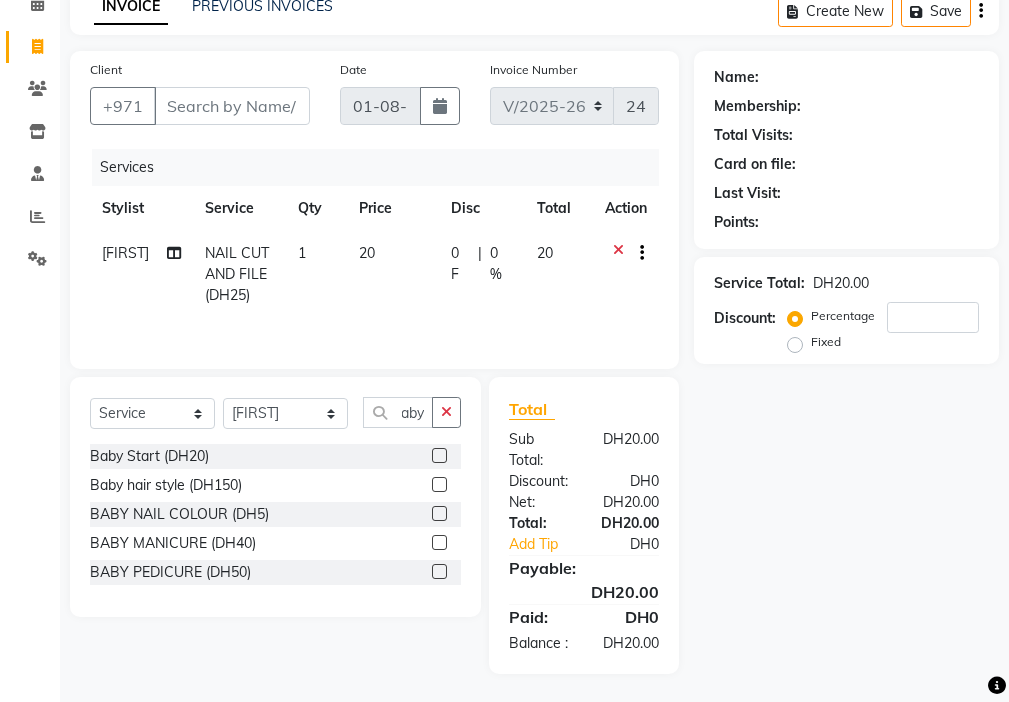 click 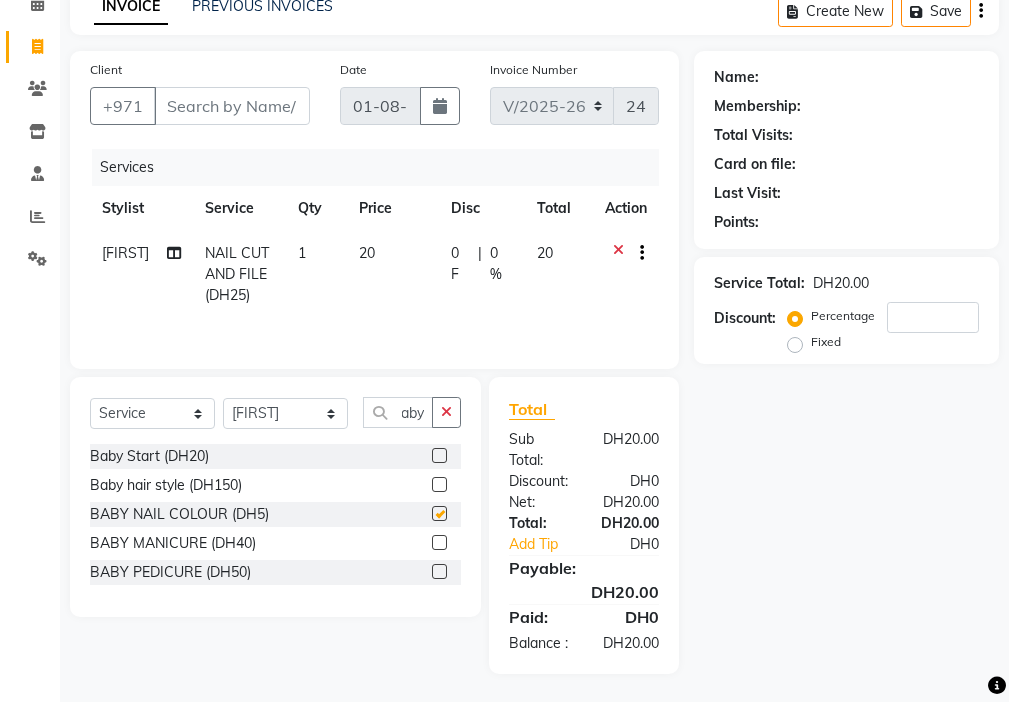 scroll, scrollTop: 0, scrollLeft: 0, axis: both 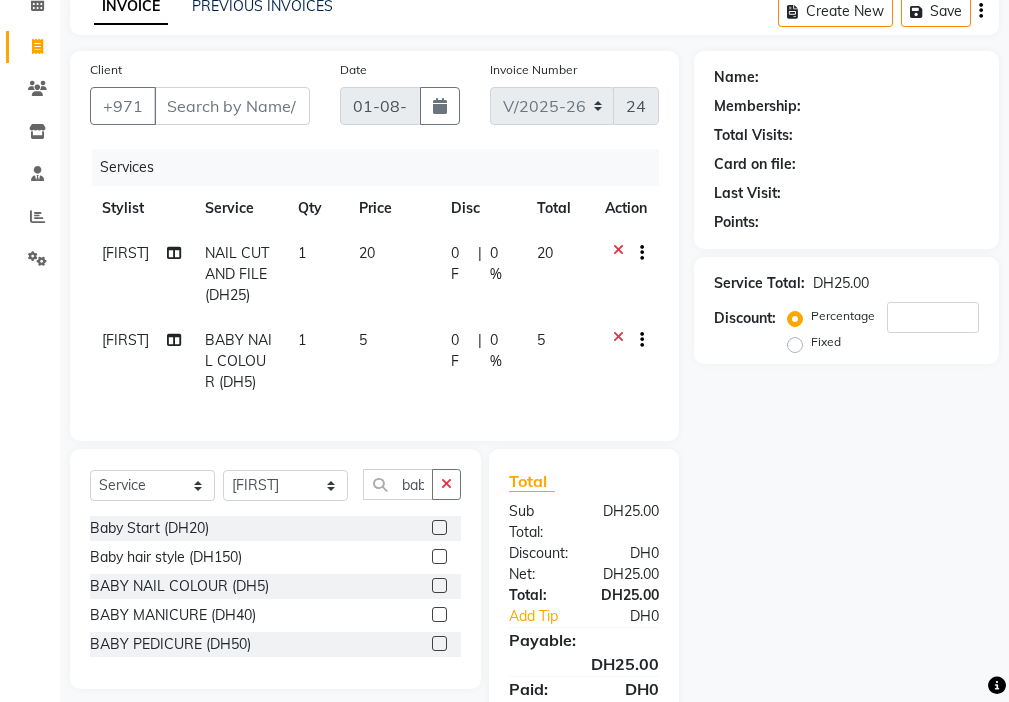 checkbox on "false" 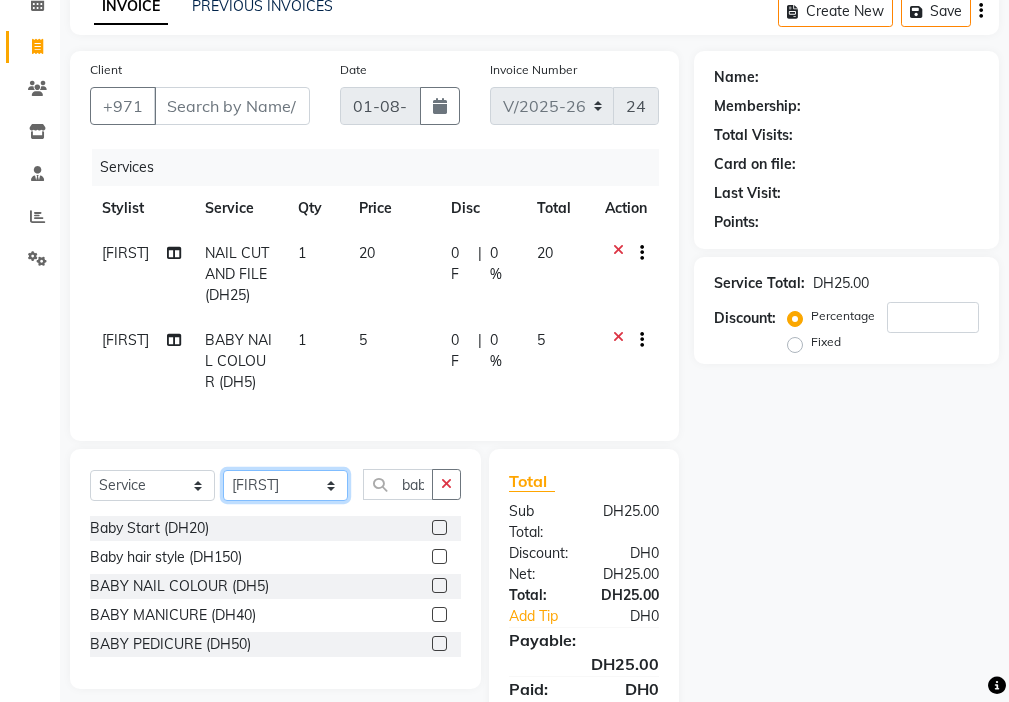 click on "Select Stylist [FIRST] [FIRST] [FIRST] [FIRST] Cashier [LAST] [FIRST] [FIRST] [FIRST] Kbina Madam mamta [FIRST] [FIRST] [FIRST] [FIRST] [FIRST]" 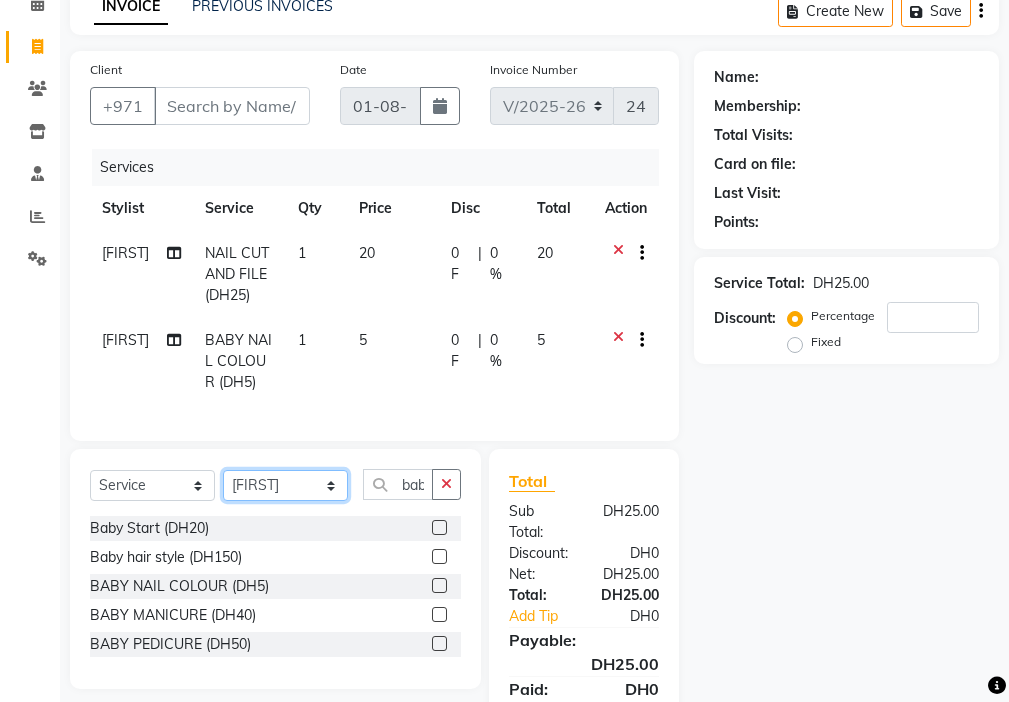 select on "69766" 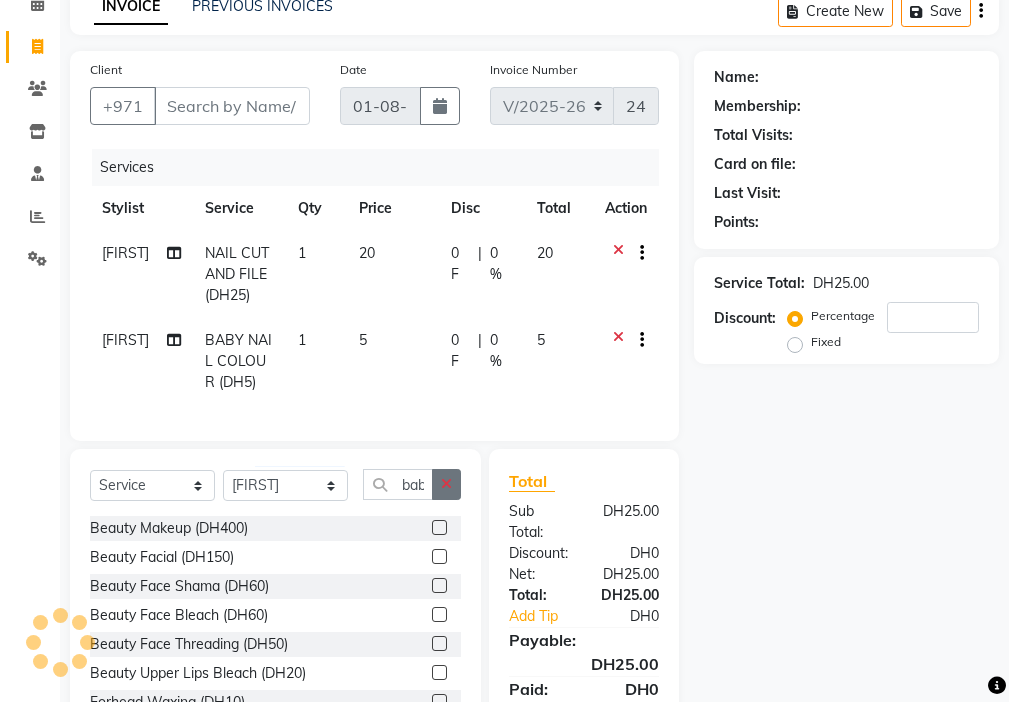 click 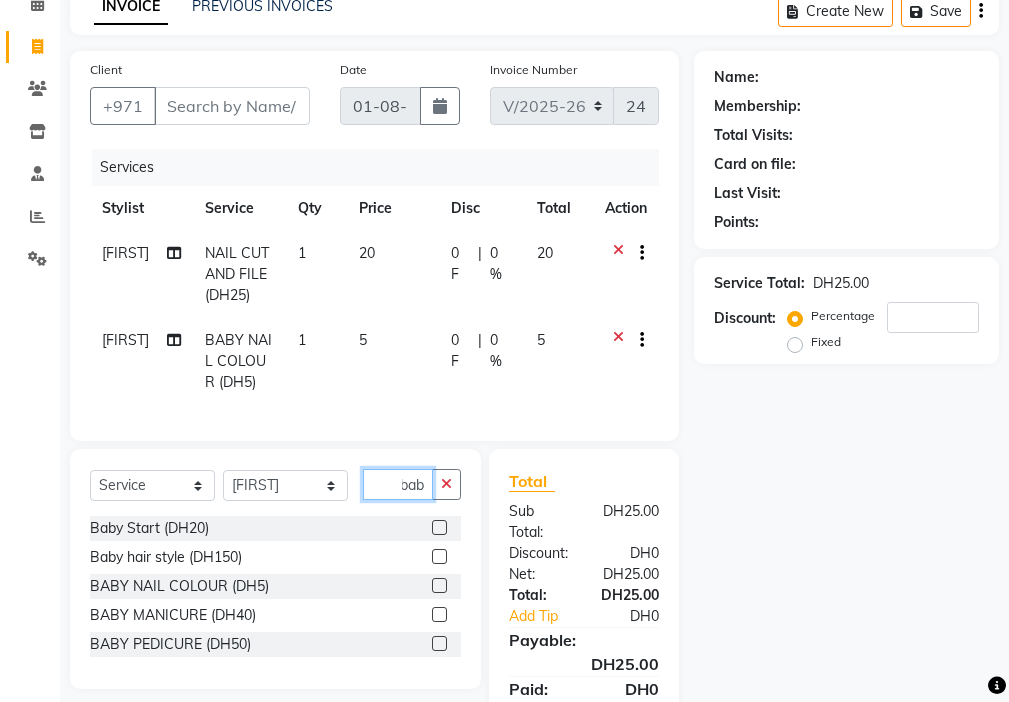 scroll, scrollTop: 0, scrollLeft: 9, axis: horizontal 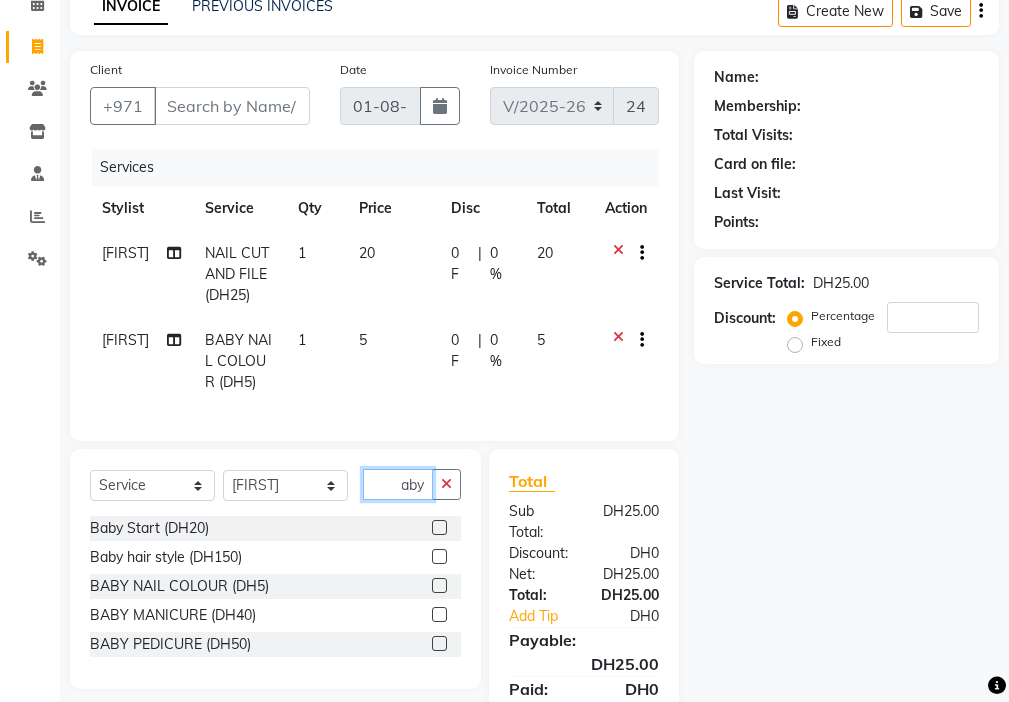 type on "baby" 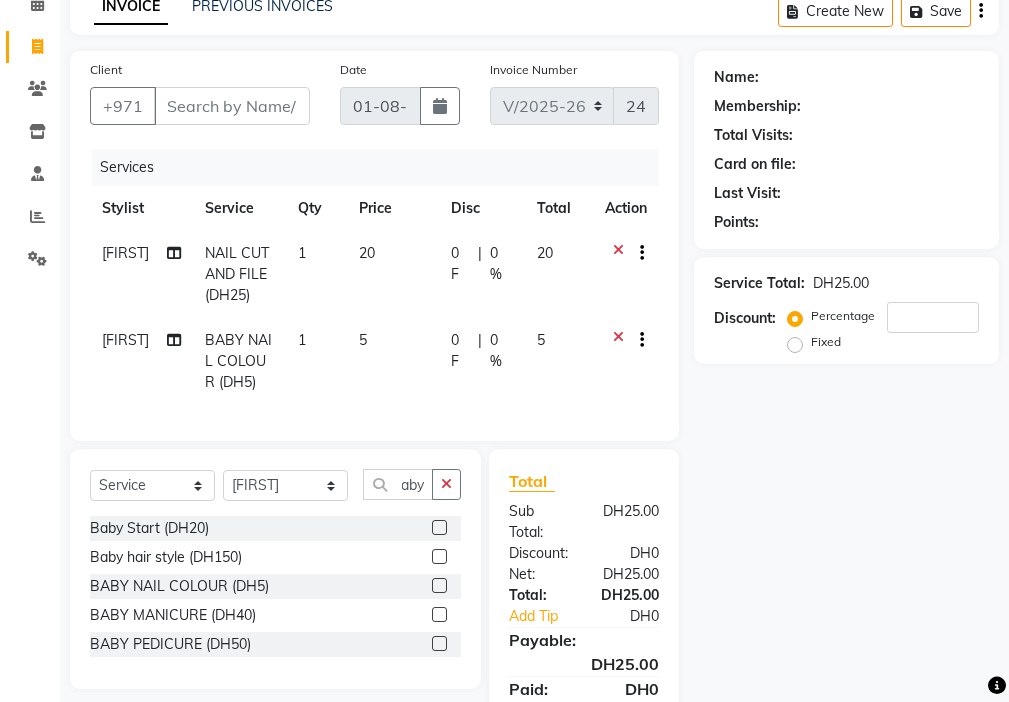 click 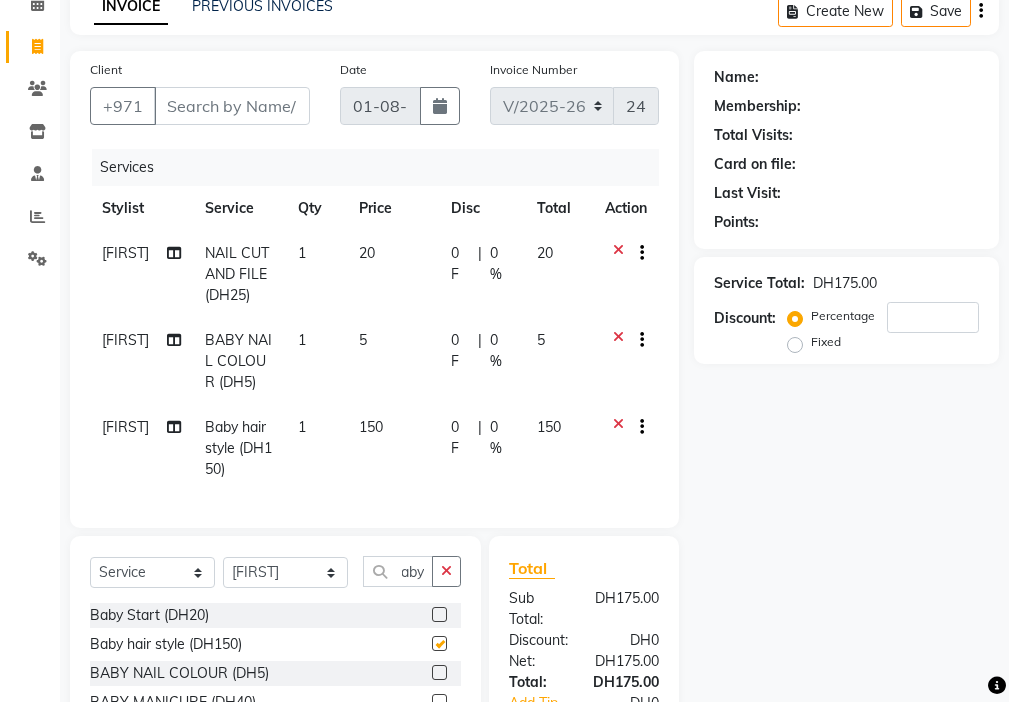 scroll, scrollTop: 0, scrollLeft: 0, axis: both 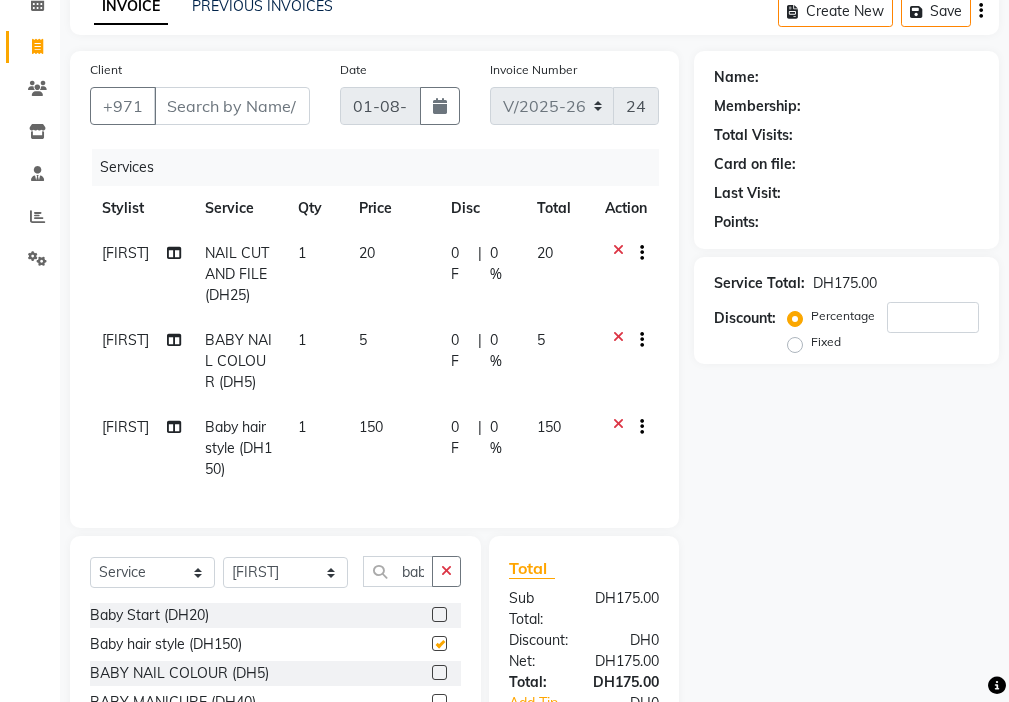 click on "150" 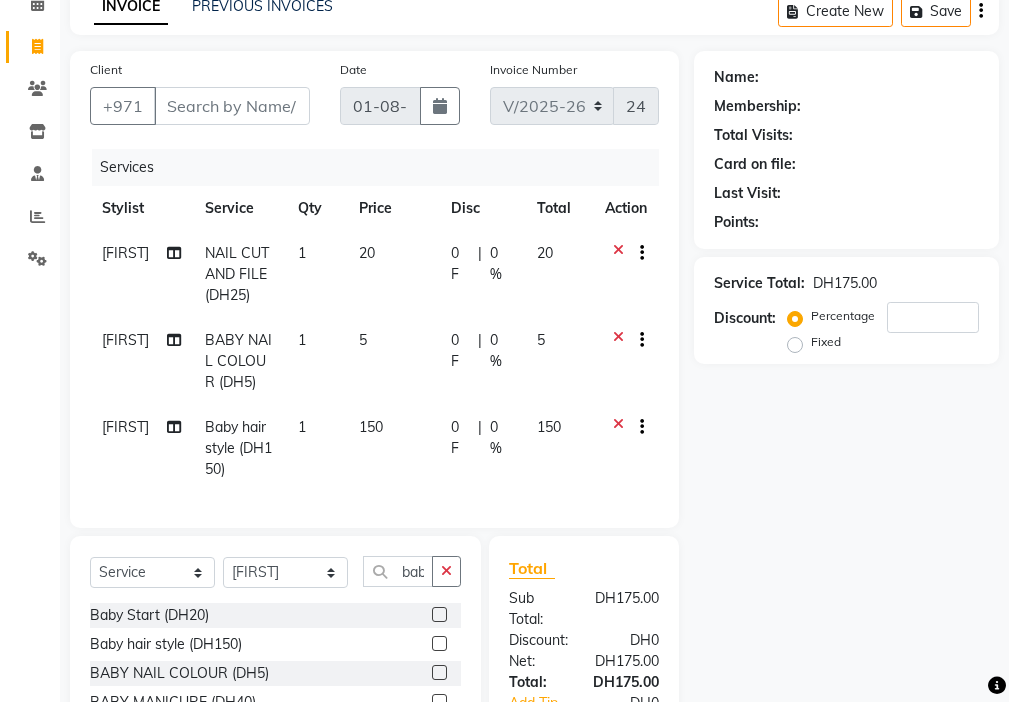 checkbox on "false" 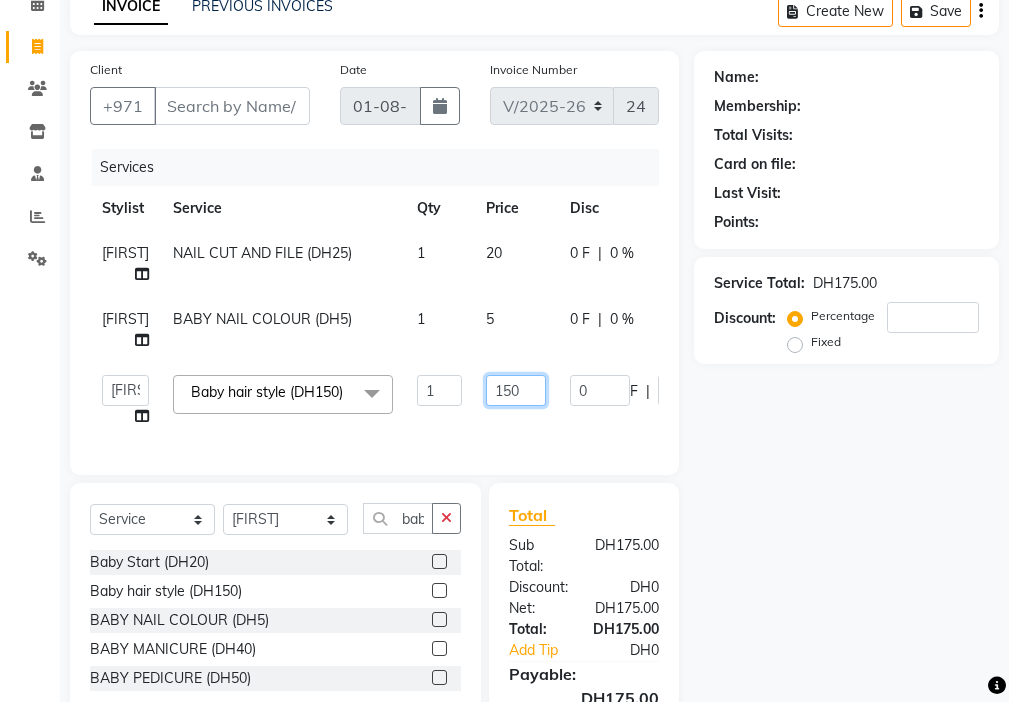 click on "150" 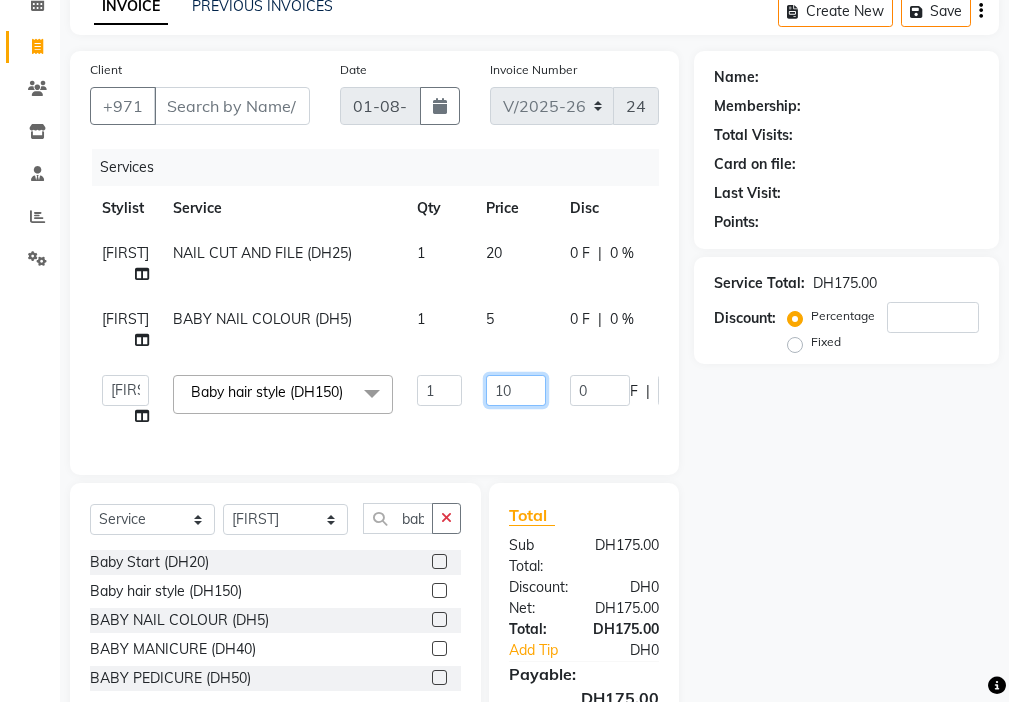 type on "130" 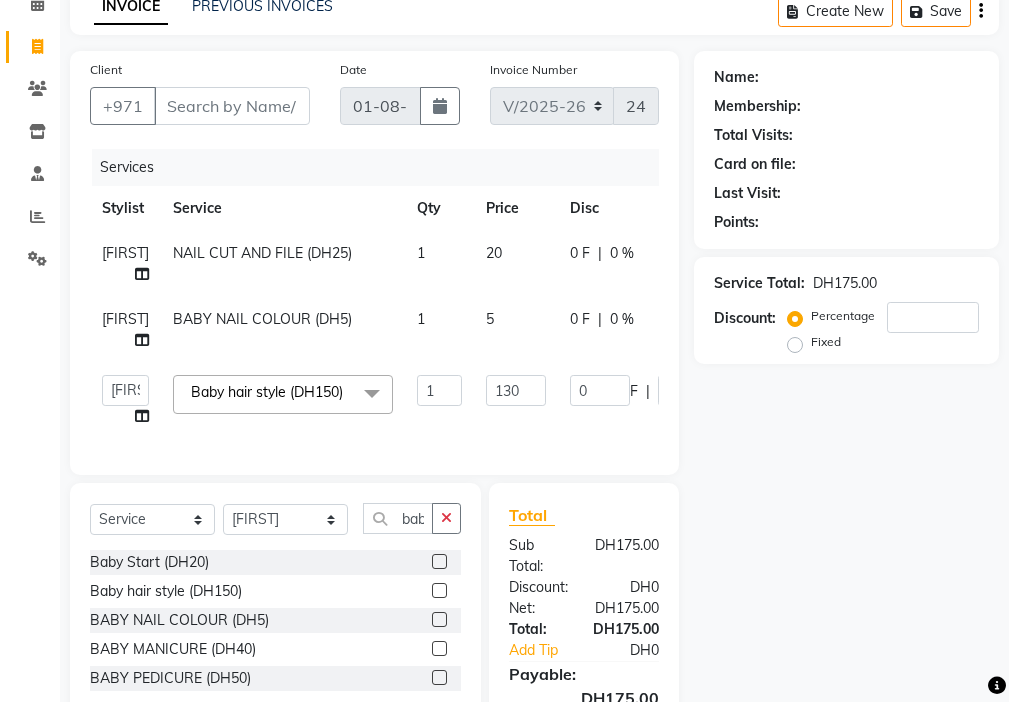 click on "Select Stylist [FIRST] [FIRST] [FIRST] [FIRST] Cashier [LAST] [FIRST] [FIRST] [FIRST] Kbina Madam mamta [FIRST] [FIRST] [FIRST] [FIRST] [FIRST] [SERVICE] (DH150)  x [SERVICE] (DH400) [SERVICE] (DH150) [SERVICE] [FIRST] (DH60) [SERVICE] [FIRST] [SERVICE] (DH60) [SERVICE] [FIRST] [SERVICE] (DH50) [SERVICE] [FIRST] [SERVICE] (DH20) [SERVICE] [FIRST] (DH10) [SERVICE] [FIRST] (DH10) [SERVICE] [FIRST] [SERVICE] (DH10) [SERVICE] [FIRST] [SERVICE] (DH70) [SERVICE] [FIRST] [SERVICE] (DH30) [SERVICE] [FIRST] [SERVICE] (DH150) [SERVICE] [FIRST] (حناء اليد) (DH50) [SERVICE] [FIRST](حناء الرجل) (DH50) [SERVICE] [FIRST] (DH30) [SERVICE]  [SERVICE]  (DH50) [SERVICE] [FIRST] (DH15) [SERVICE] [FIRST] (DH20) [SERVICE] [FIRST] [SERVICE] (DH80) [SERVICE] [FIRST] (DH50) [SERVICE] [FIRST] (DH20) [SERVICE]  (DH200) [SERVICE] (DH200) [SERVICE] (DH80) [SERVICE] (DH0) [SERVICE] (DH80) [SERVICE] (DH10) [SERVICE] (DH80) [SERVICE] (شمع نصف الرجل) (DH50) [SERVICE] (شمع اليدين) (DH40) [SERVICE] (شمع الابط) (DH20) [SERVICE]  (المنكير) (DH50) 1" 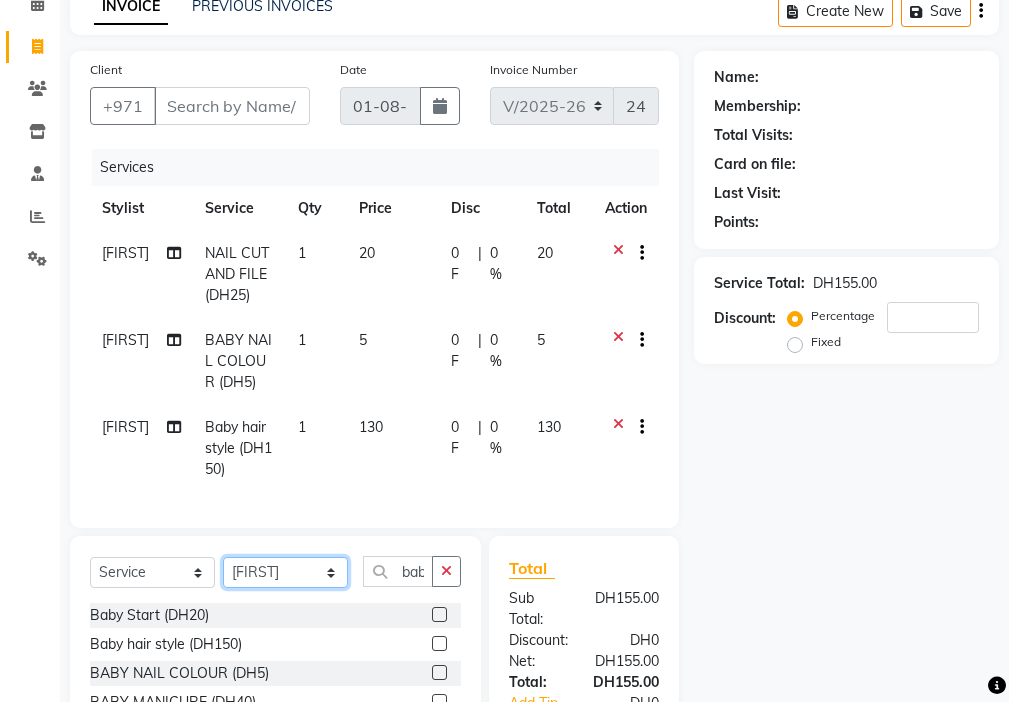 click on "Select Stylist [FIRST] [FIRST] [FIRST] [FIRST] Cashier [LAST] [FIRST] [FIRST] [FIRST] Kbina Madam mamta [FIRST] [FIRST] [FIRST] [FIRST] [FIRST]" 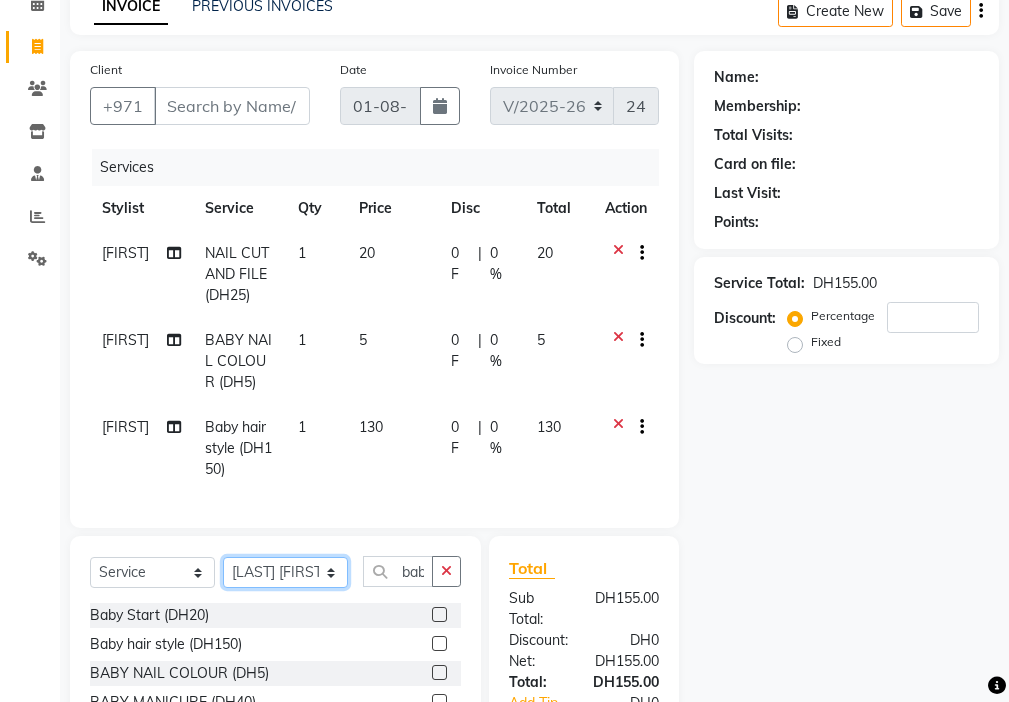 click on "Select Stylist [FIRST] [FIRST] [FIRST] [FIRST] Cashier [LAST] [FIRST] [FIRST] [FIRST] Kbina Madam mamta [FIRST] [FIRST] [FIRST] [FIRST] [FIRST]" 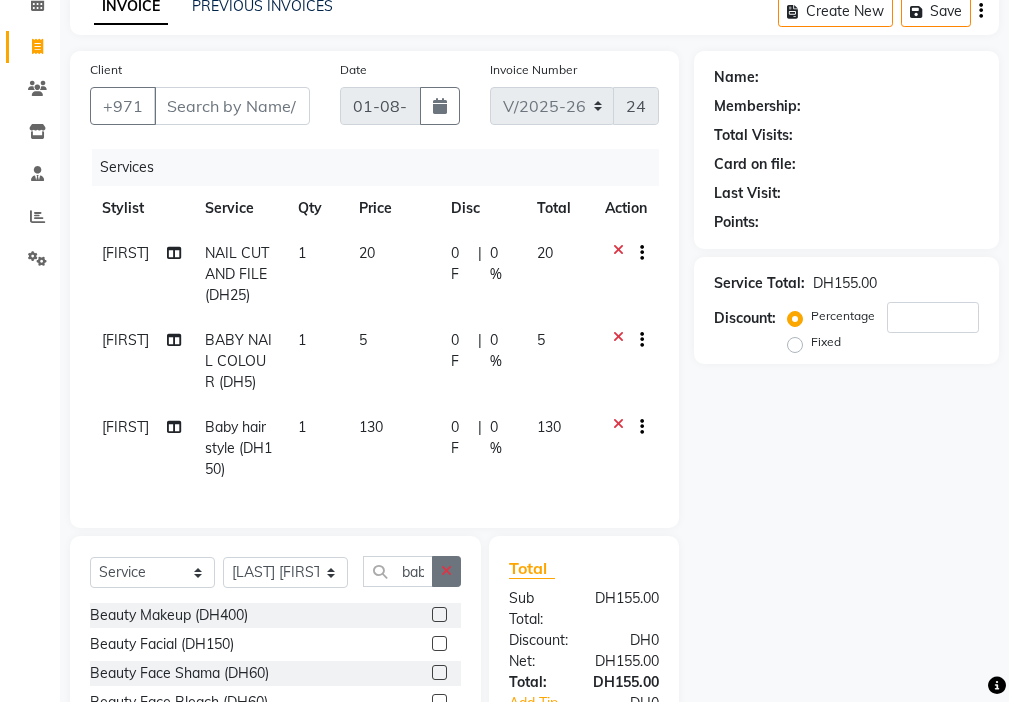 click 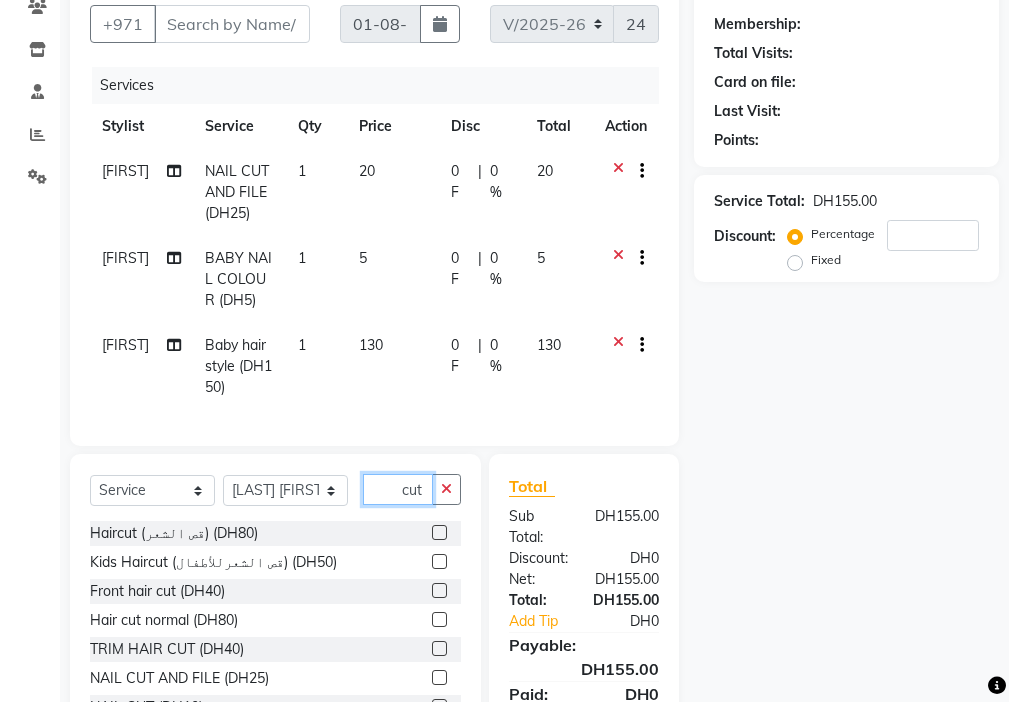 scroll, scrollTop: 261, scrollLeft: 0, axis: vertical 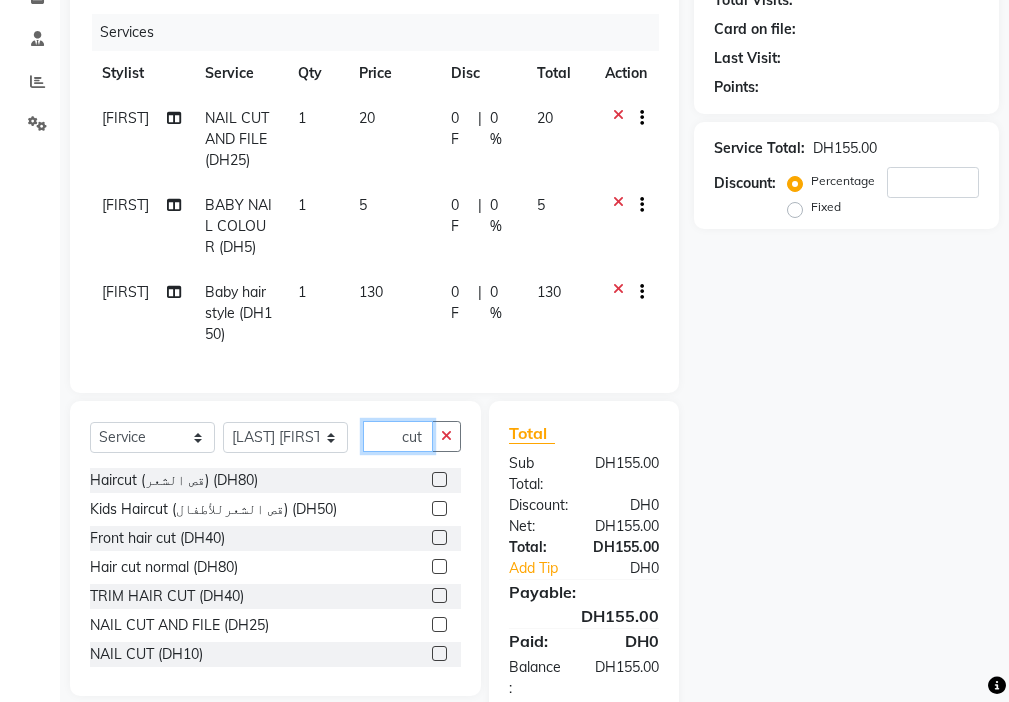 type on "cut" 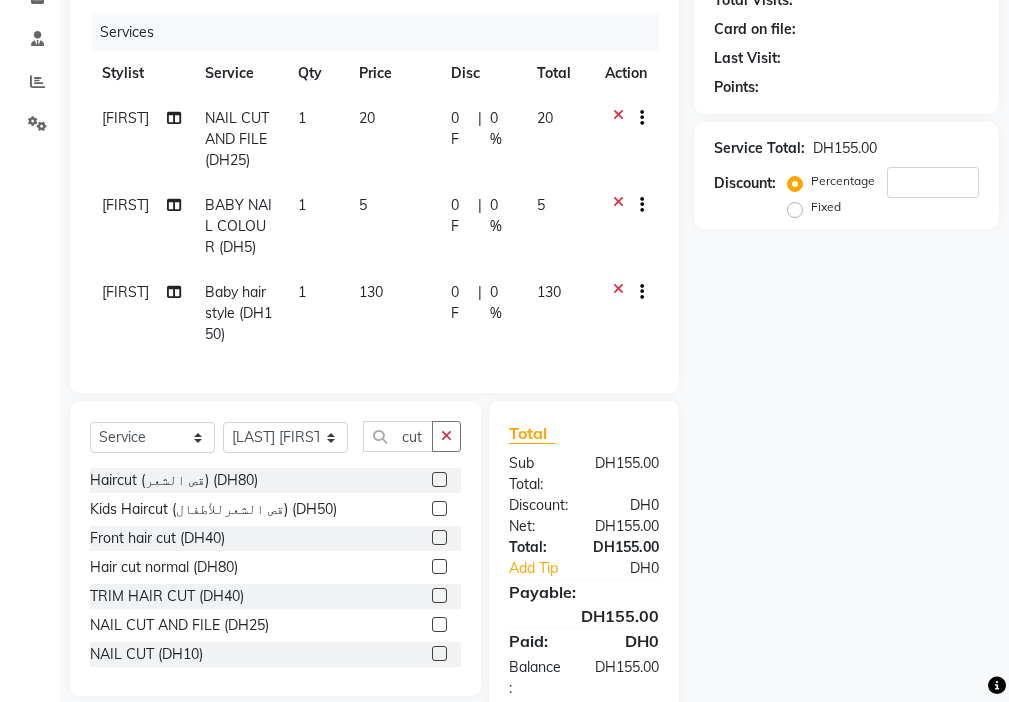 click 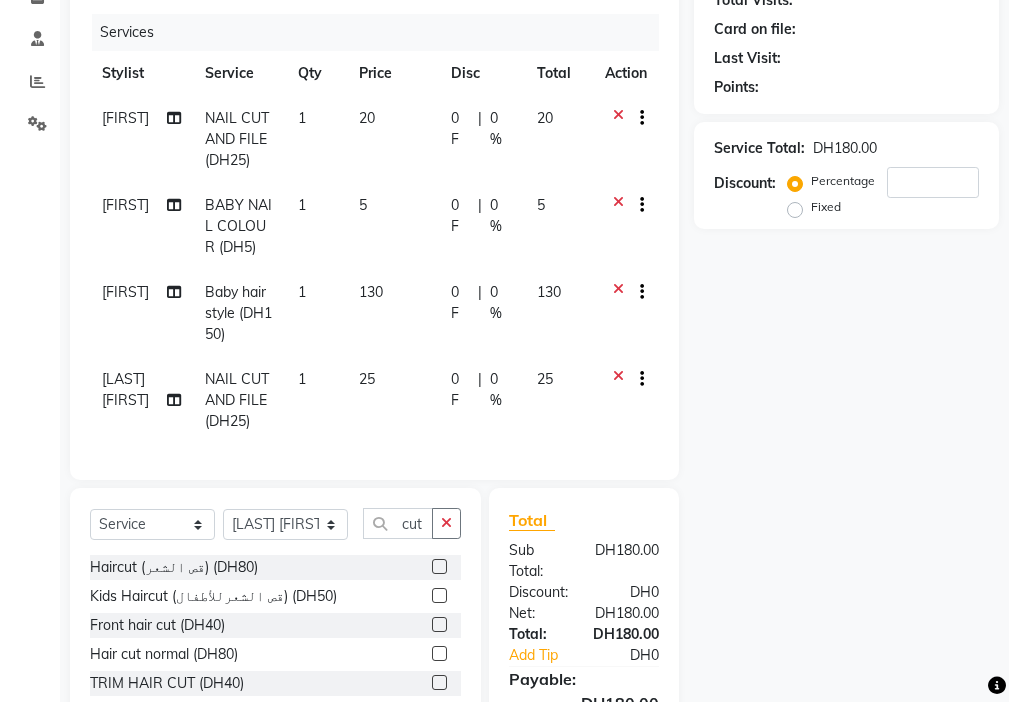 checkbox on "false" 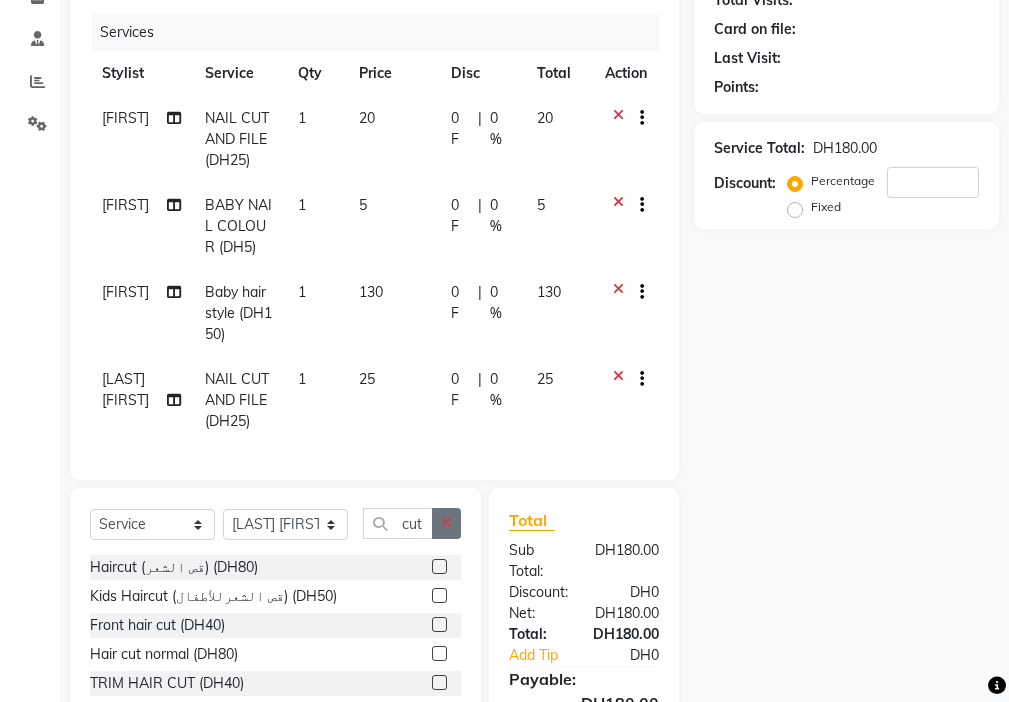 click 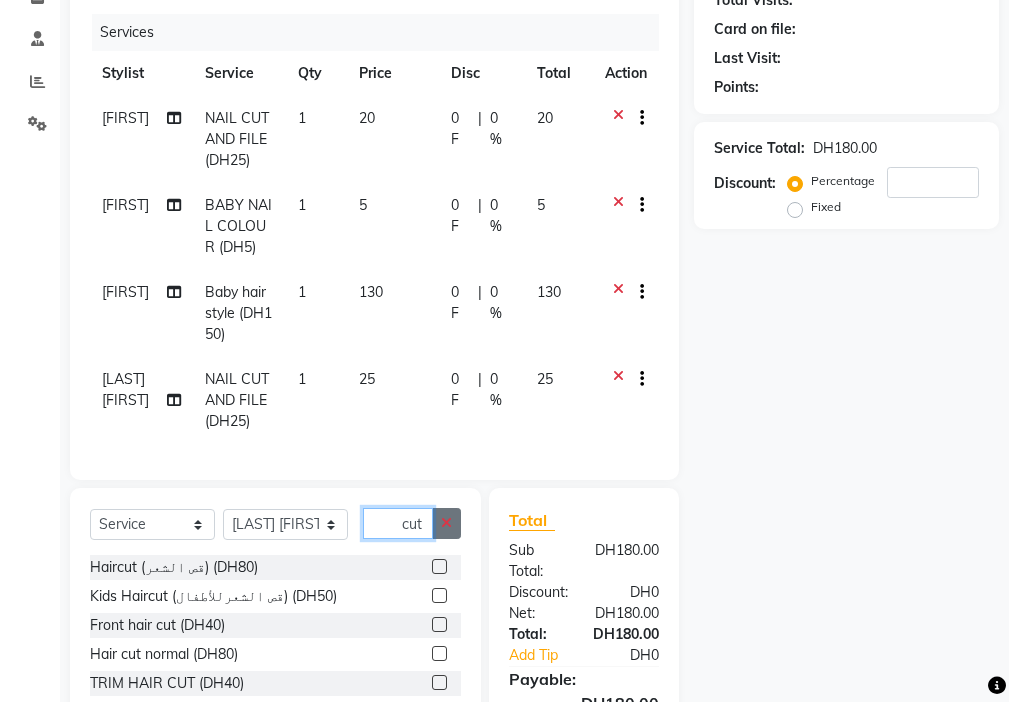 type 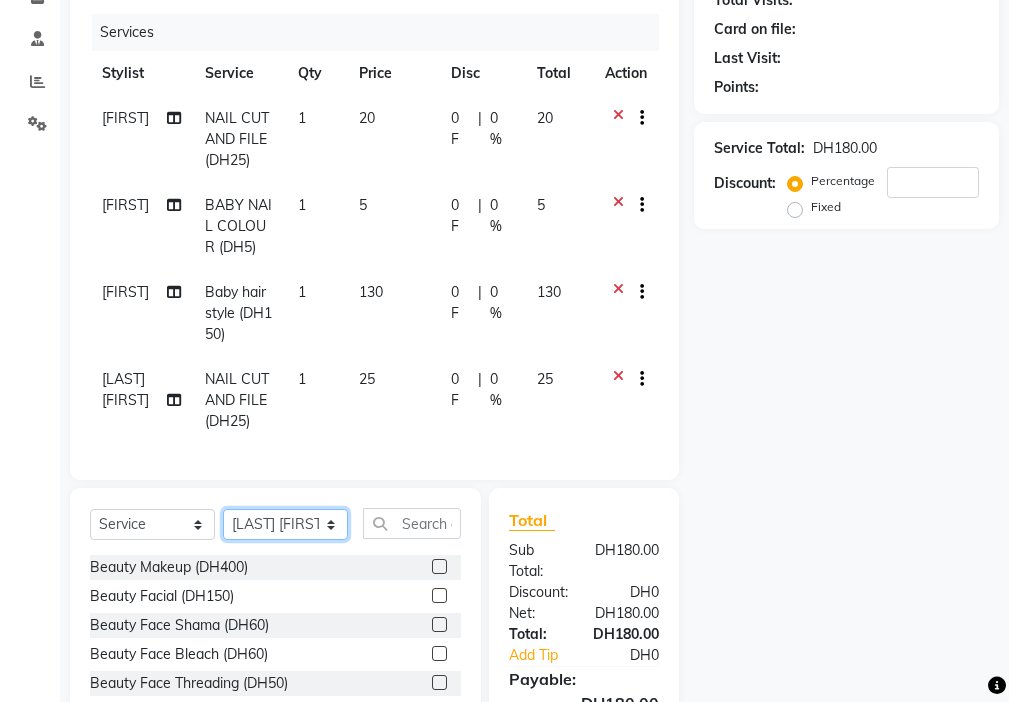 click on "Select Stylist [FIRST] [FIRST] [FIRST] [FIRST] Cashier [LAST] [FIRST] [FIRST] [FIRST] Kbina Madam mamta [FIRST] [FIRST] [FIRST] [FIRST] [FIRST]" 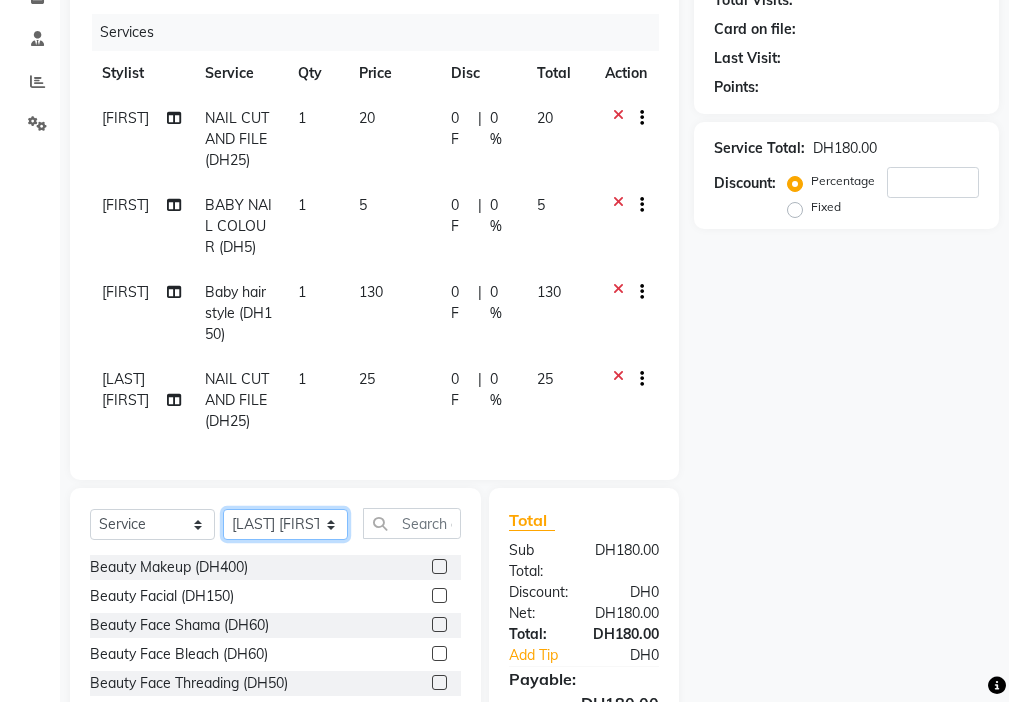 select on "33912" 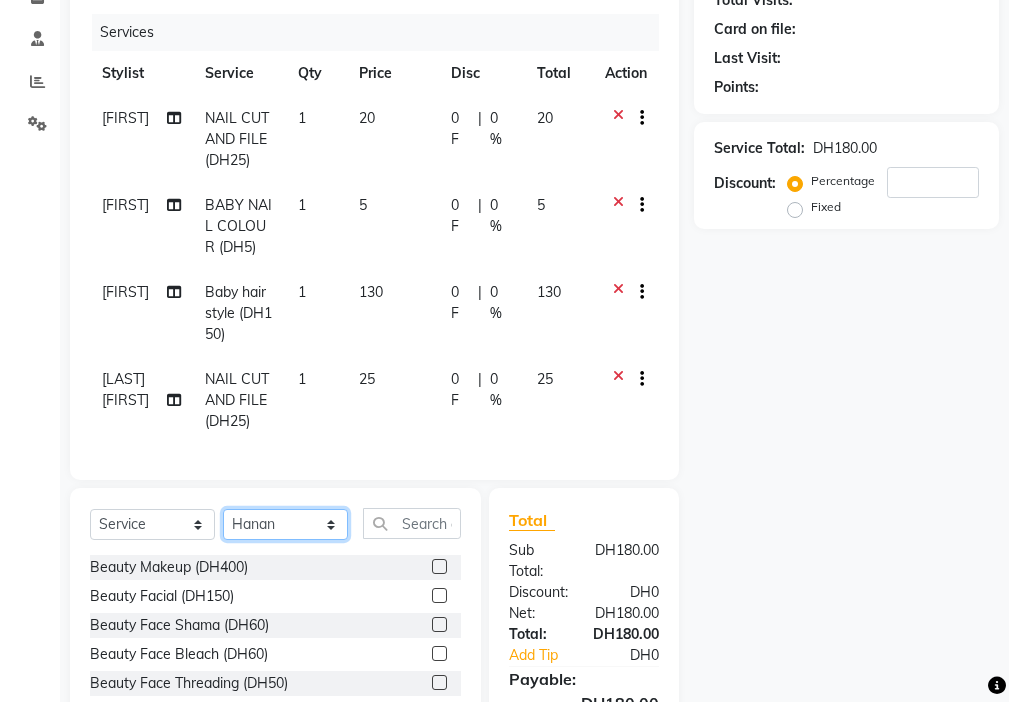 click on "Select Stylist [FIRST] [FIRST] [FIRST] [FIRST] Cashier [LAST] [FIRST] [FIRST] [FIRST] Kbina Madam mamta [FIRST] [FIRST] [FIRST] [FIRST] [FIRST]" 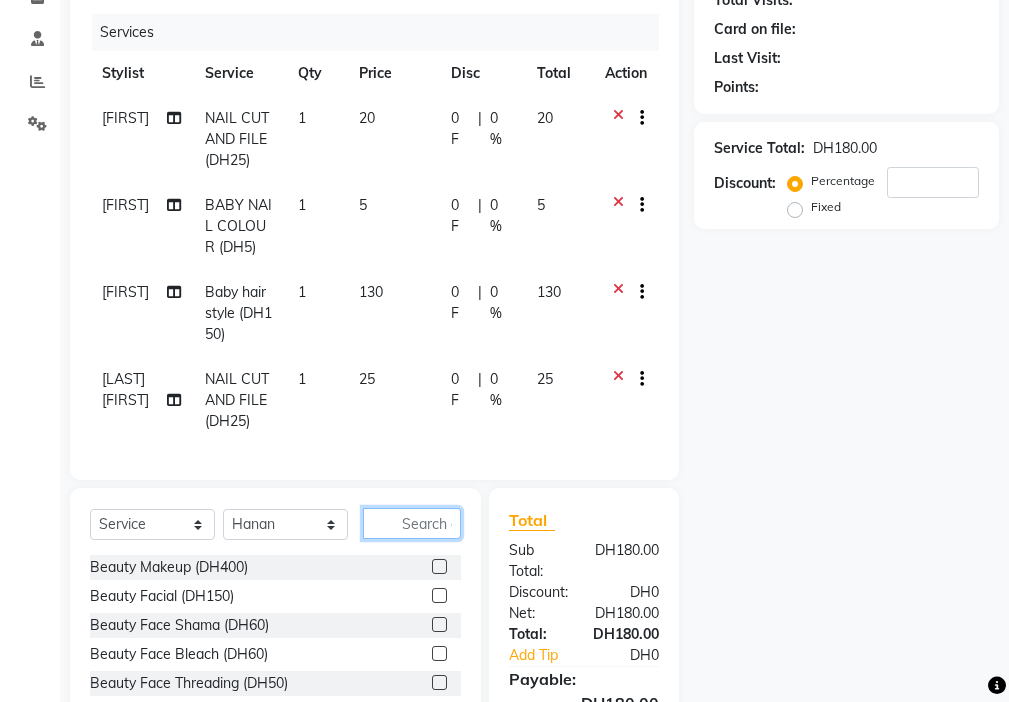 click 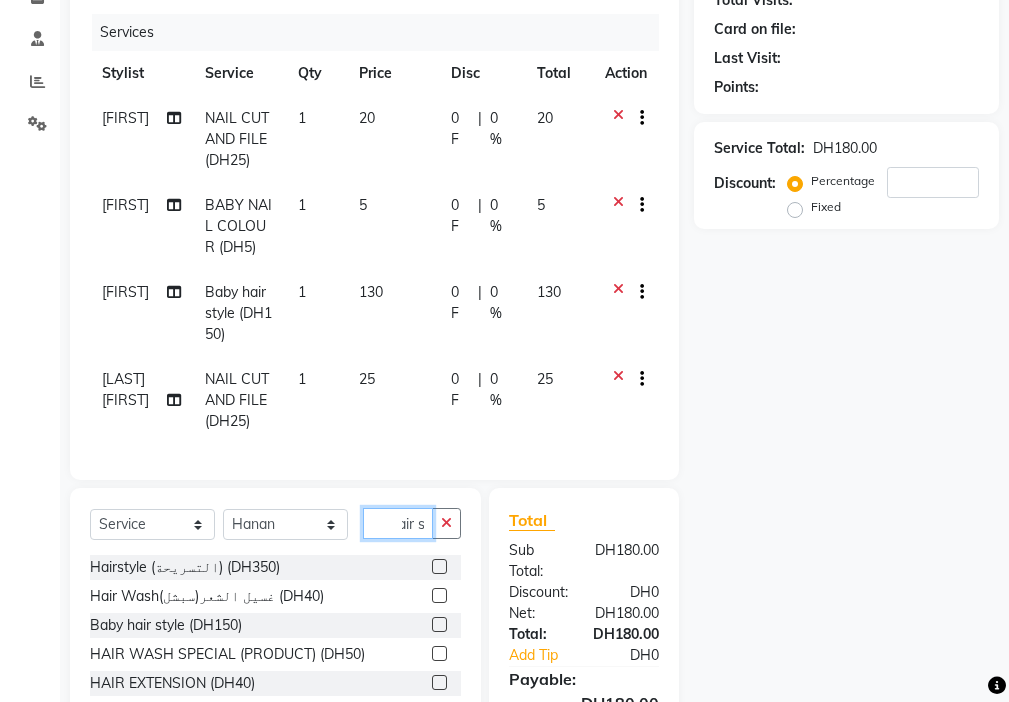 scroll, scrollTop: 0, scrollLeft: 17, axis: horizontal 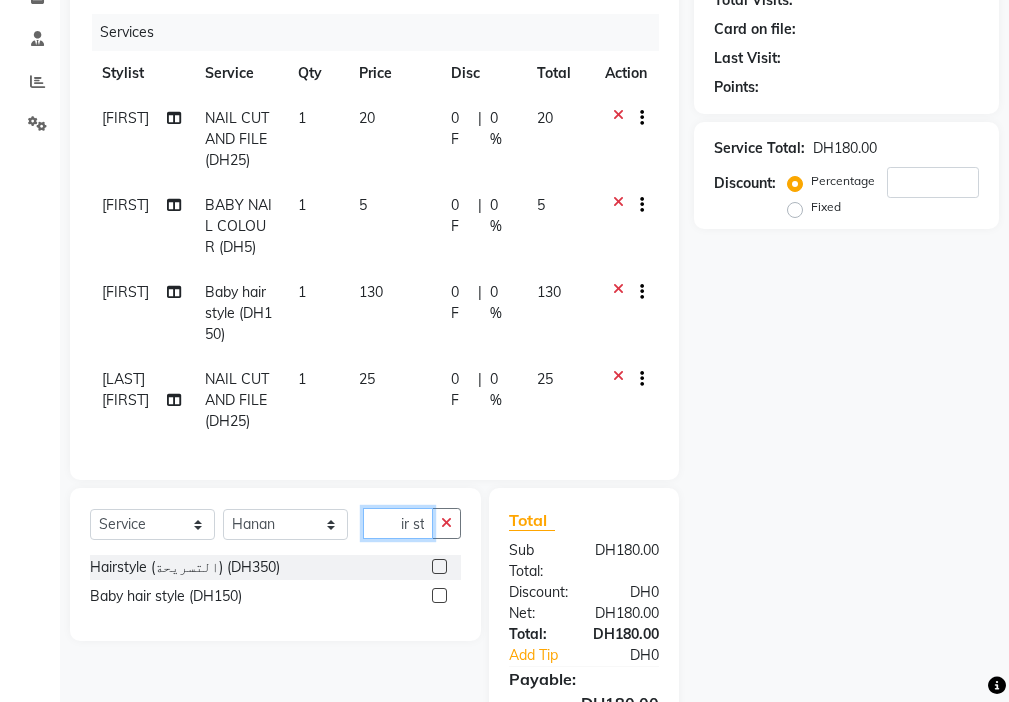 type on "hair st" 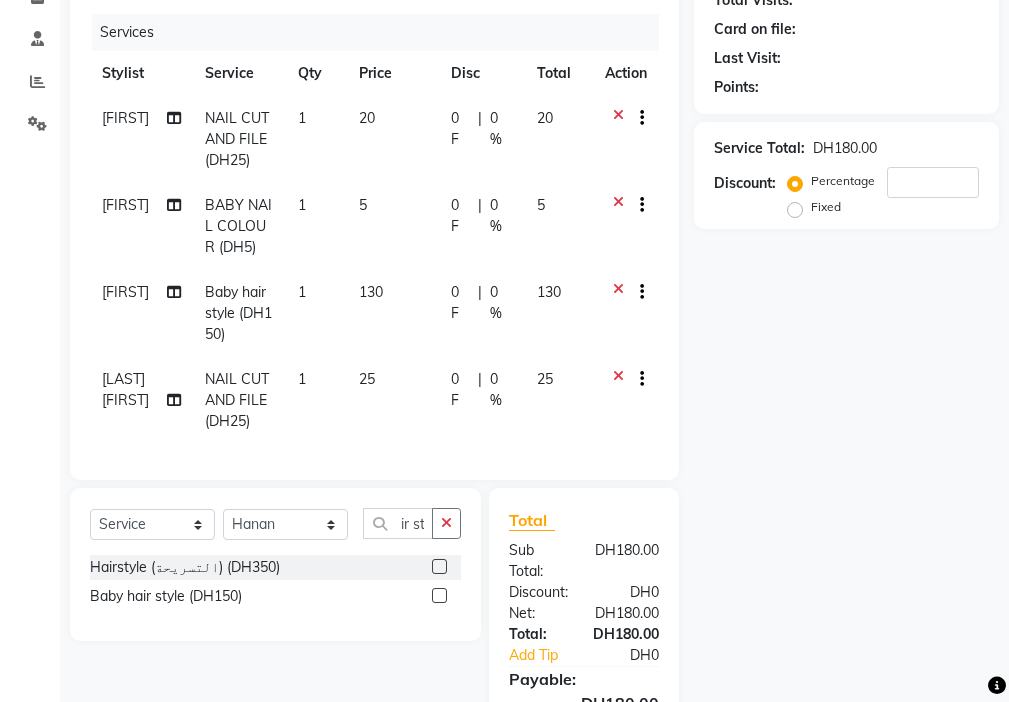 click 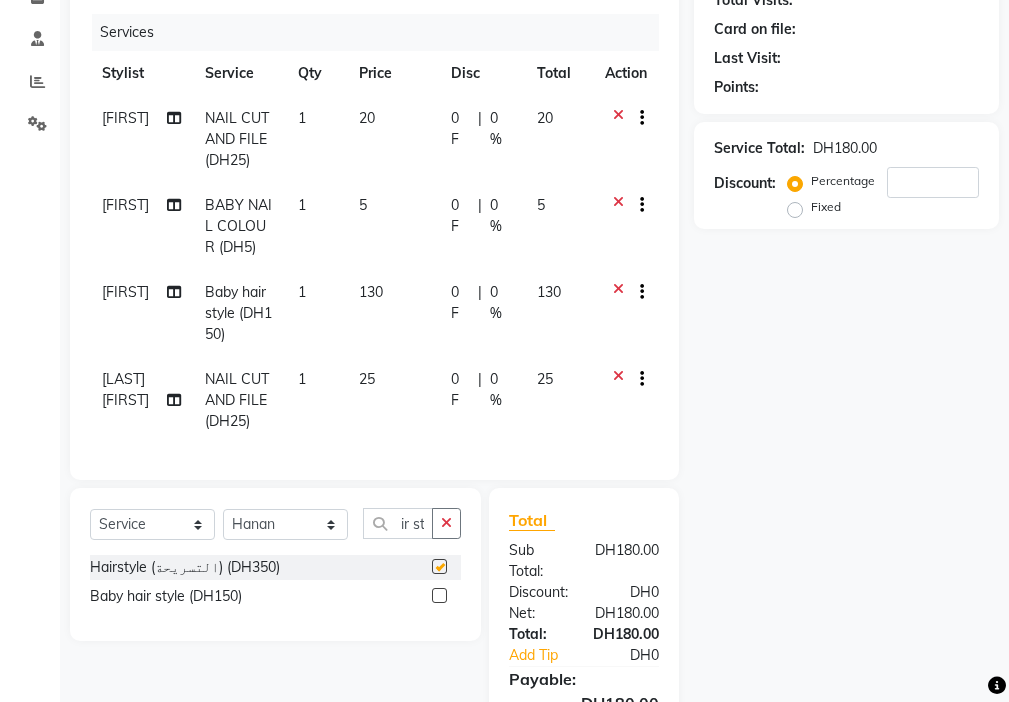 scroll, scrollTop: 0, scrollLeft: 0, axis: both 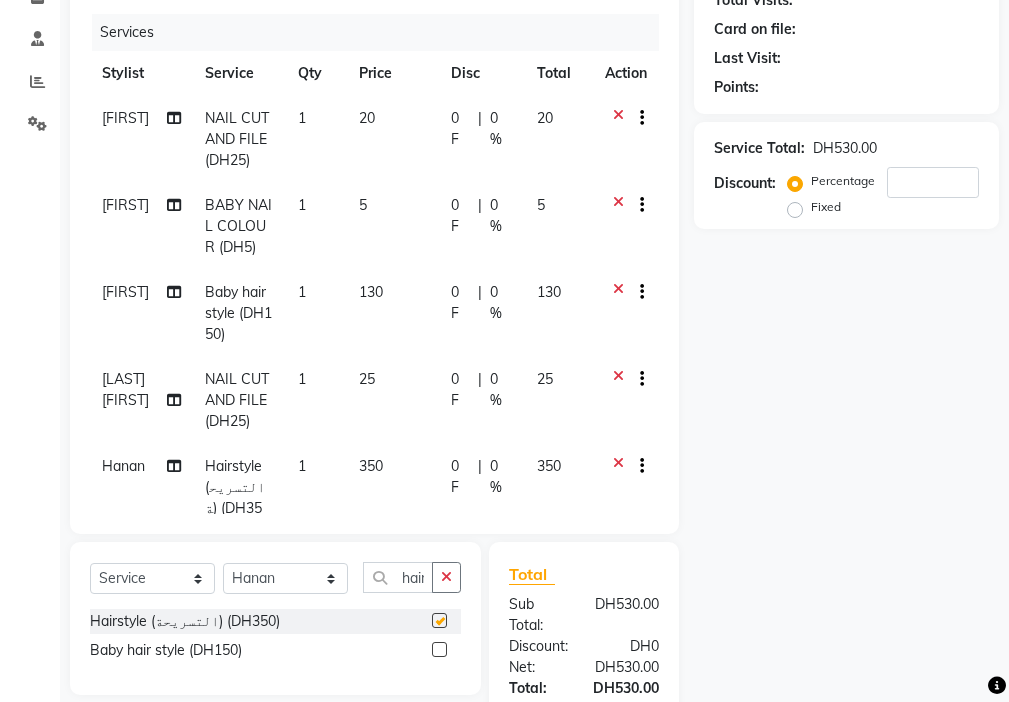 click on "350" 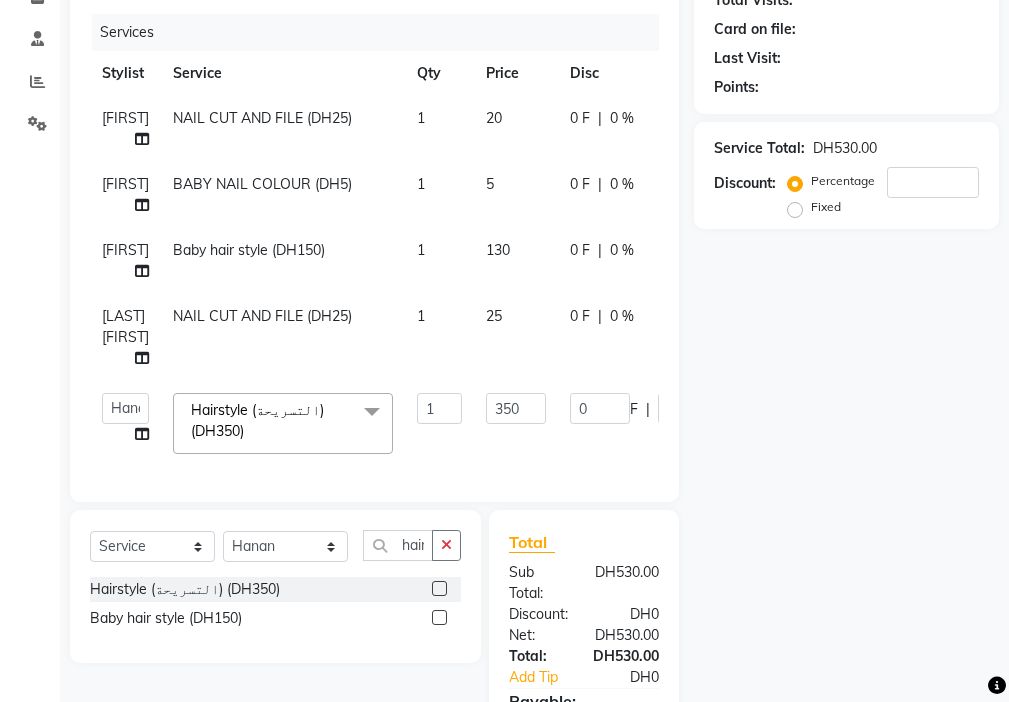checkbox on "false" 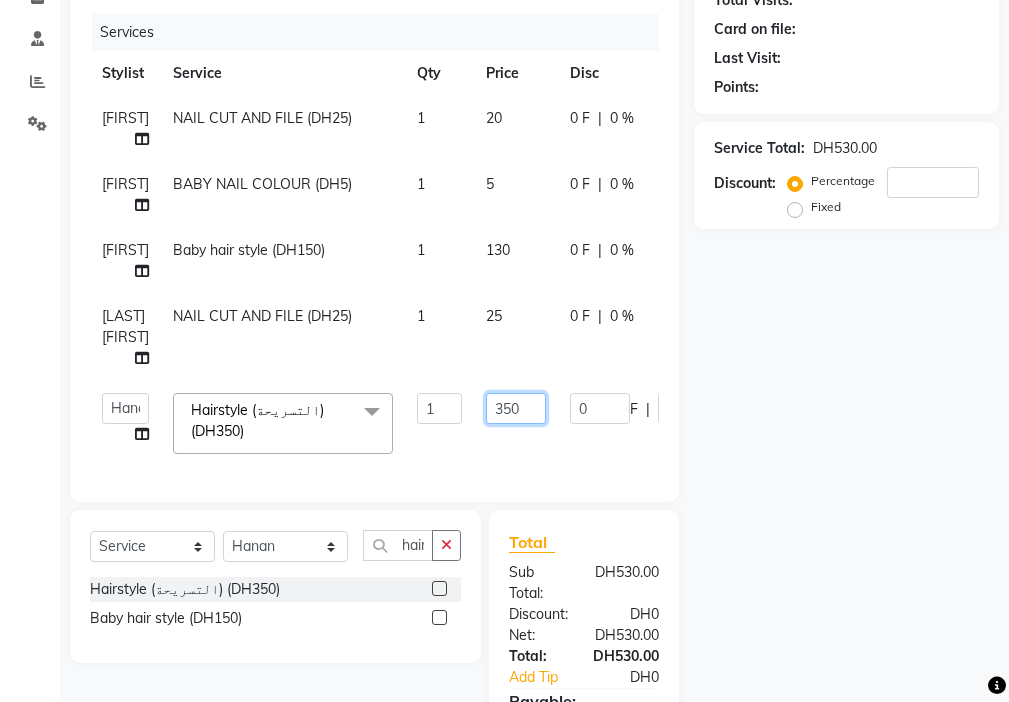 click on "350" 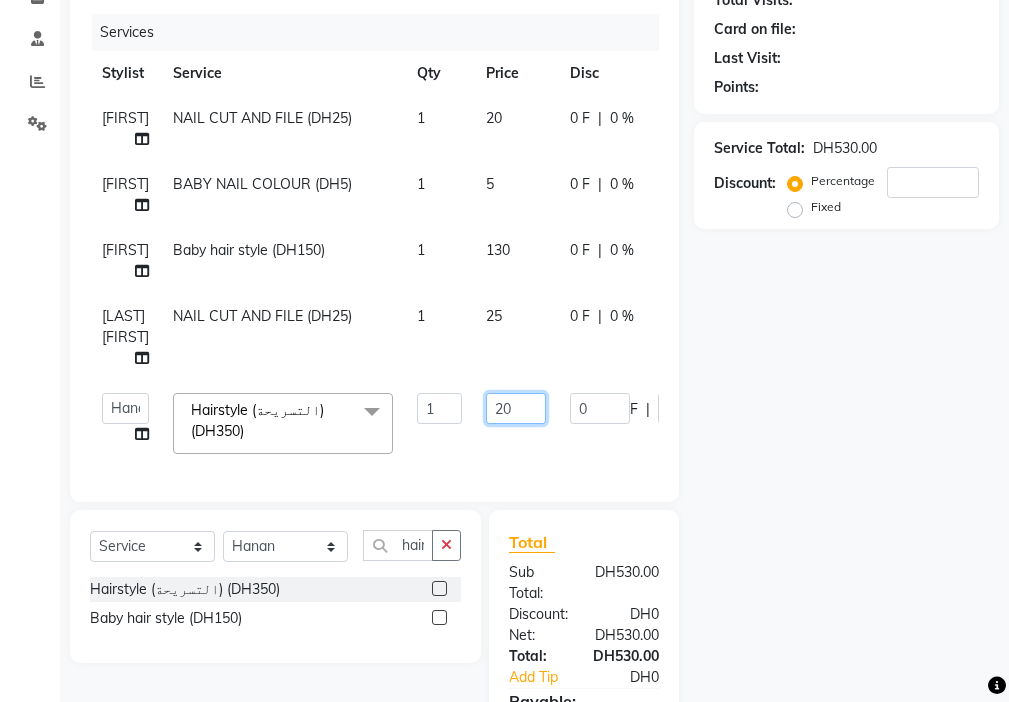 type on "250" 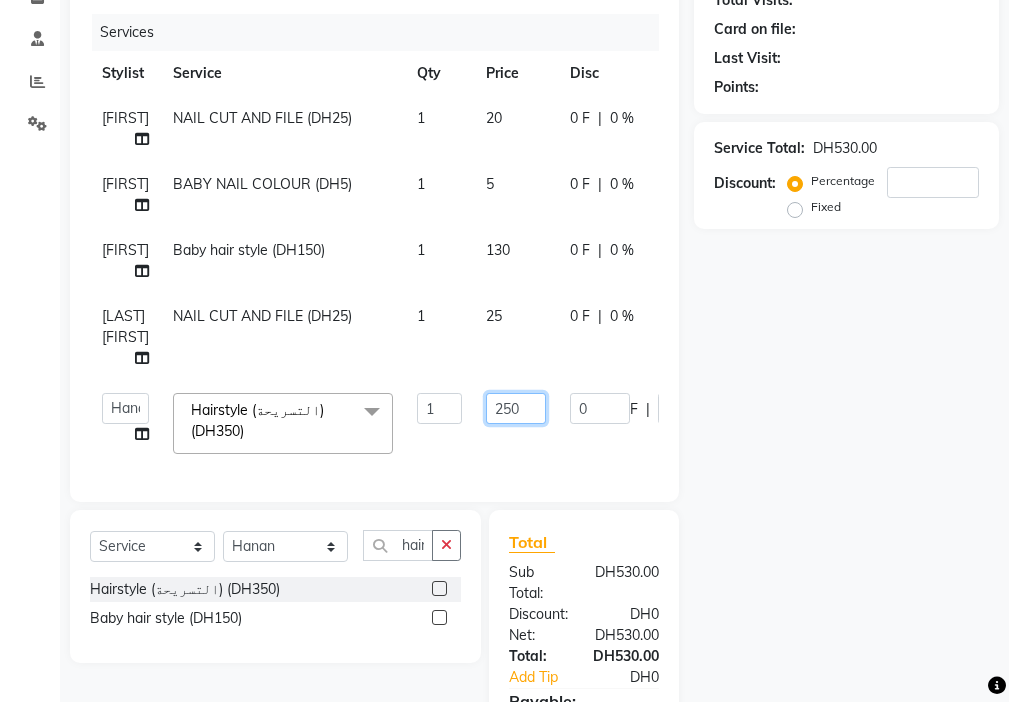 click on "250" 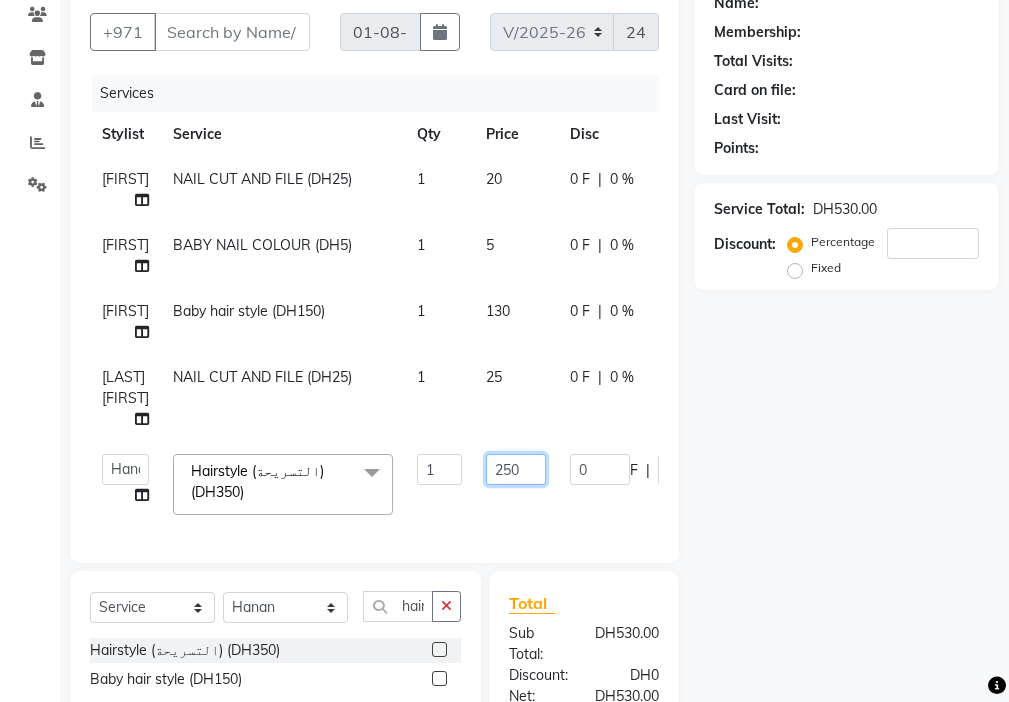 scroll, scrollTop: 143, scrollLeft: 0, axis: vertical 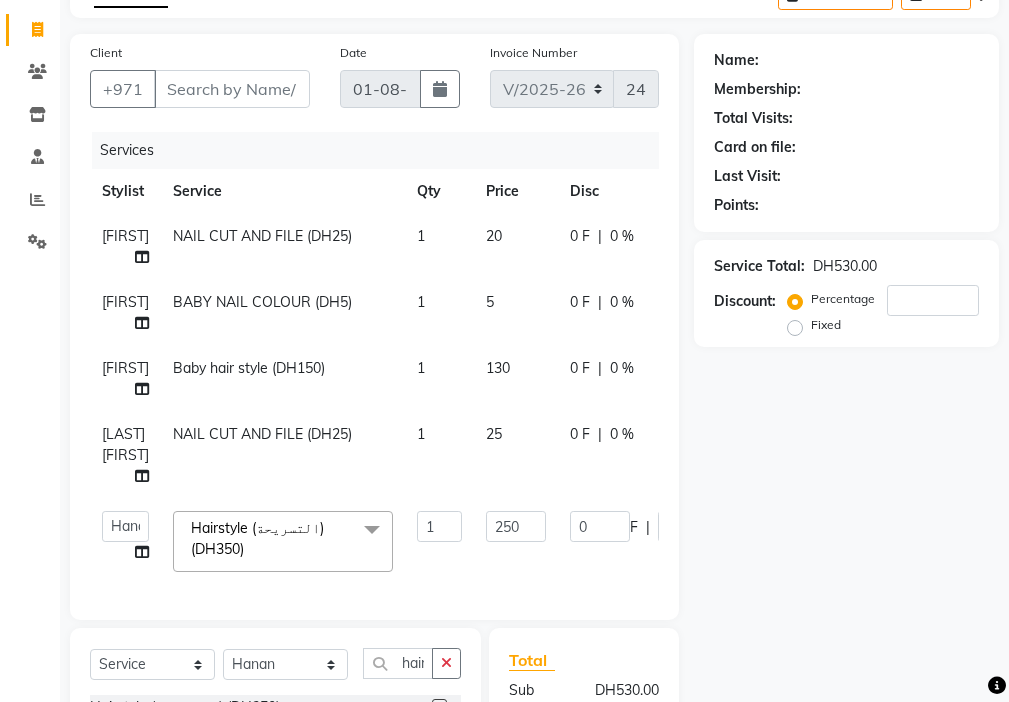 click on "[FIRST] [SERVICE]  (DH5) 1 5 0 F | 0 % 5" 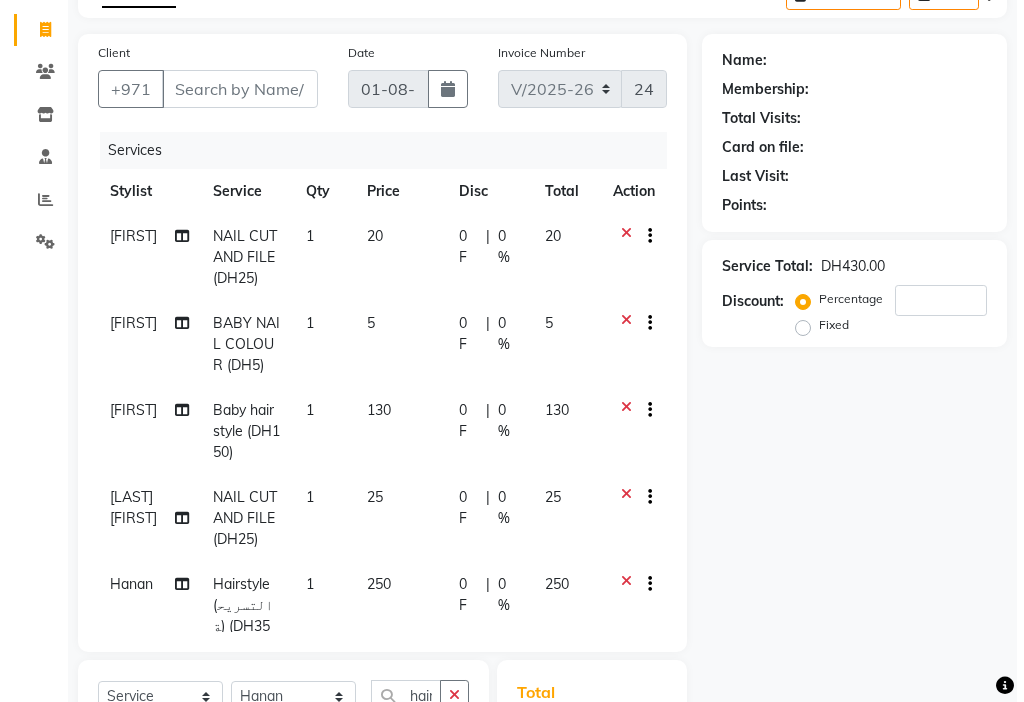scroll, scrollTop: 48, scrollLeft: 0, axis: vertical 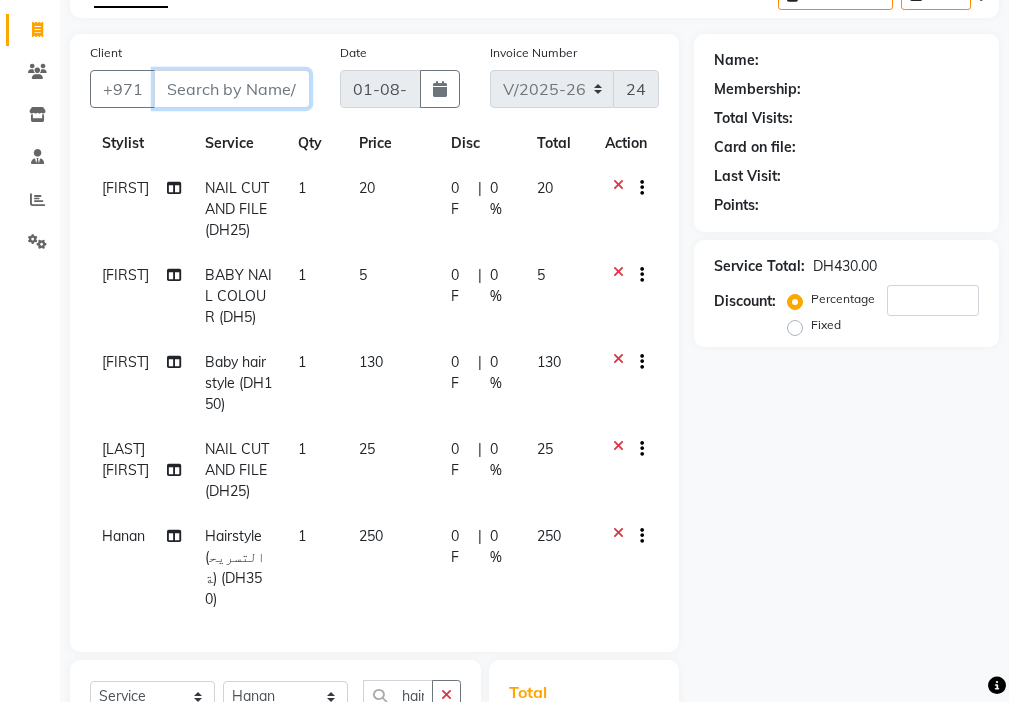 click on "Client" at bounding box center (232, 89) 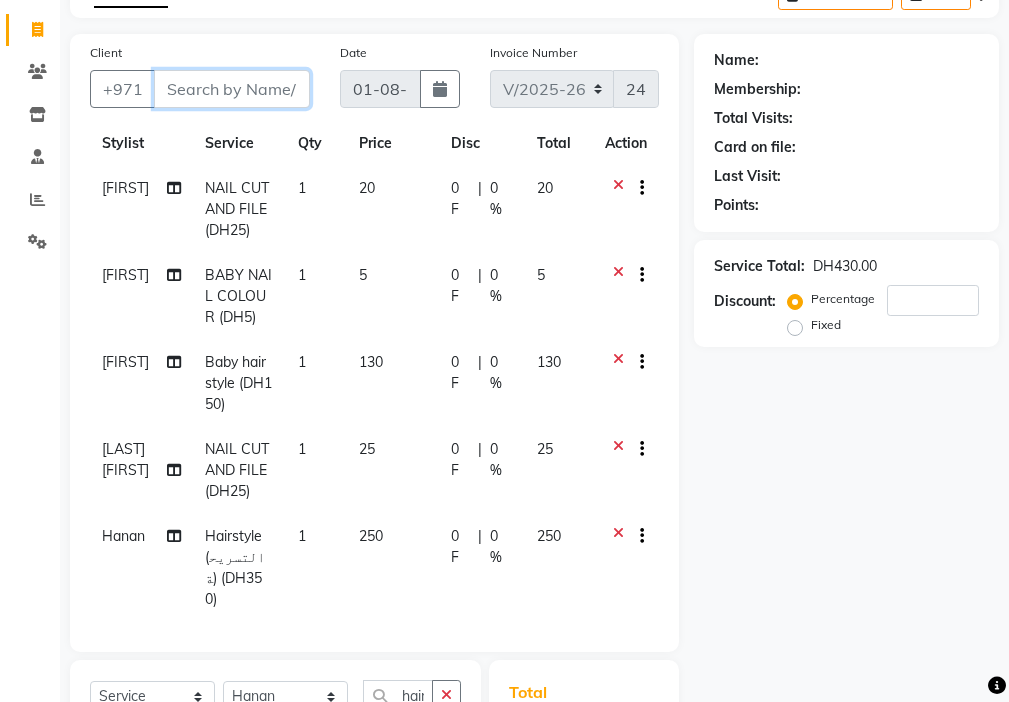 type on "5" 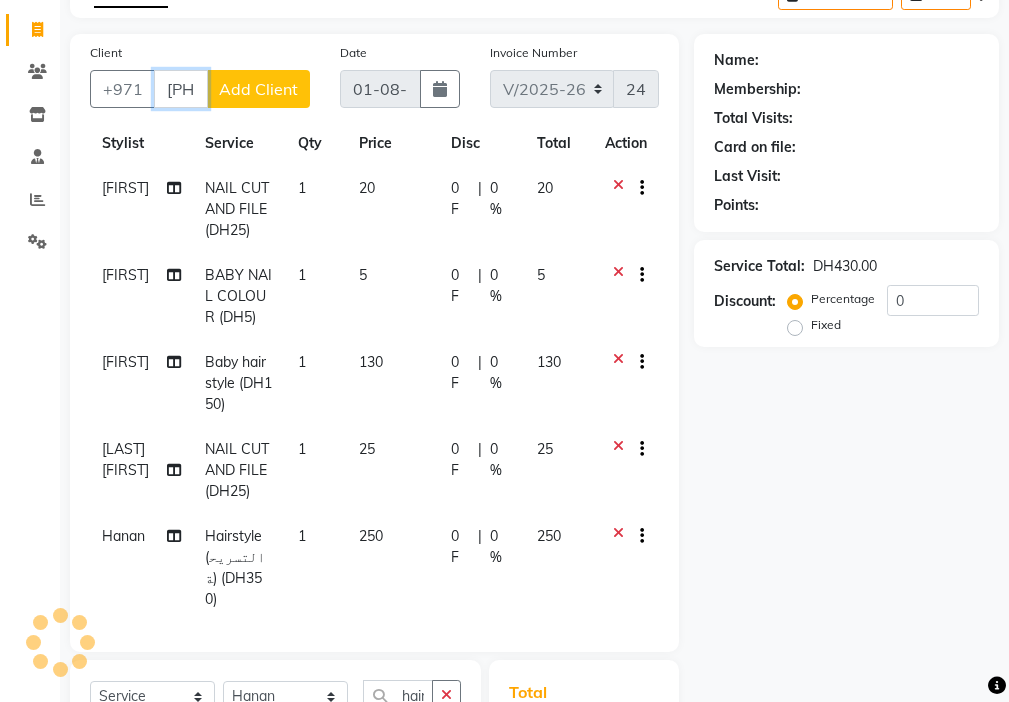 type on "[PHONE]" 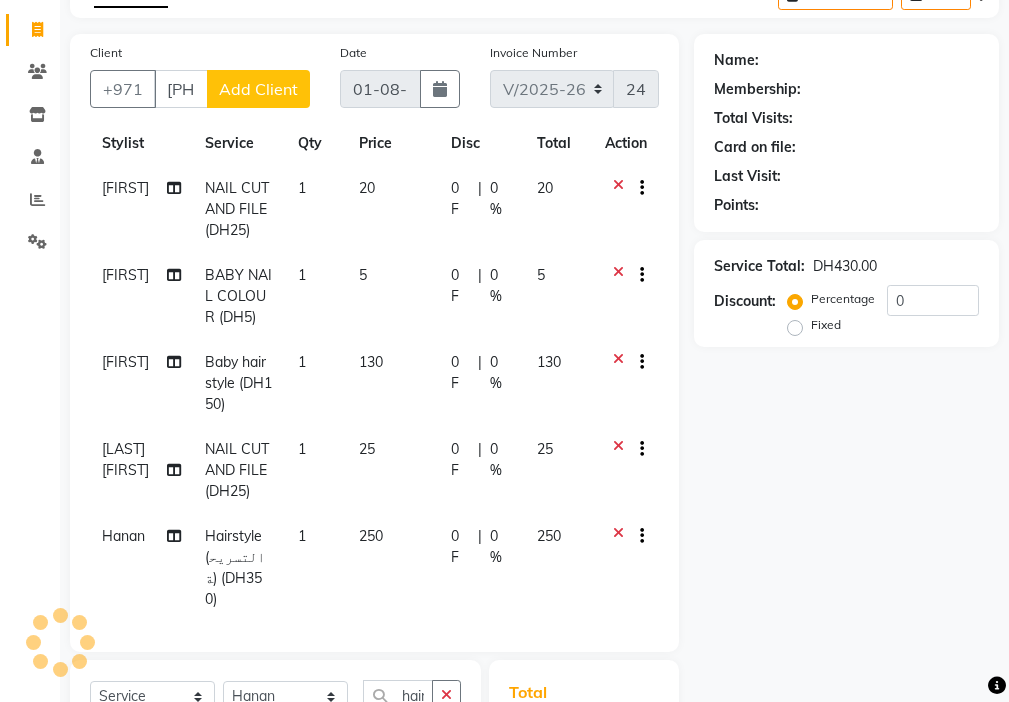 click on "Add Client" 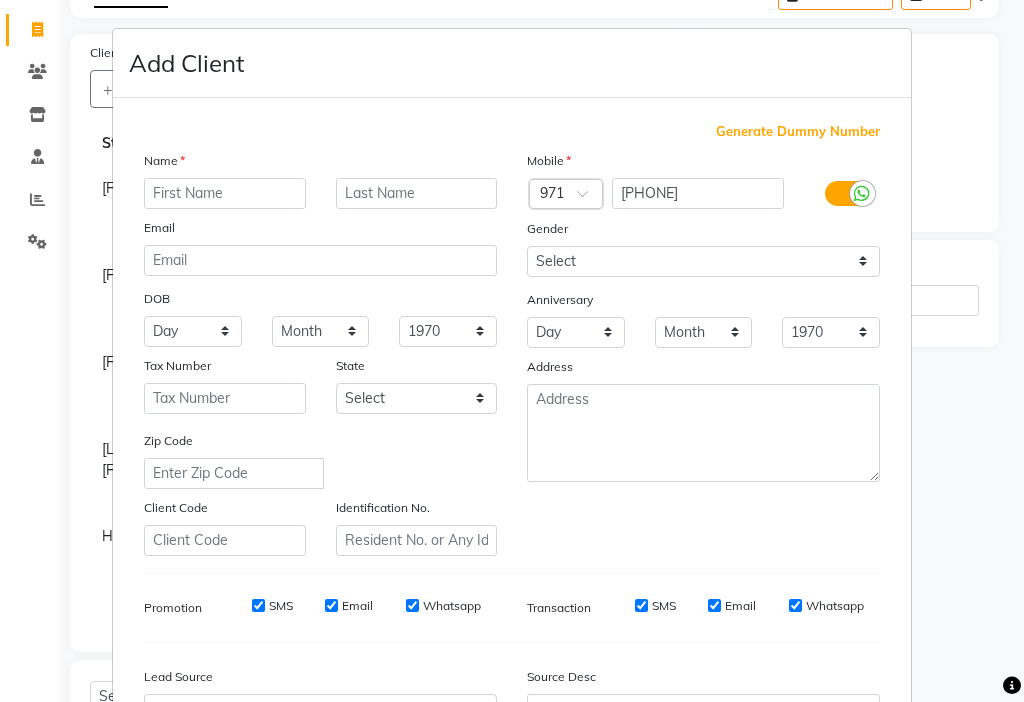 click on "SMS" at bounding box center (281, 606) 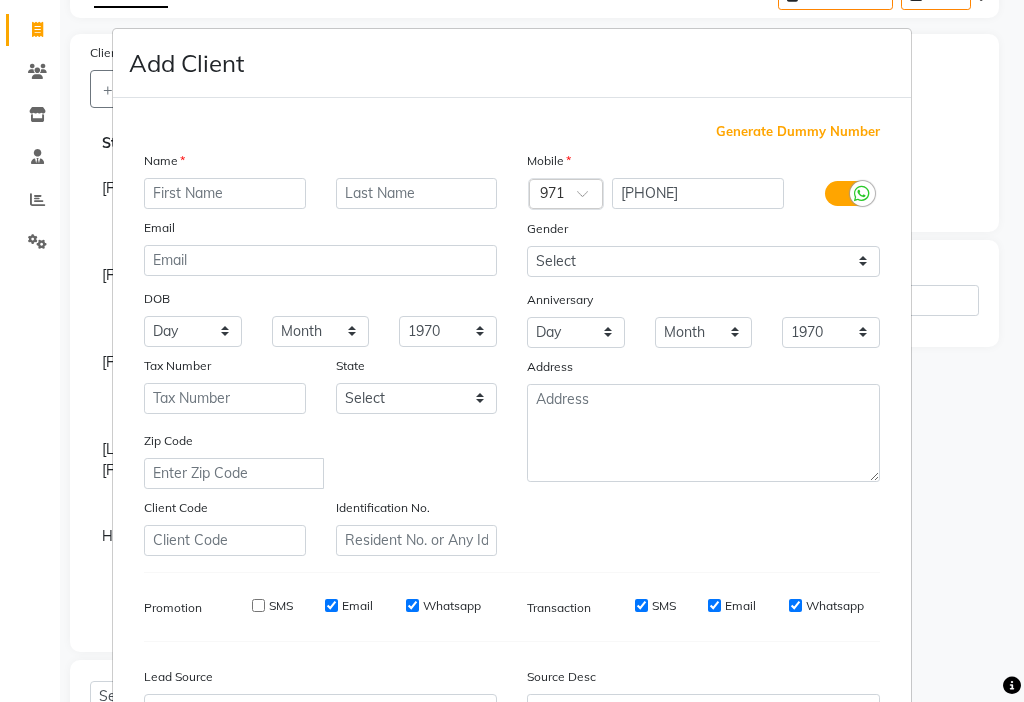 click on "Email" at bounding box center (331, 605) 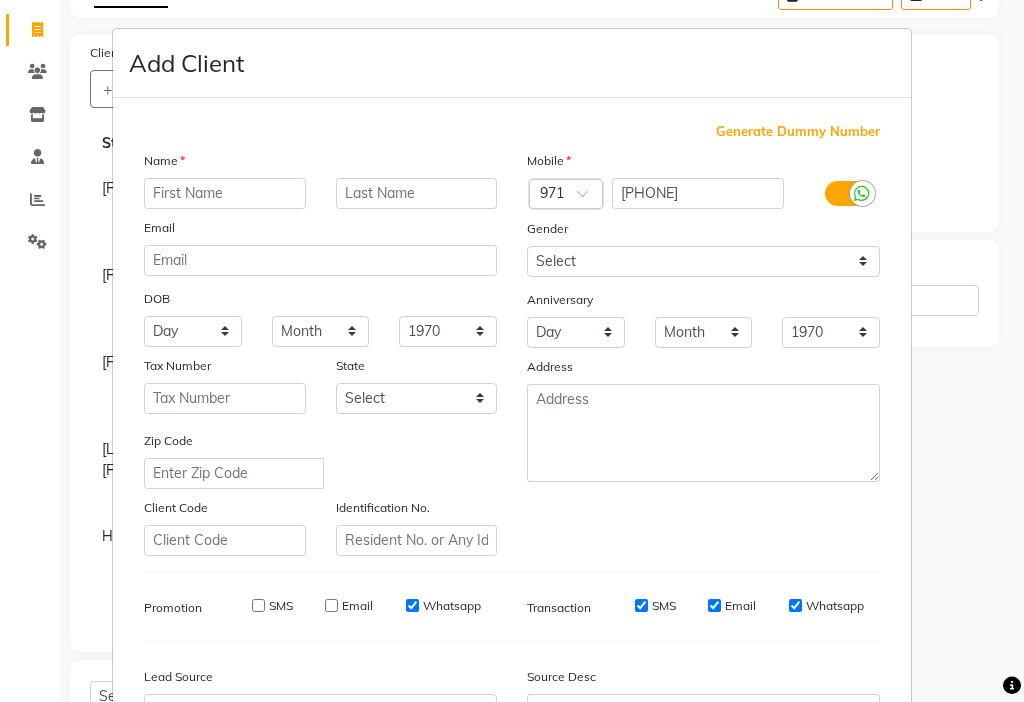 click on "SMS" at bounding box center (641, 605) 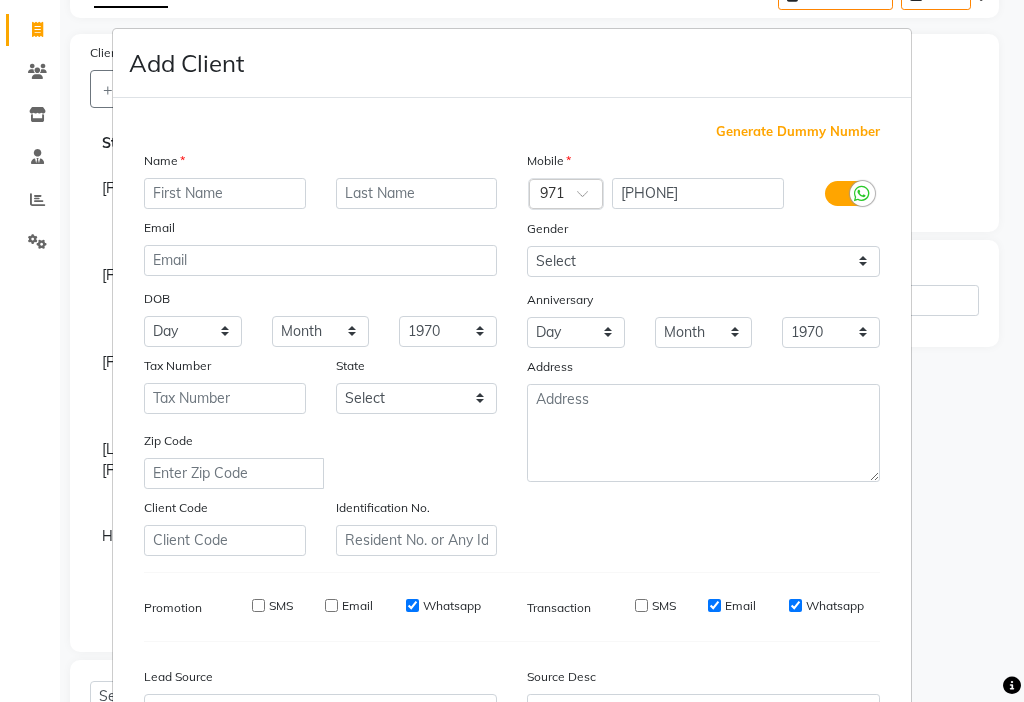 click on "Email" at bounding box center [740, 606] 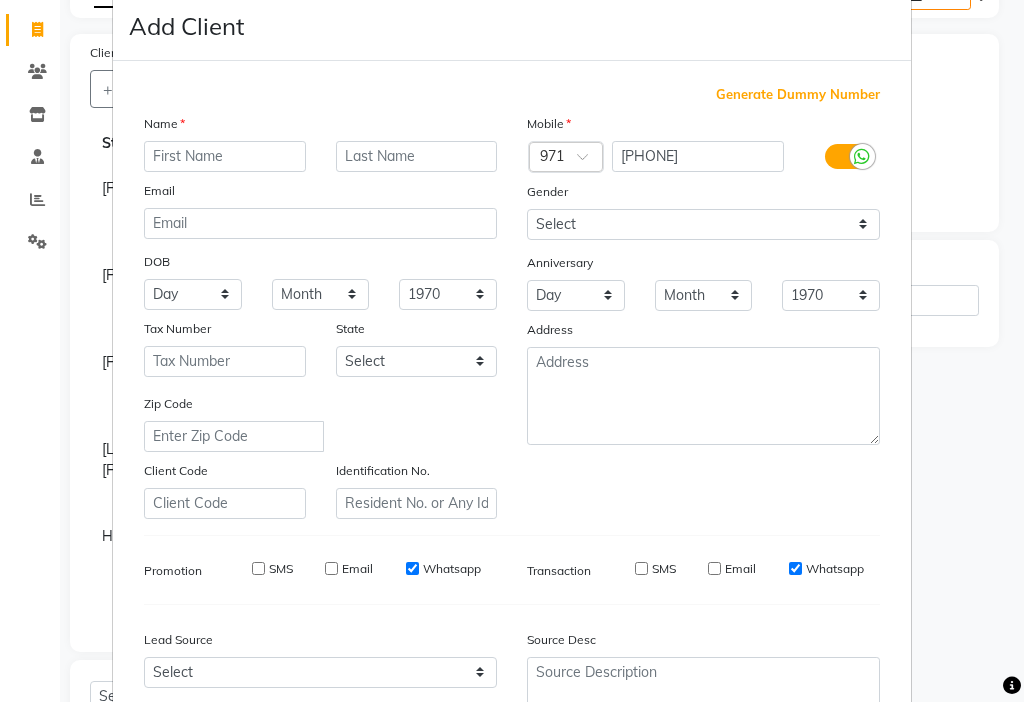 scroll, scrollTop: 32, scrollLeft: 0, axis: vertical 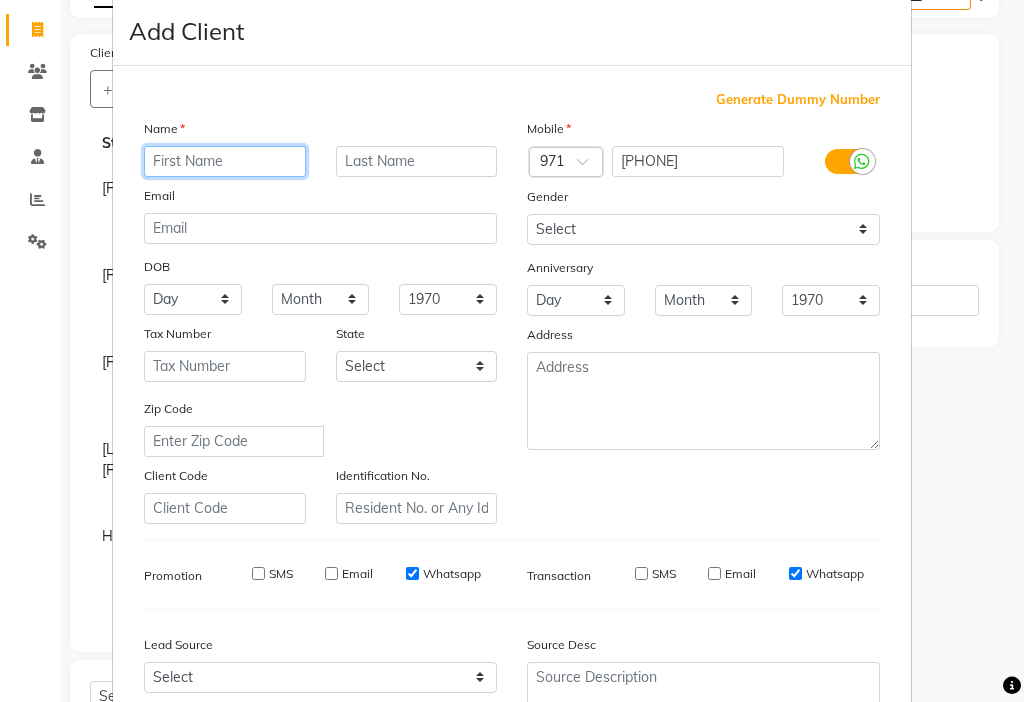 click at bounding box center (225, 161) 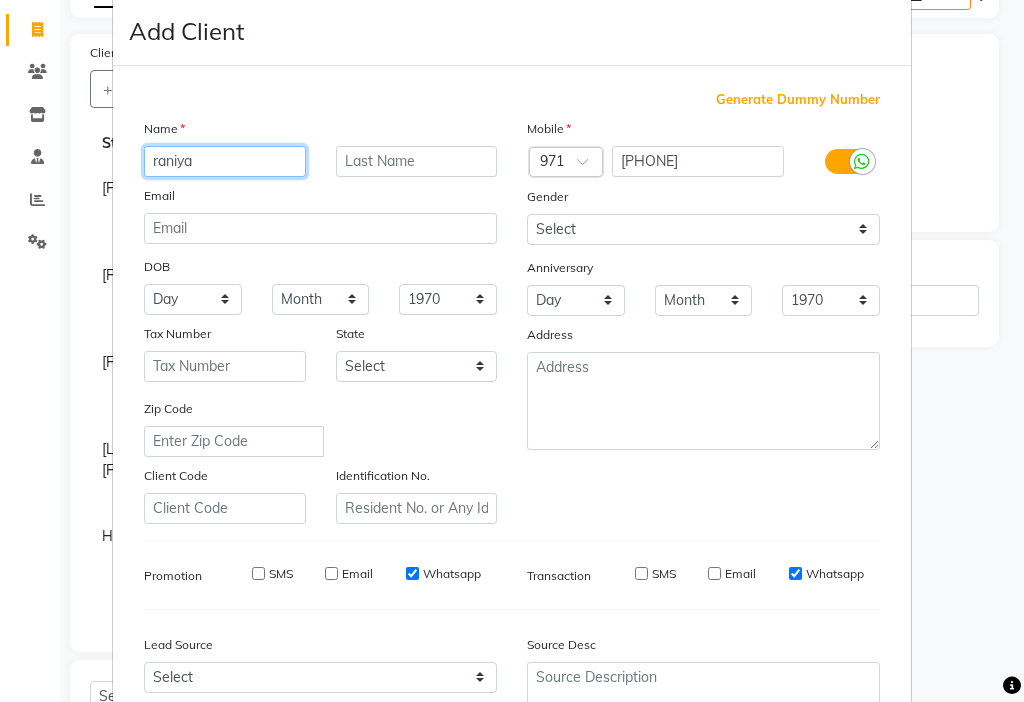 type on "raniya" 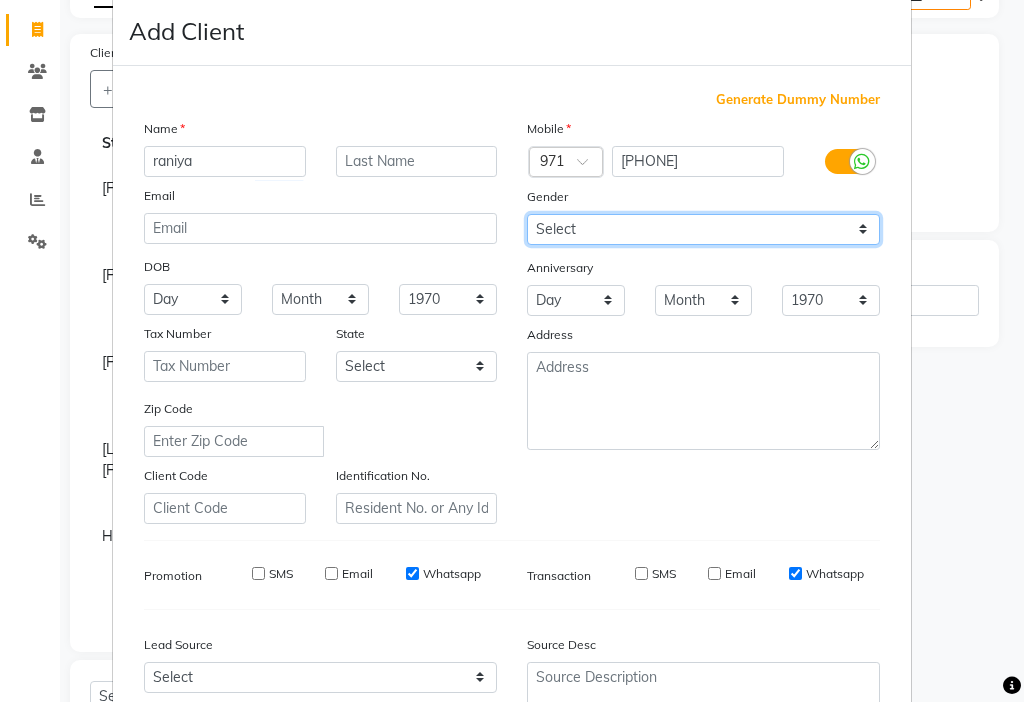 click on "Select Male Female Other Prefer Not To Say" at bounding box center (703, 229) 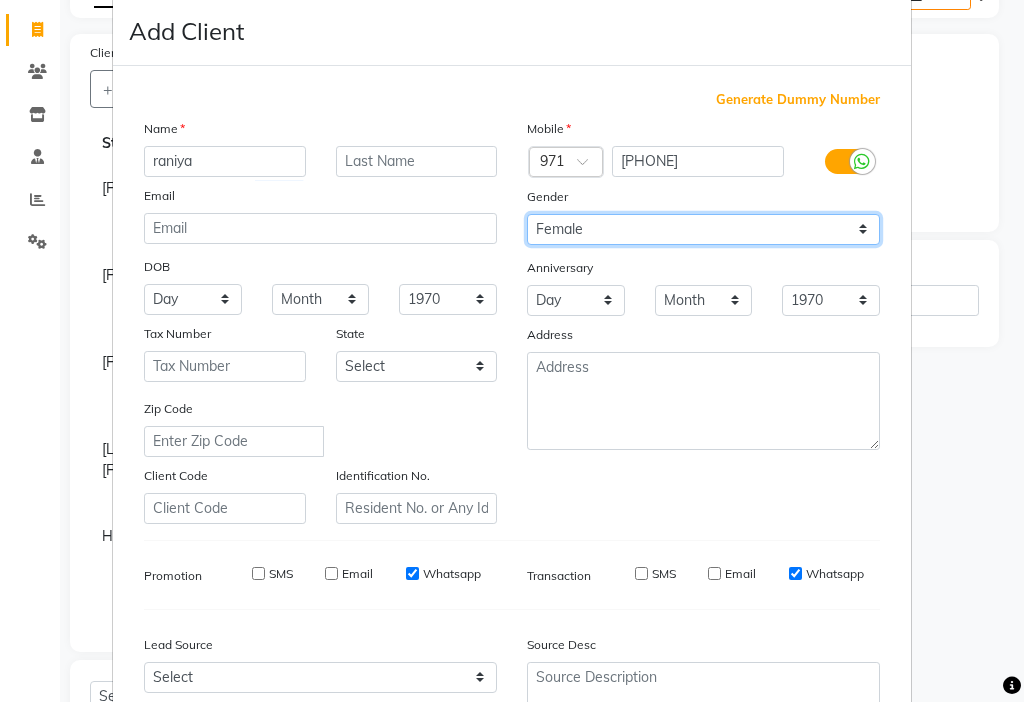 click on "Select Male Female Other Prefer Not To Say" at bounding box center (703, 229) 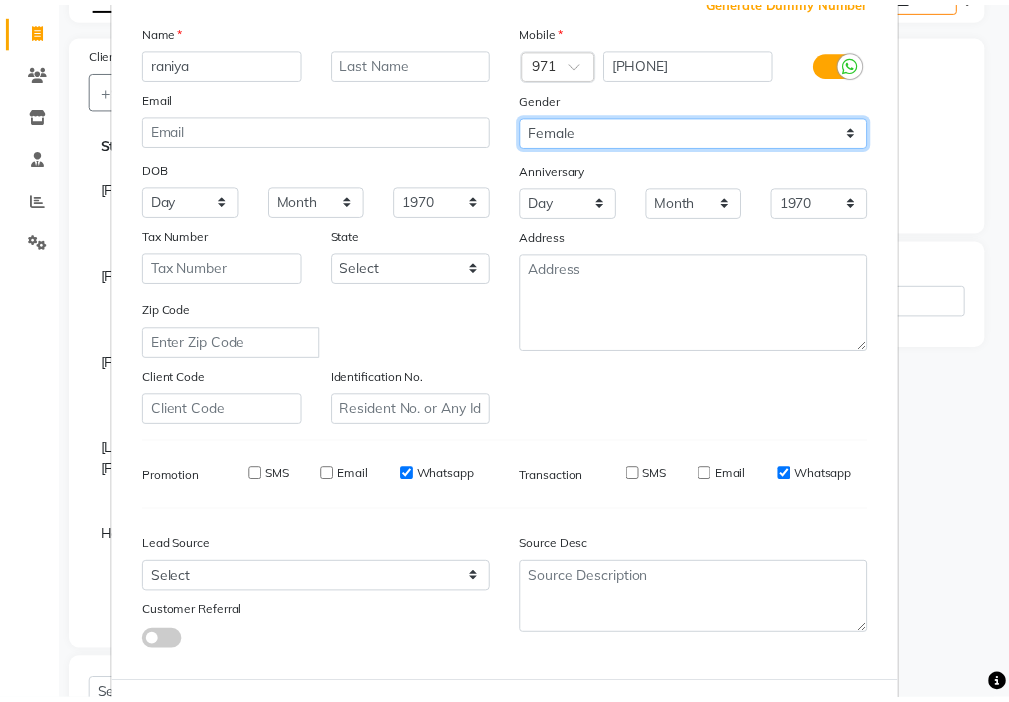 scroll, scrollTop: 221, scrollLeft: 0, axis: vertical 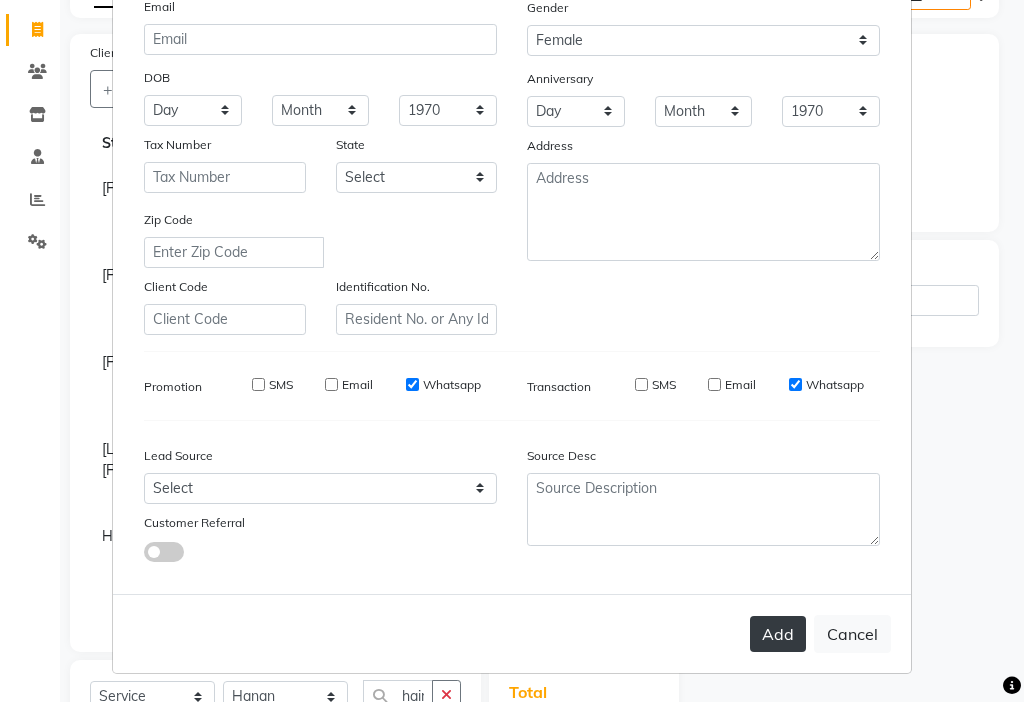 click on "Add" at bounding box center (778, 634) 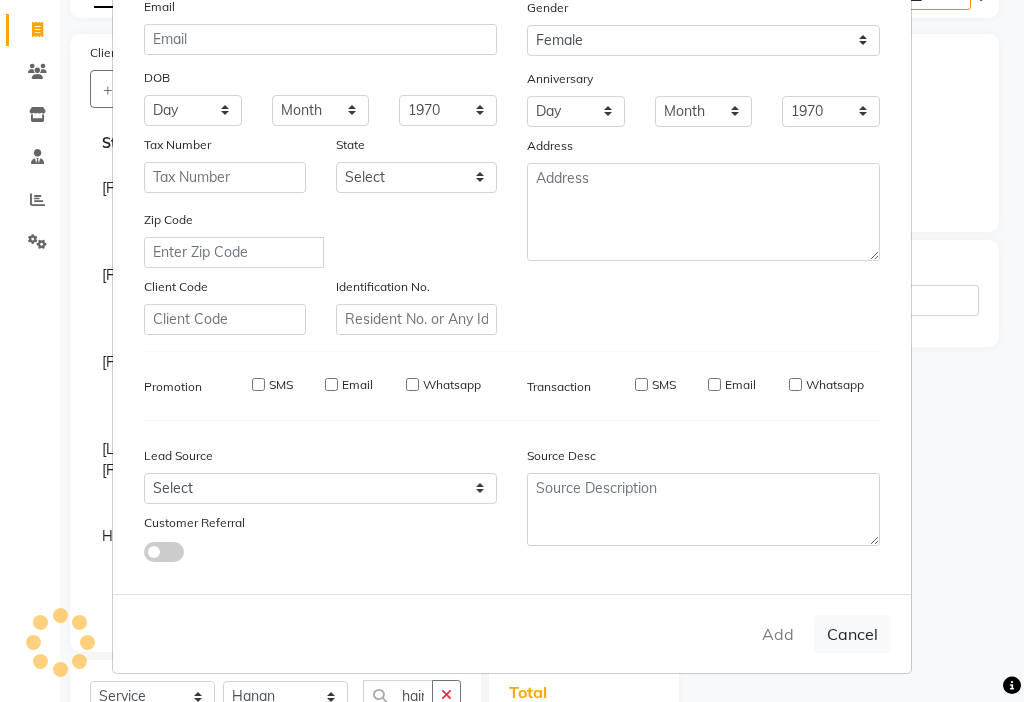 type 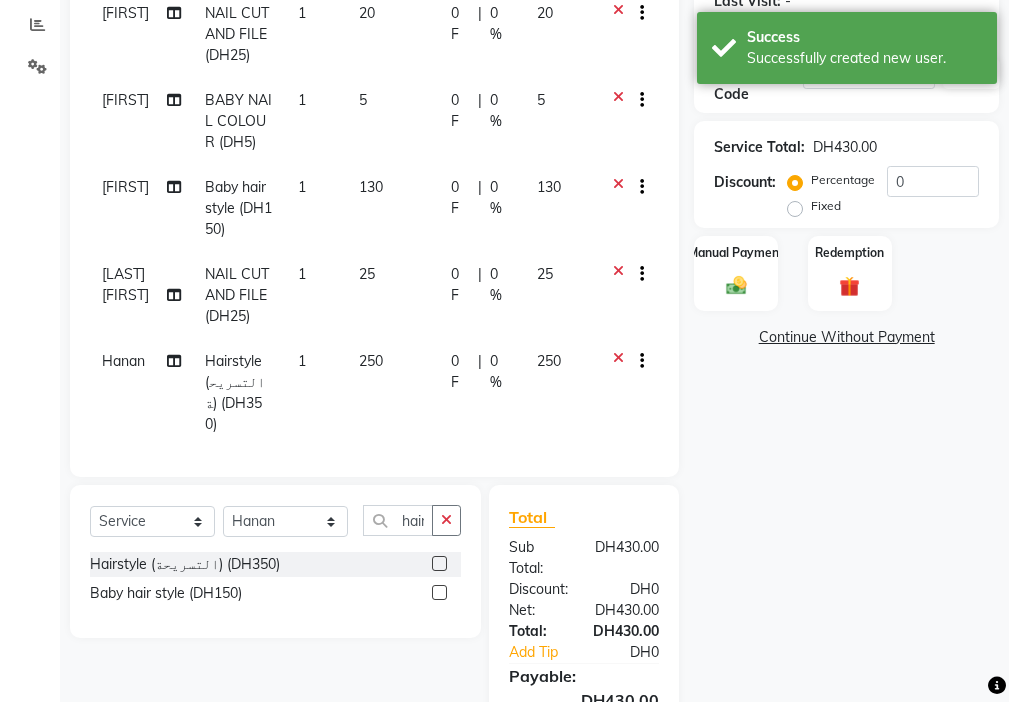 scroll, scrollTop: 328, scrollLeft: 0, axis: vertical 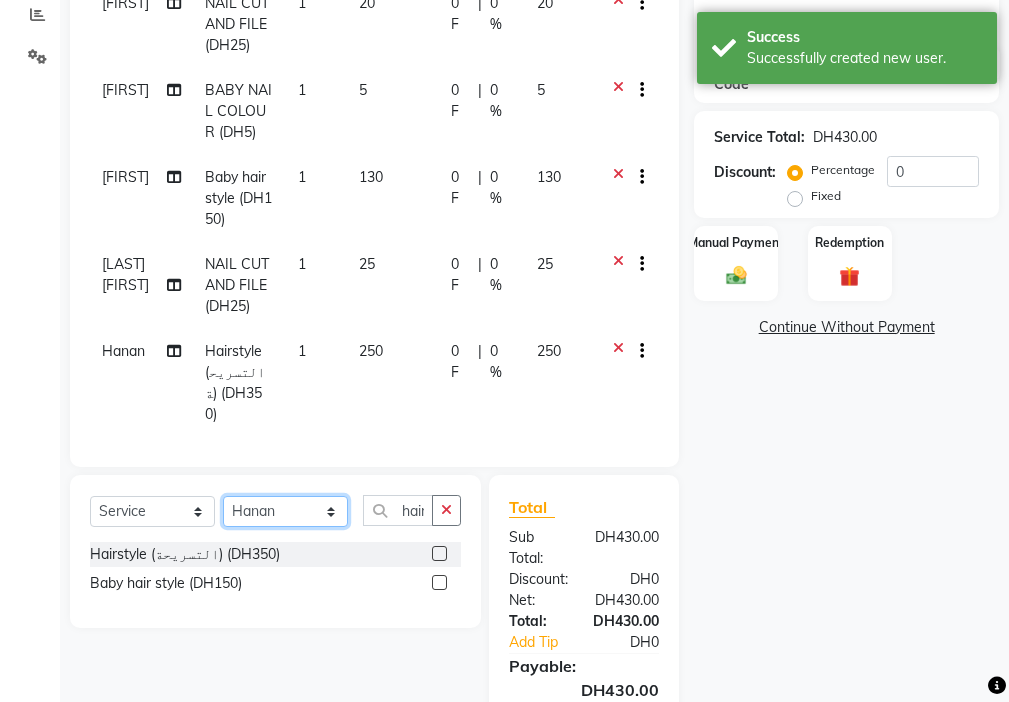 click on "Select Stylist [FIRST] [FIRST] [FIRST] [FIRST] Cashier [LAST] [FIRST] [FIRST] [FIRST] Kbina Madam mamta [FIRST] [FIRST] [FIRST] [FIRST] [FIRST]" 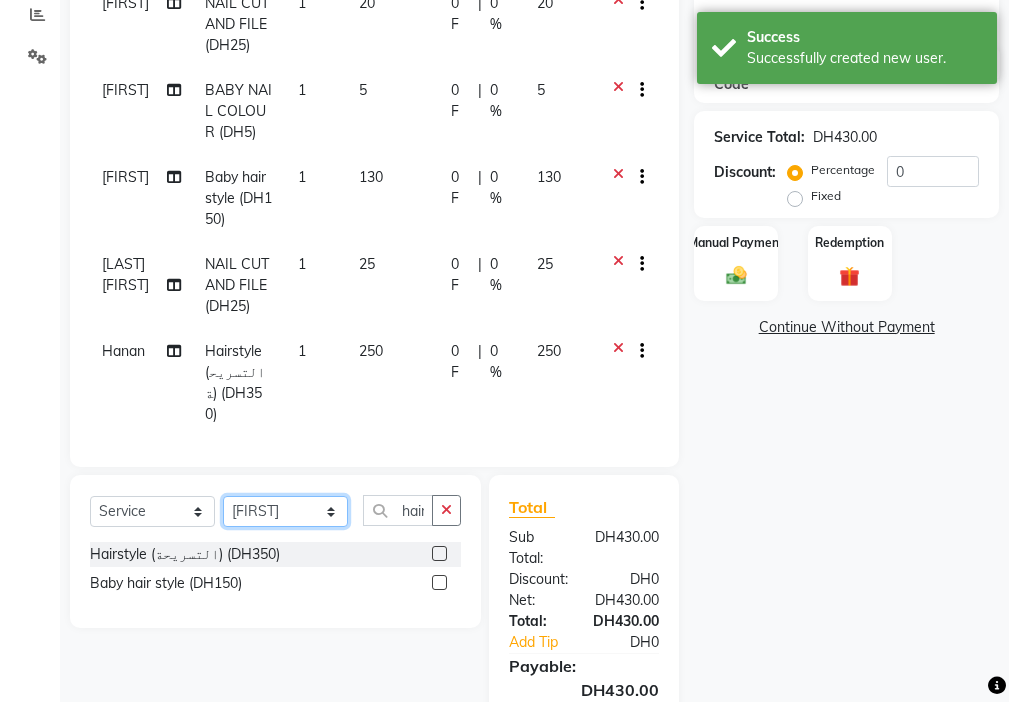 click on "Select Stylist [FIRST] [FIRST] [FIRST] [FIRST] Cashier [LAST] [FIRST] [FIRST] [FIRST] Kbina Madam mamta [FIRST] [FIRST] [FIRST] [FIRST] [FIRST]" 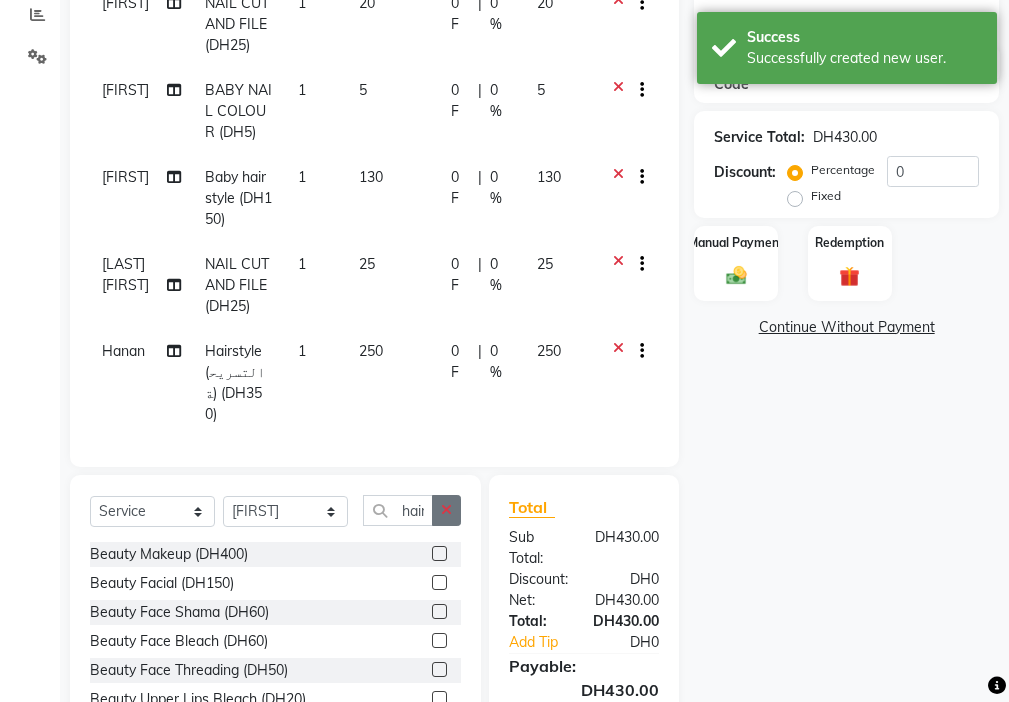 click 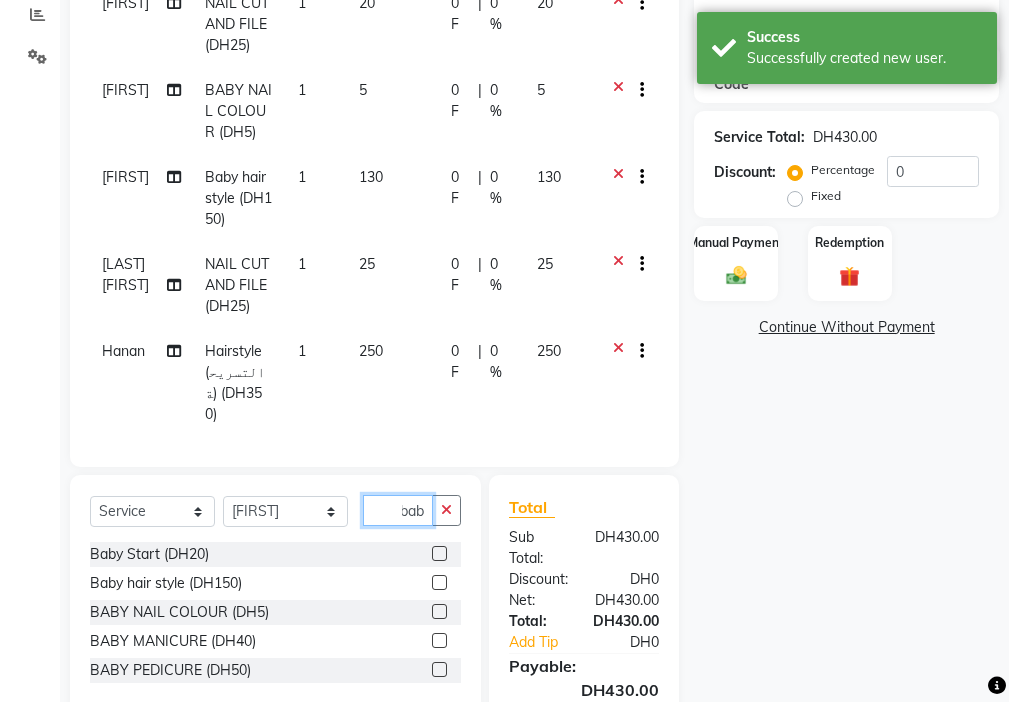 scroll, scrollTop: 0, scrollLeft: 9, axis: horizontal 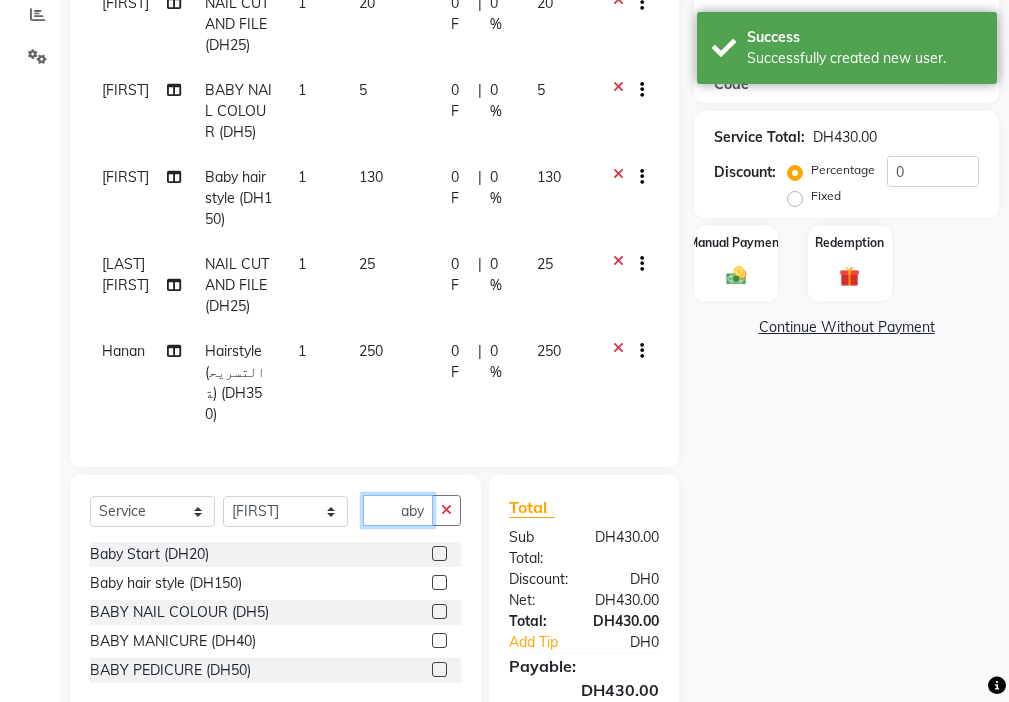 type on "baby" 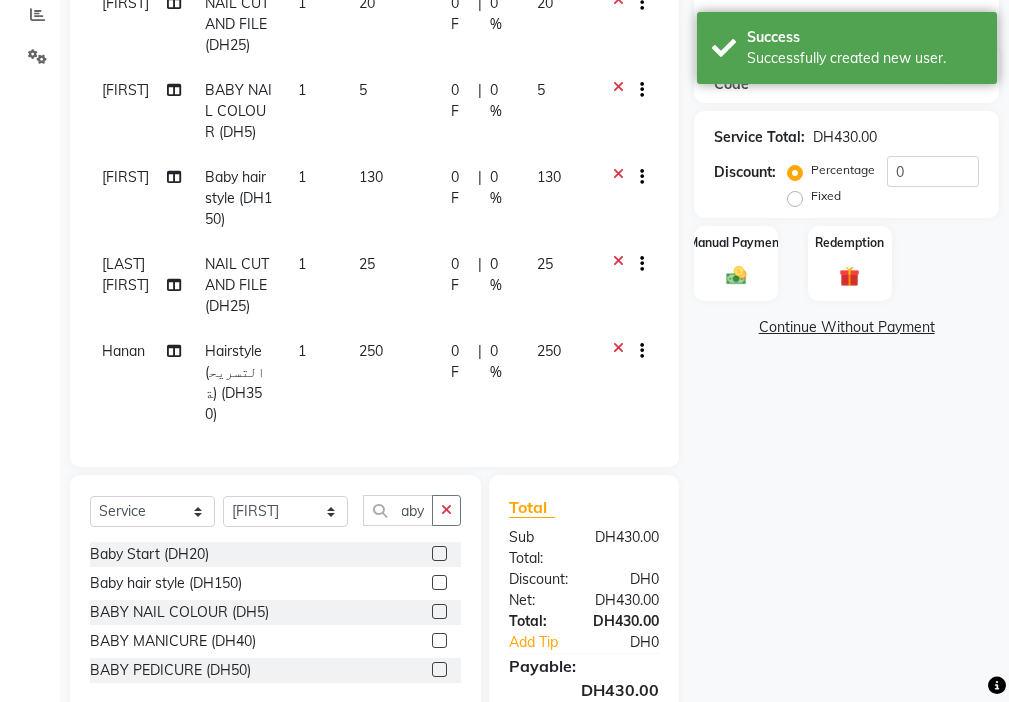 click 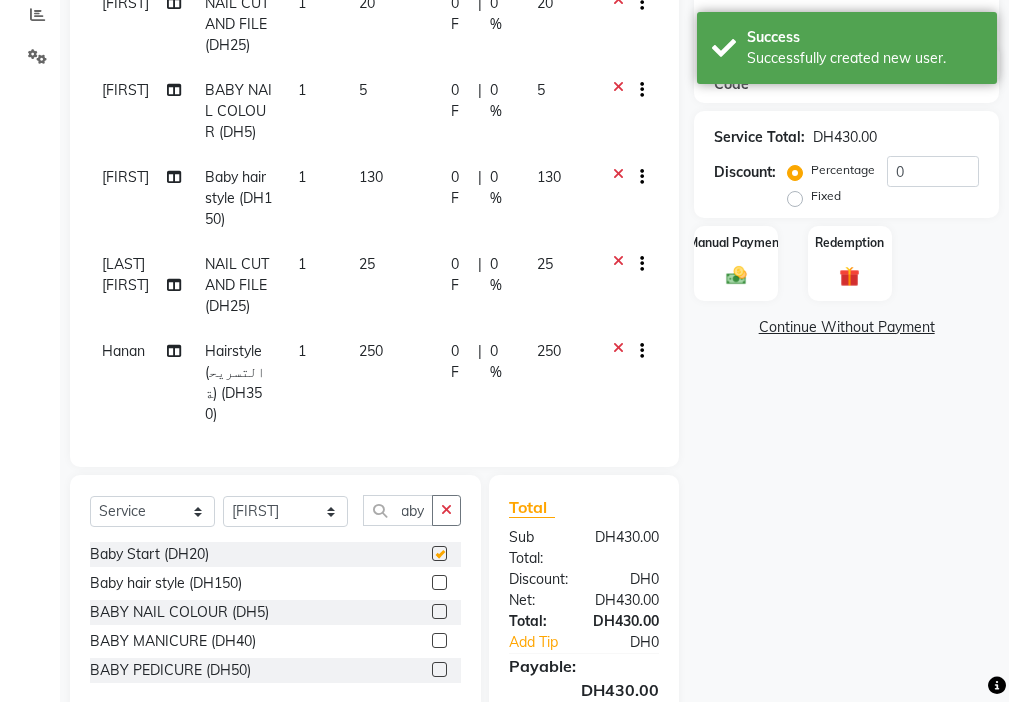 scroll, scrollTop: 0, scrollLeft: 0, axis: both 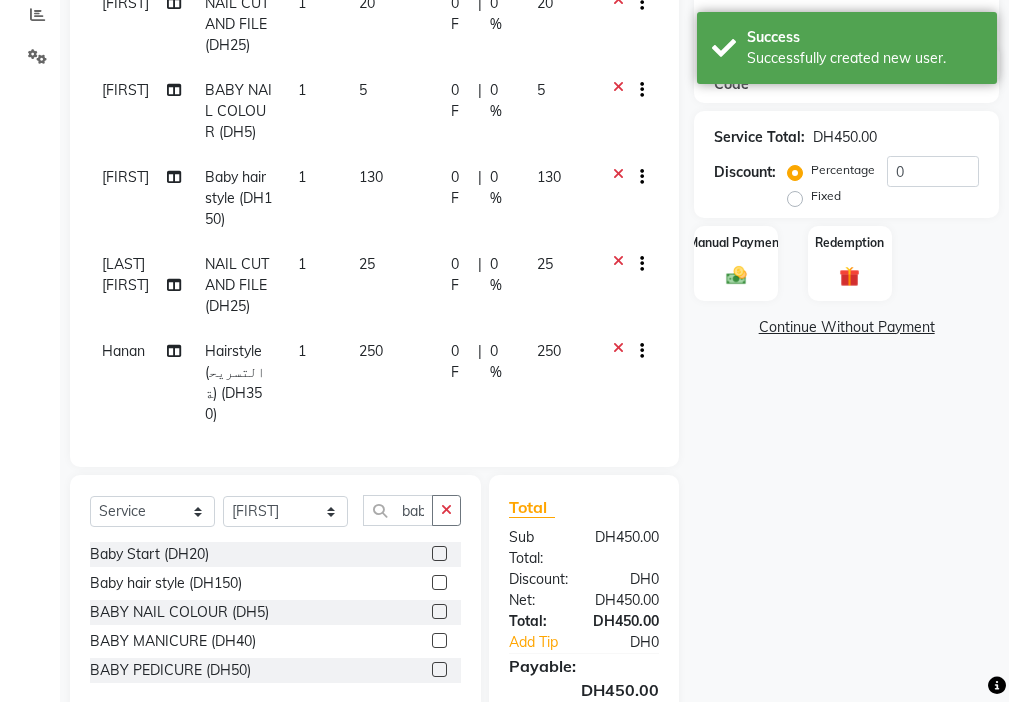 checkbox on "false" 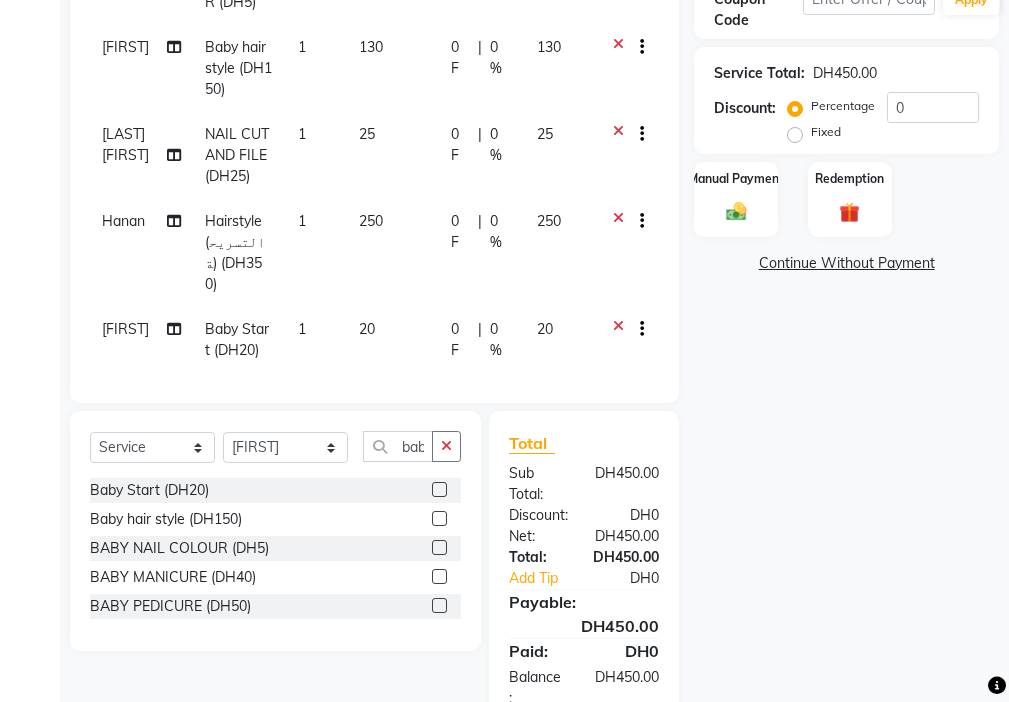 scroll, scrollTop: 449, scrollLeft: 0, axis: vertical 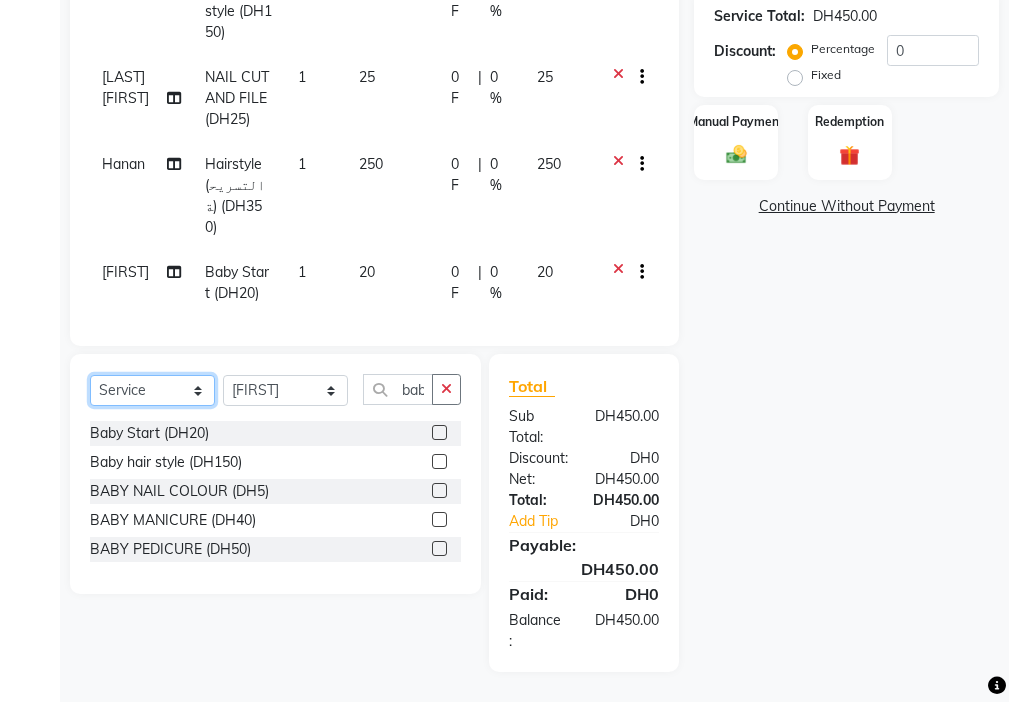 click on "Select  Service  Product  Membership  Package Voucher Prepaid Gift Card" 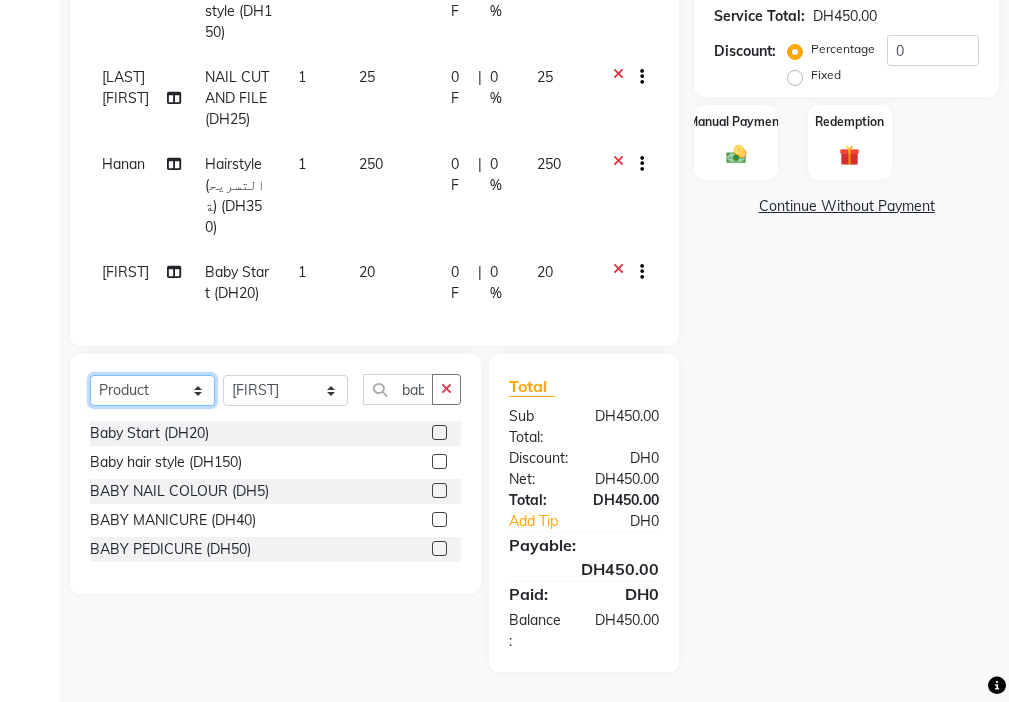 click on "Select  Service  Product  Membership  Package Voucher Prepaid Gift Card" 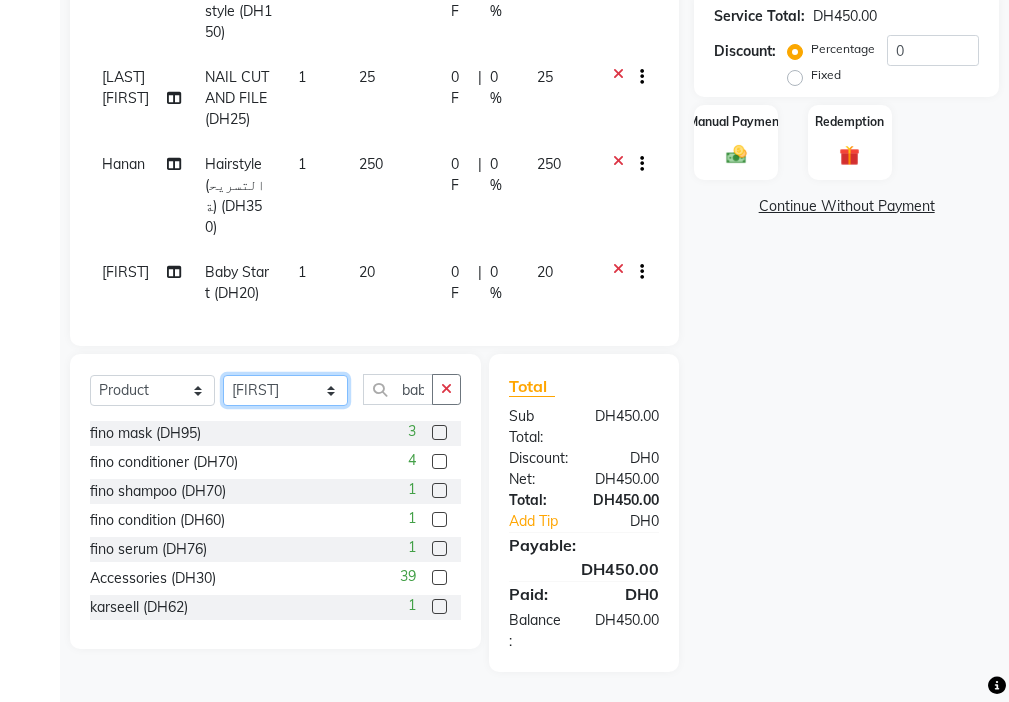 click on "Select Stylist [FIRST] [FIRST] [FIRST] [FIRST] Cashier [LAST] [FIRST] [FIRST] [FIRST] Kbina Madam mamta [FIRST] [FIRST] [FIRST] [FIRST] [FIRST]" 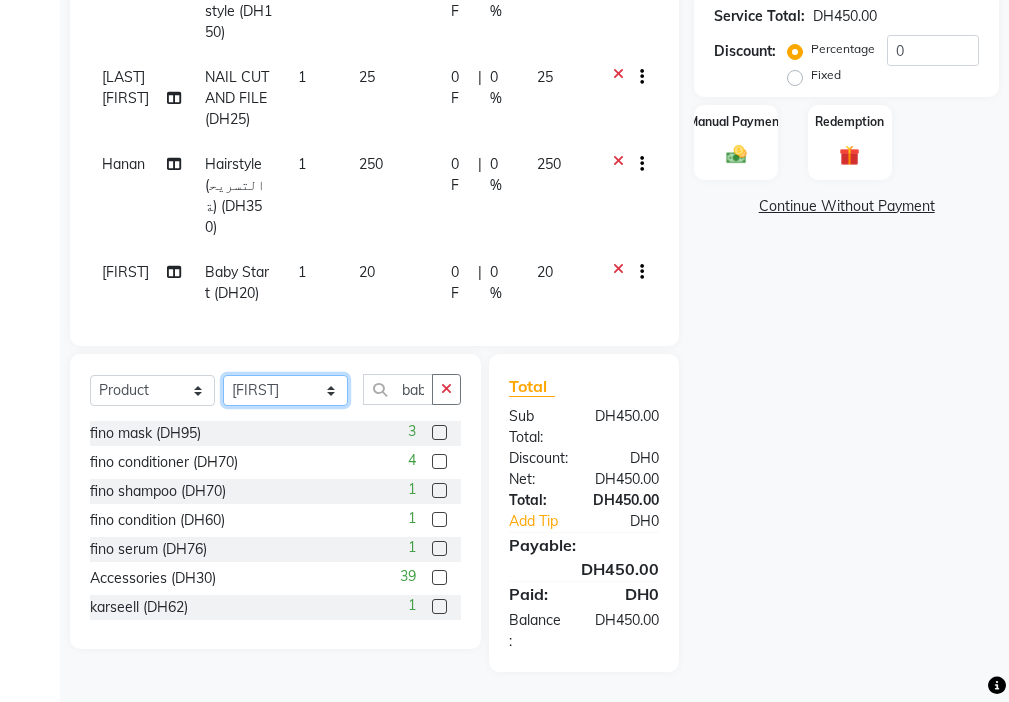 select on "9452" 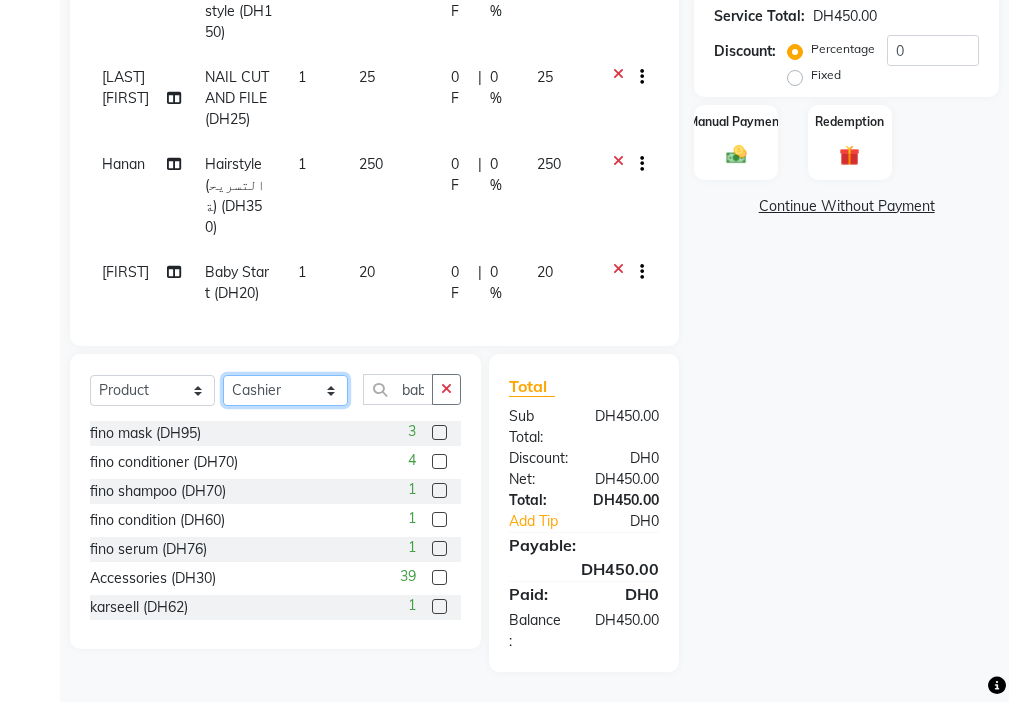 click on "Select Stylist [FIRST] [FIRST] [FIRST] [FIRST] Cashier [LAST] [FIRST] [FIRST] [FIRST] Kbina Madam mamta [FIRST] [FIRST] [FIRST] [FIRST] [FIRST]" 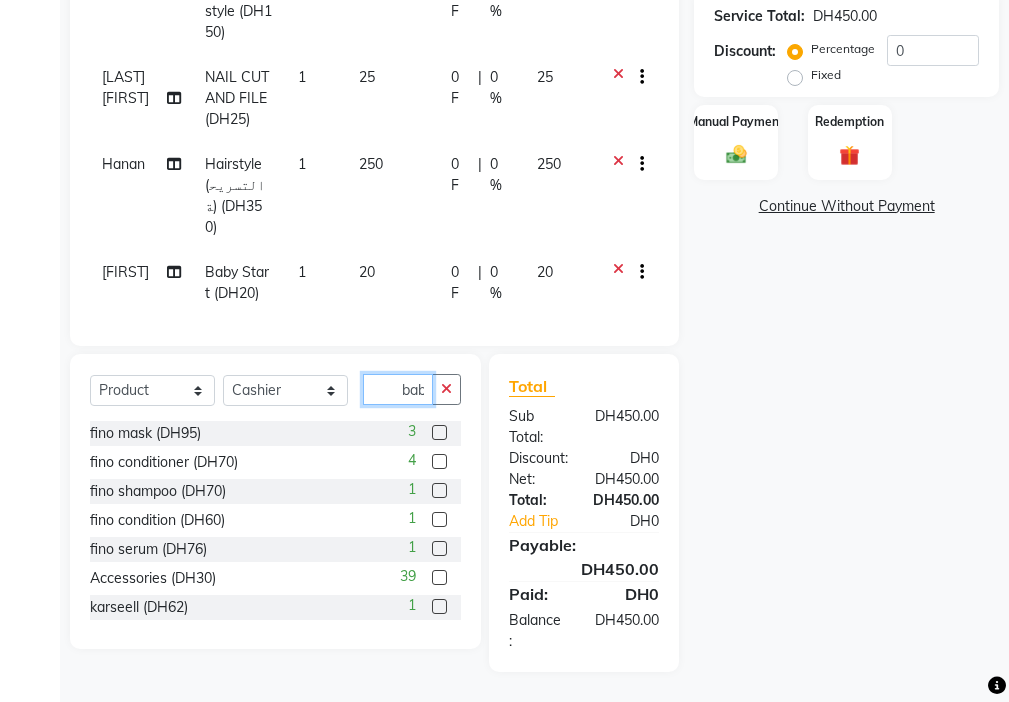 click on "baby" 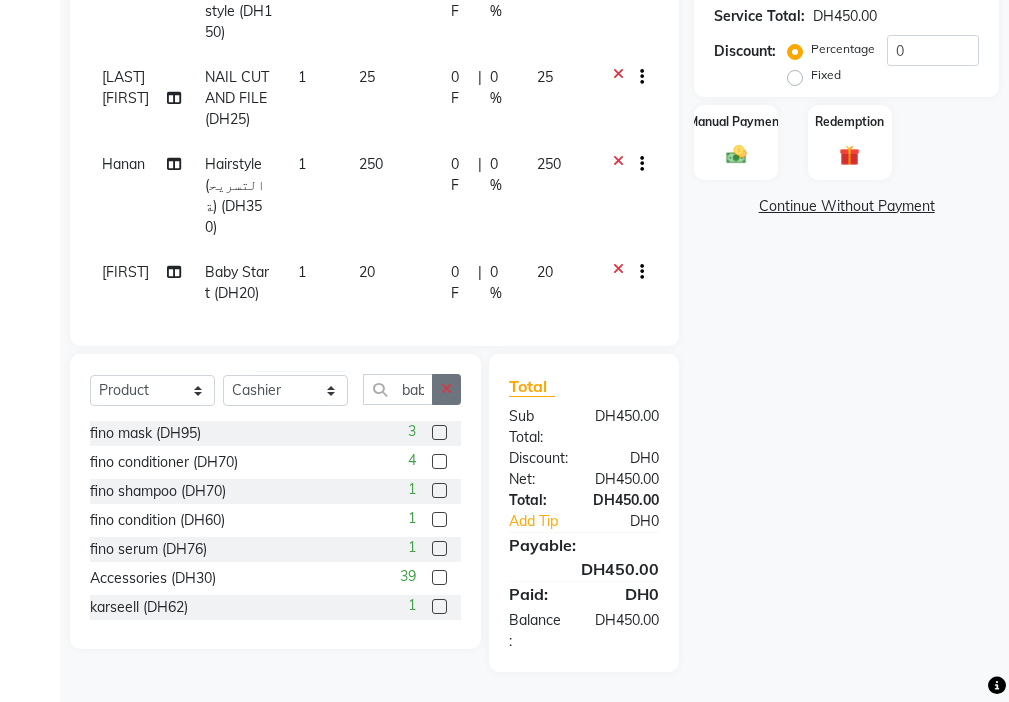 click 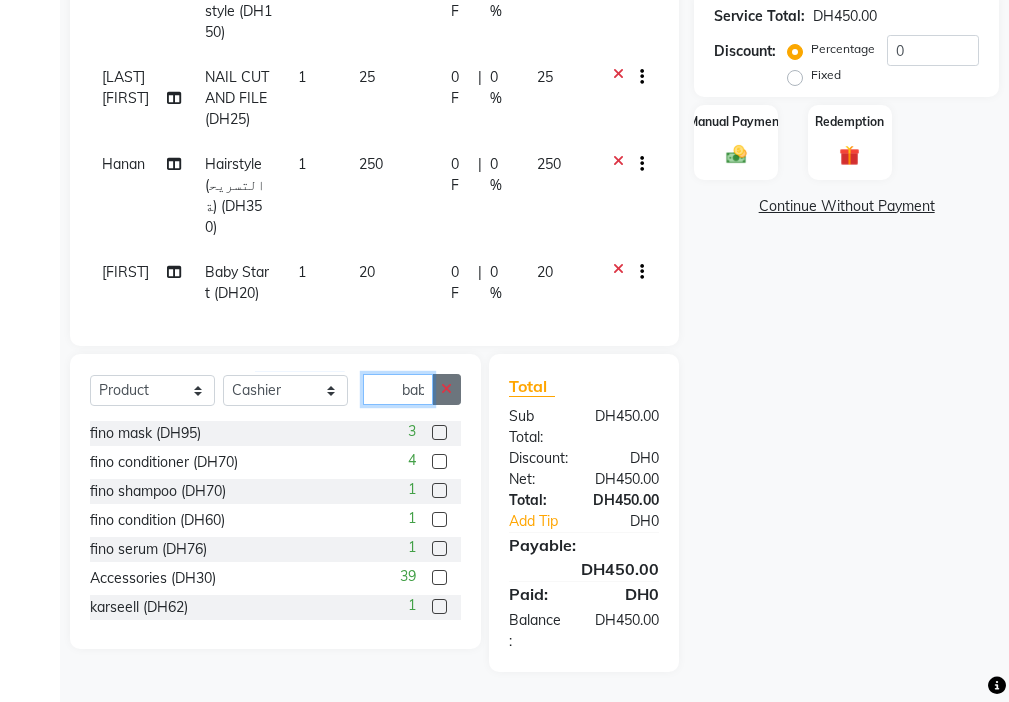 type 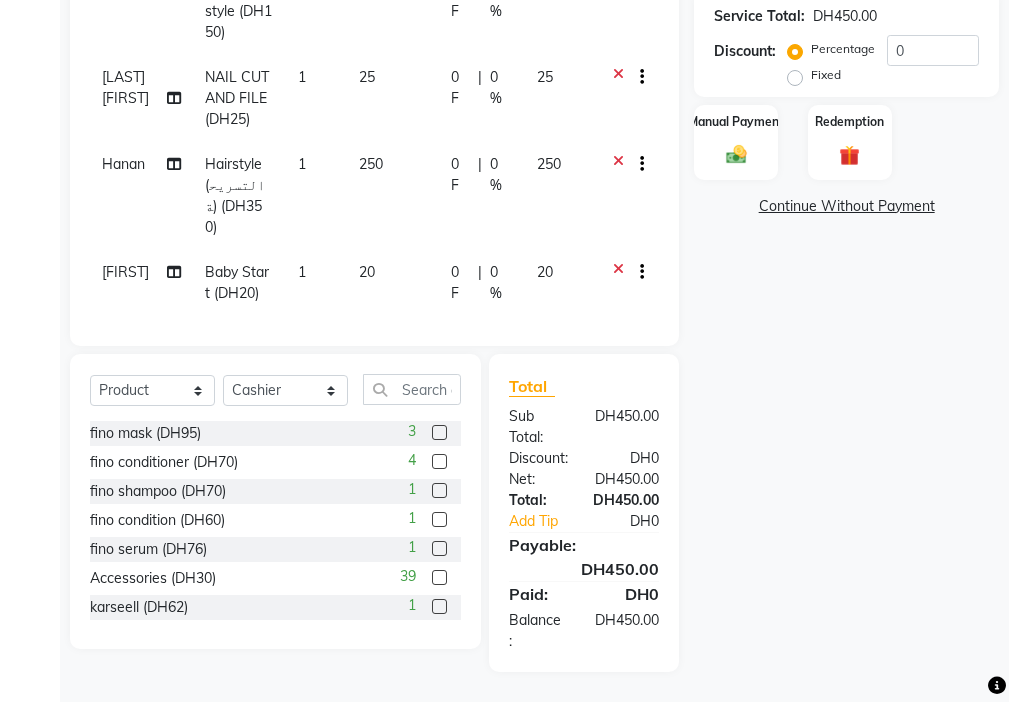 click 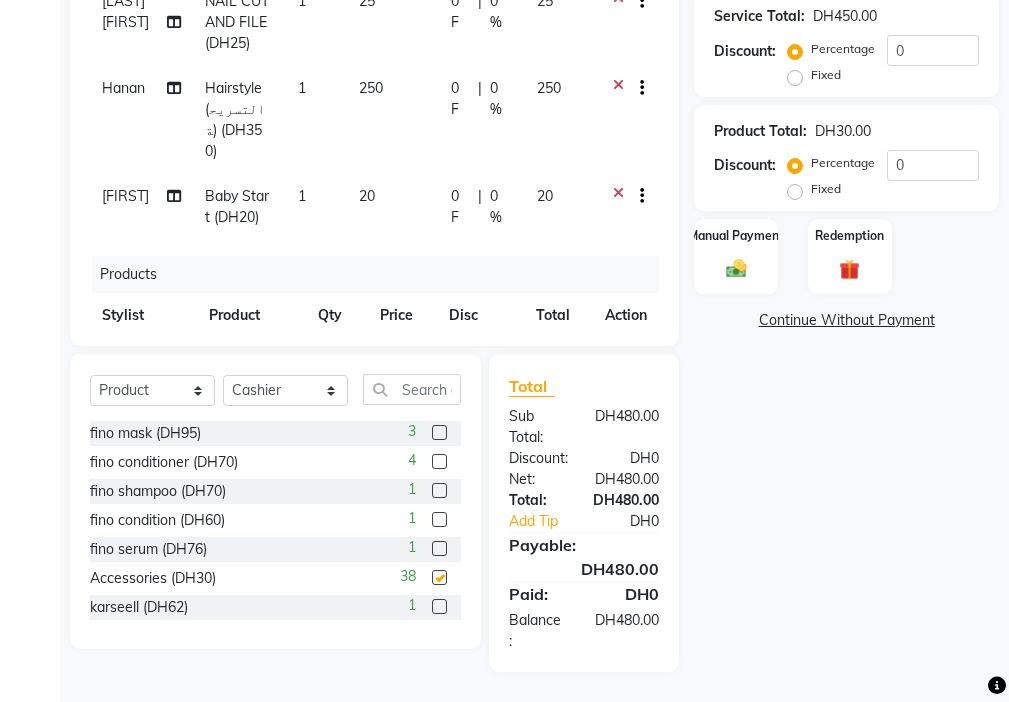 checkbox on "false" 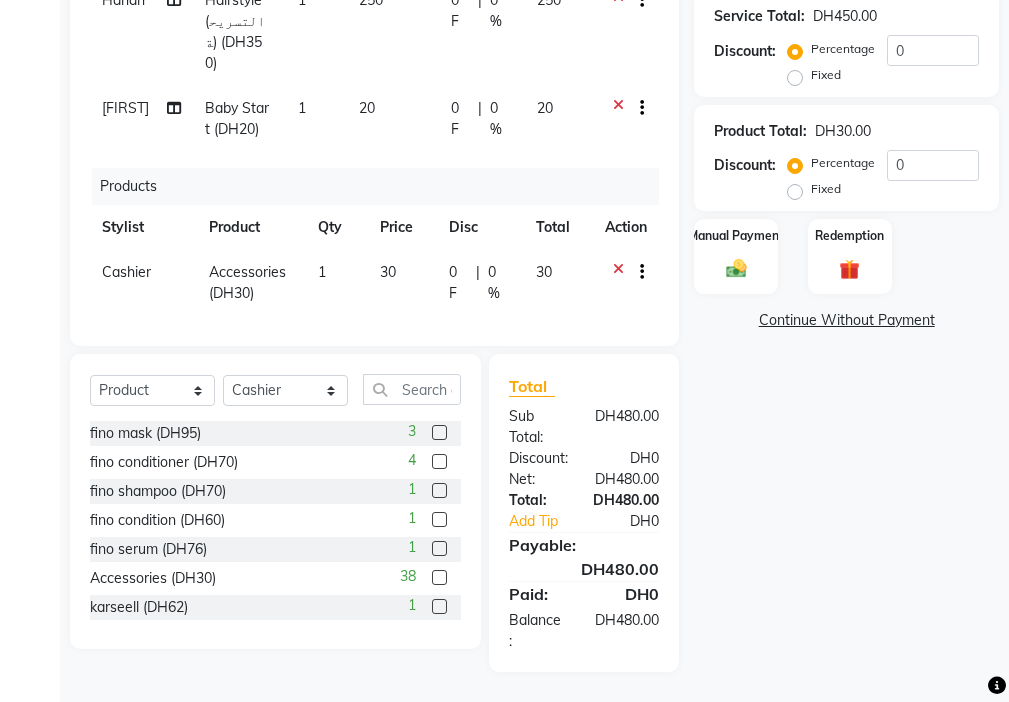 click on "30" 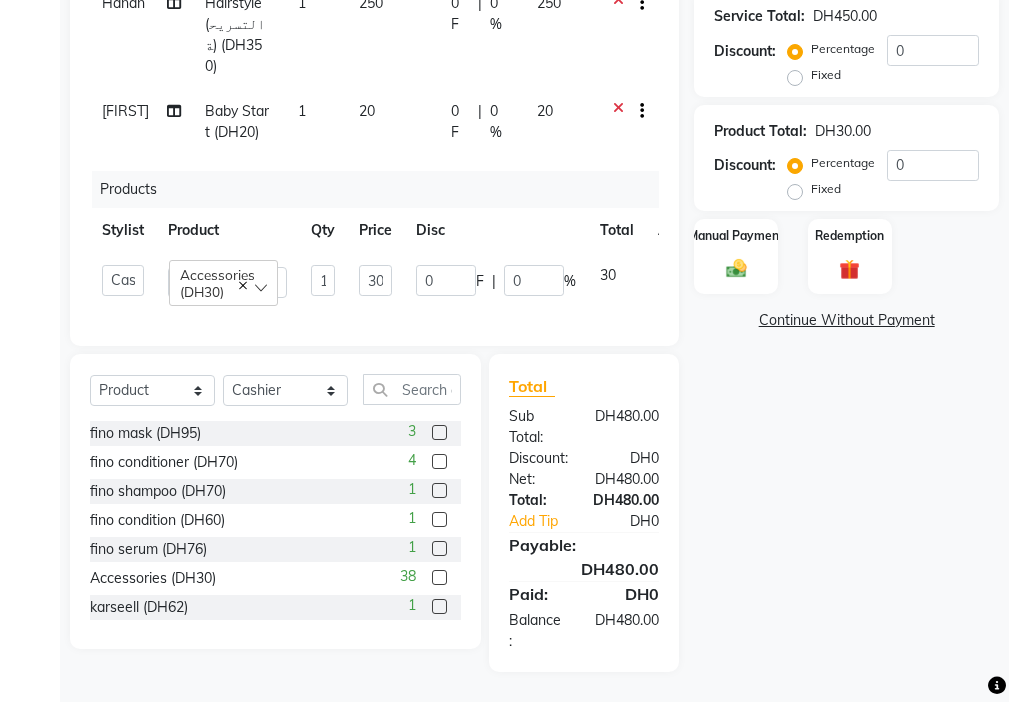 scroll, scrollTop: 269, scrollLeft: 0, axis: vertical 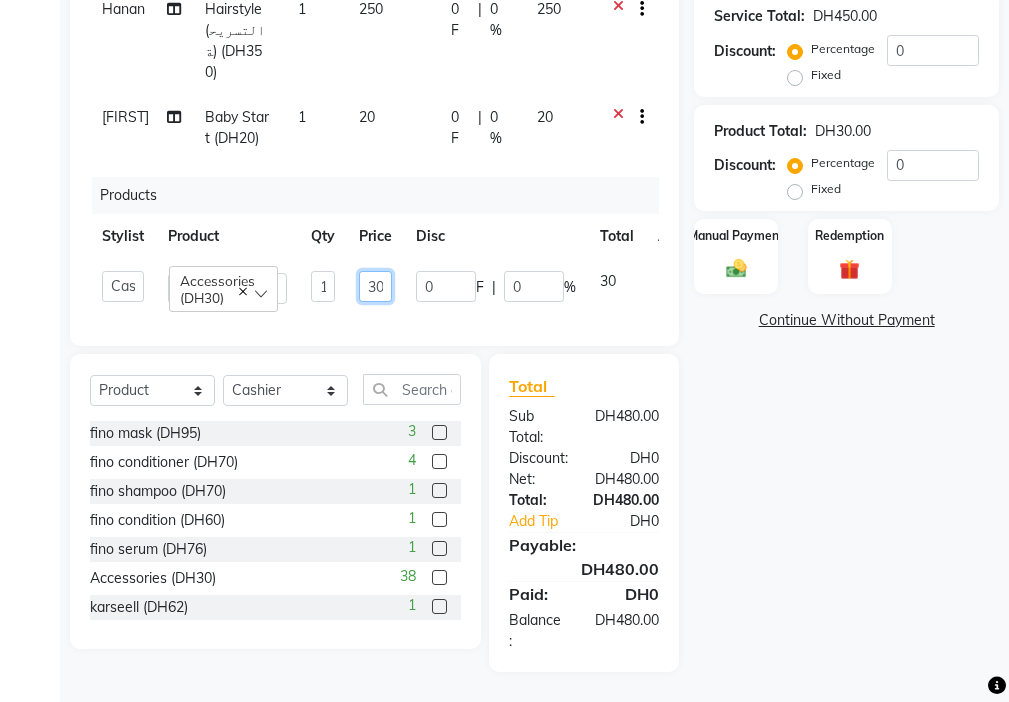 click on "30" 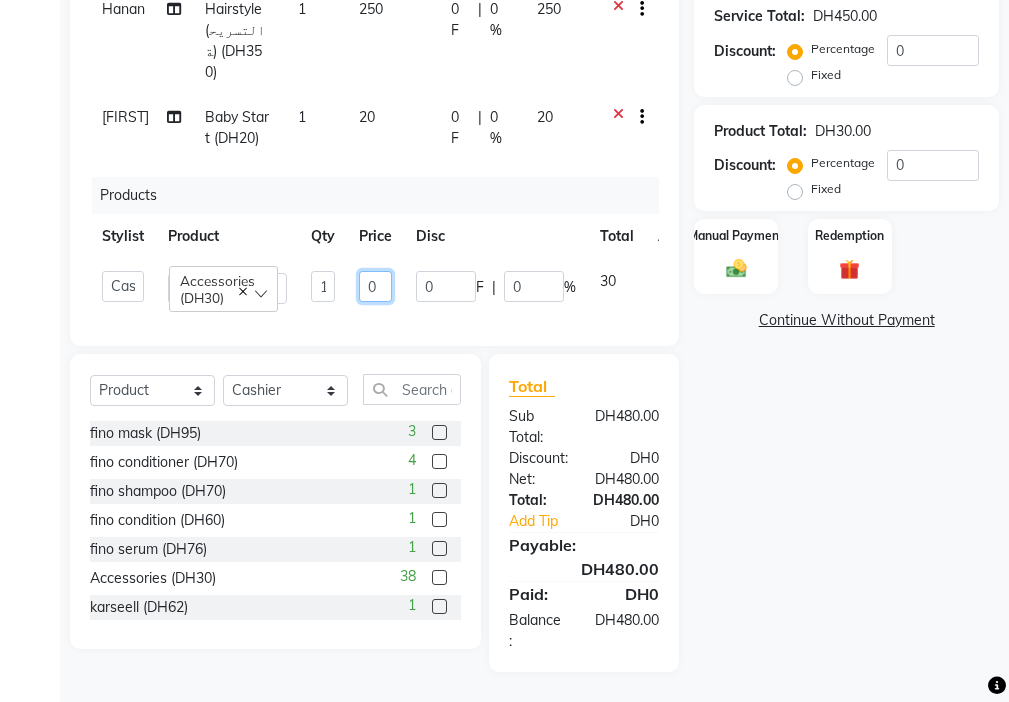 type on "20" 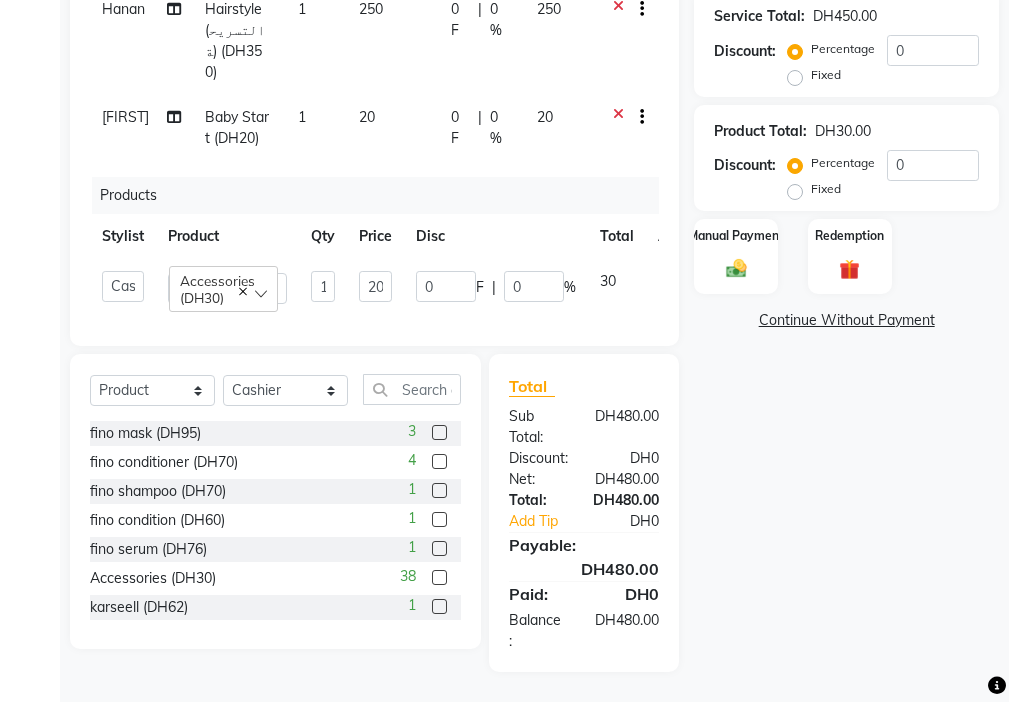 click on "Products" 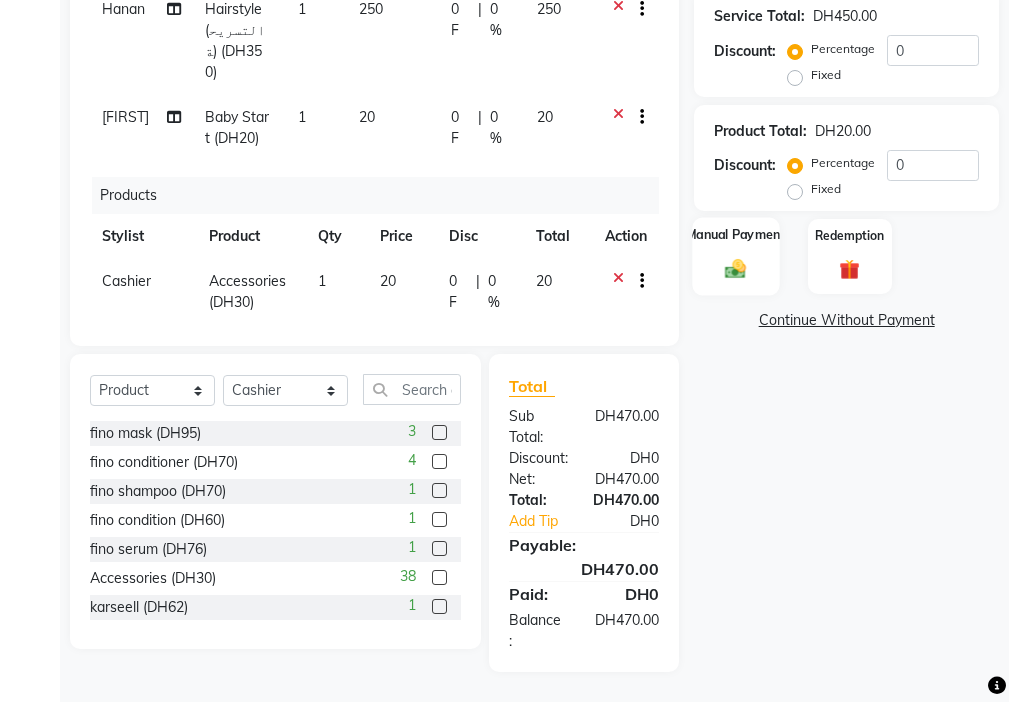 click 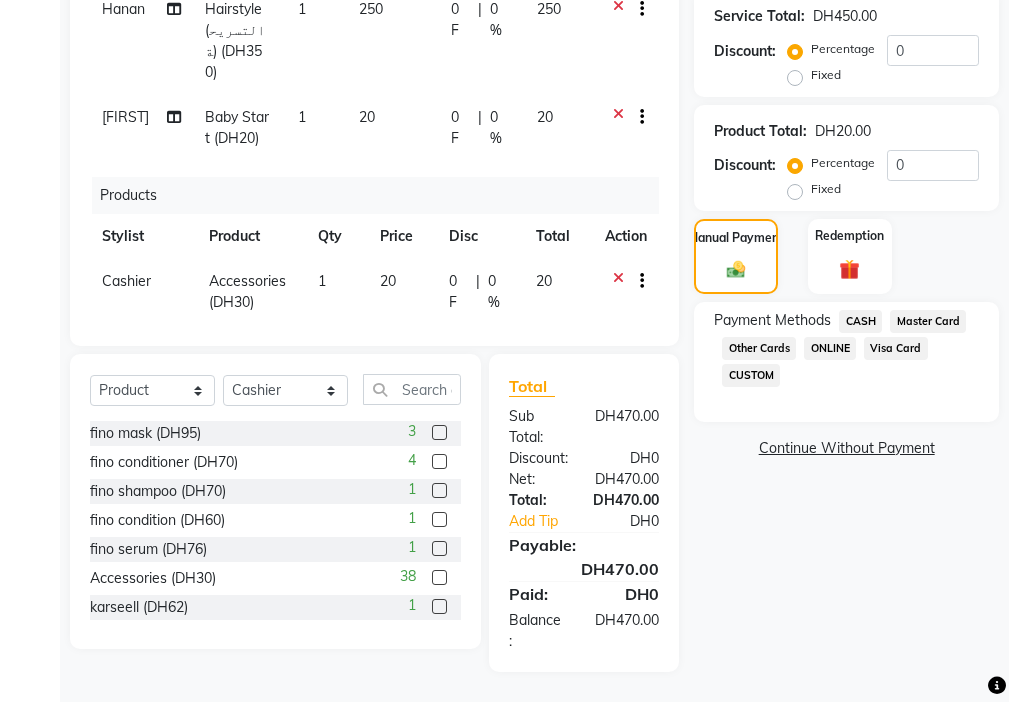 click on "Visa Card" 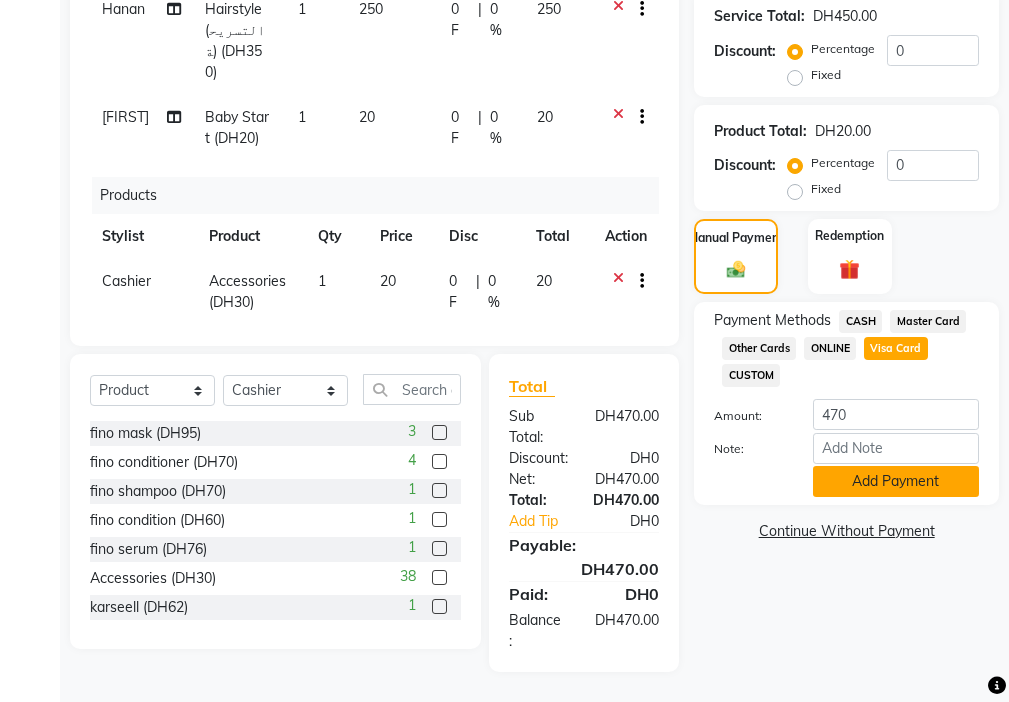 click on "Add Payment" 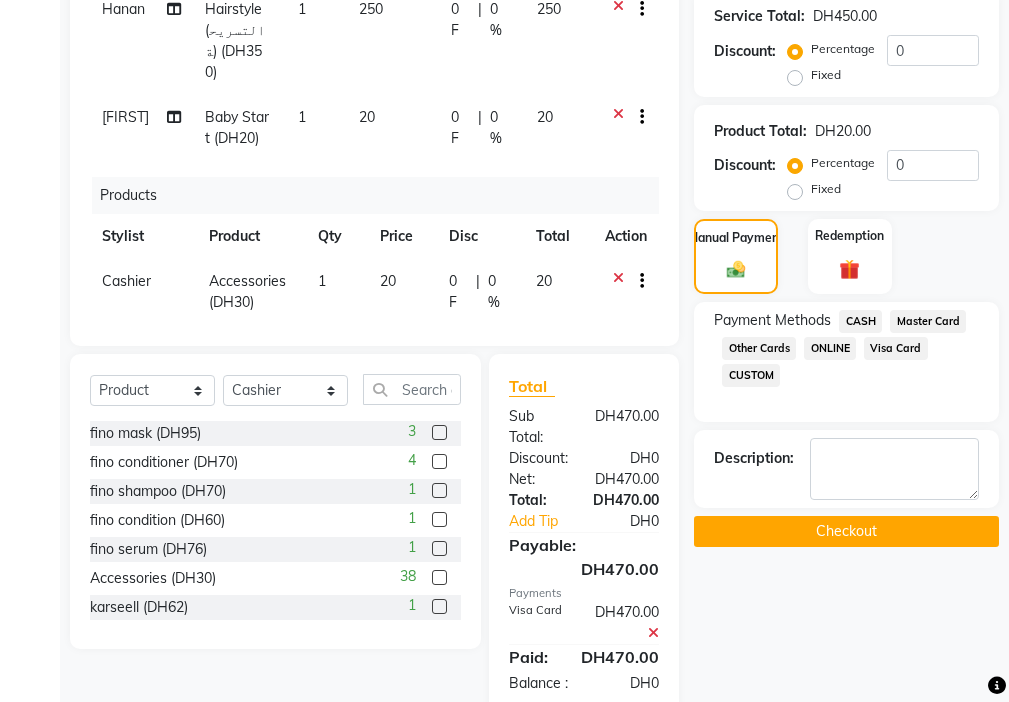 click on "Checkout" 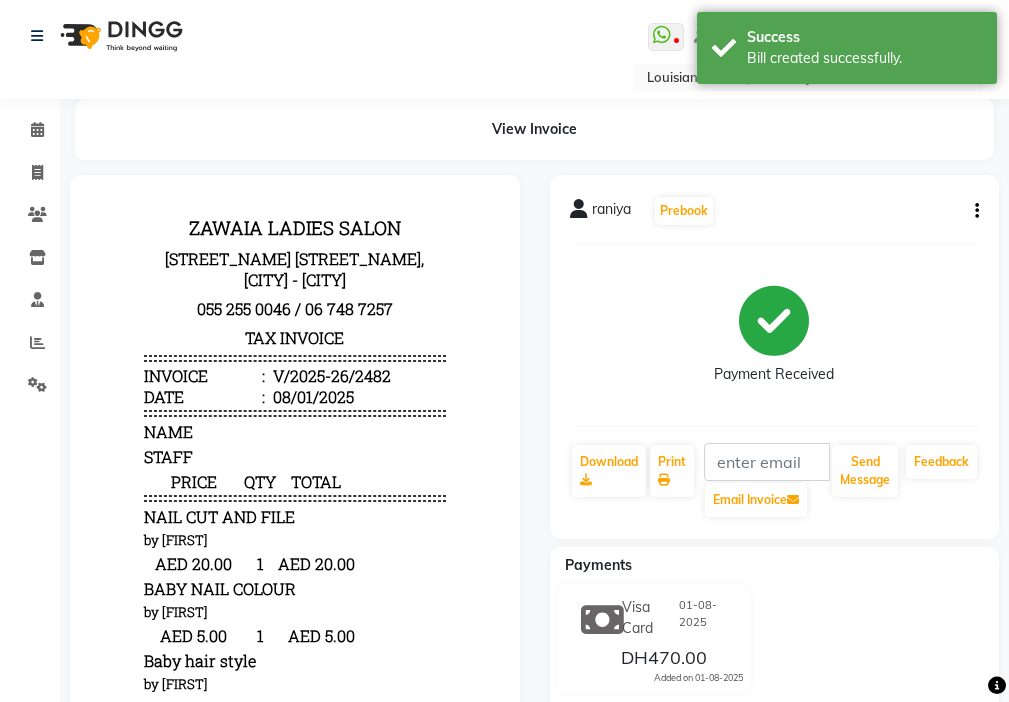 scroll, scrollTop: 0, scrollLeft: 0, axis: both 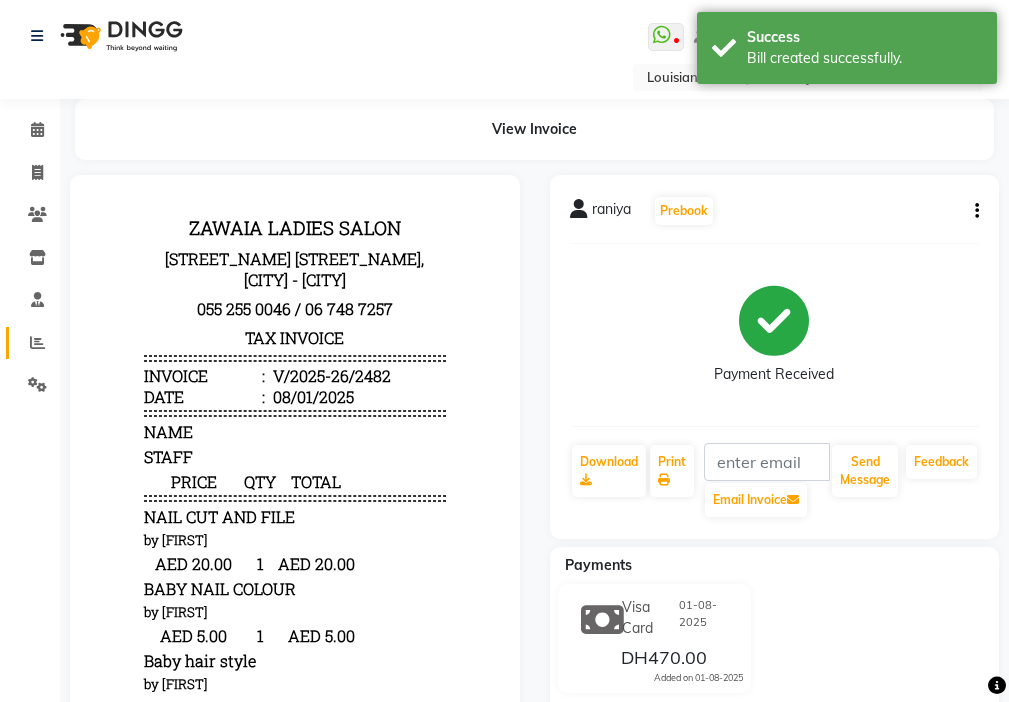 click 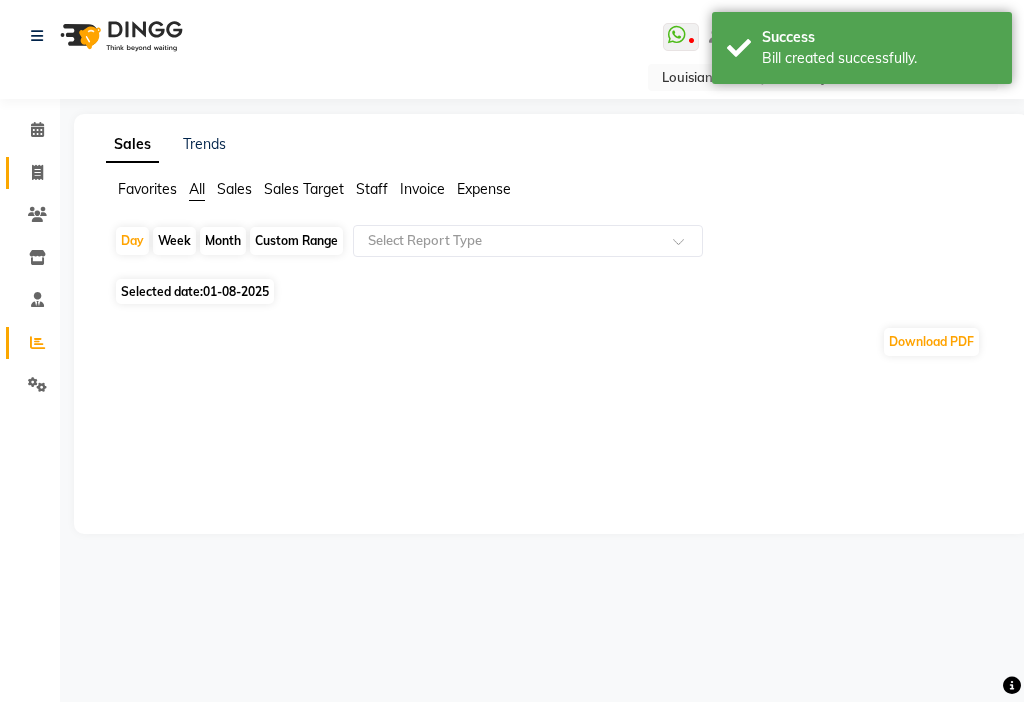 click 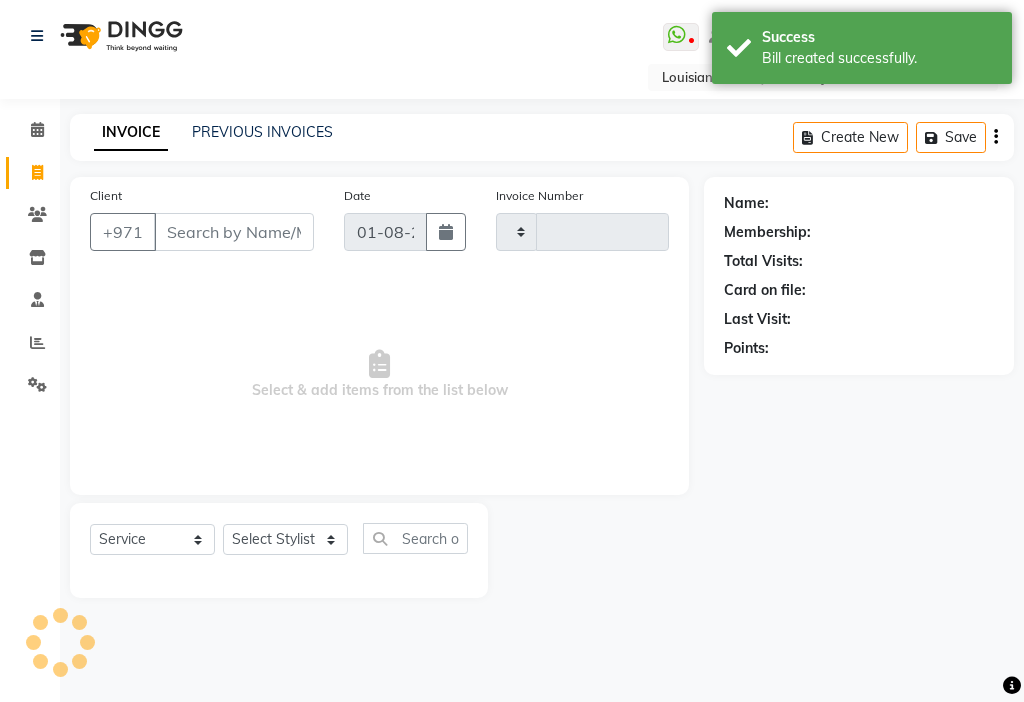 type on "2483" 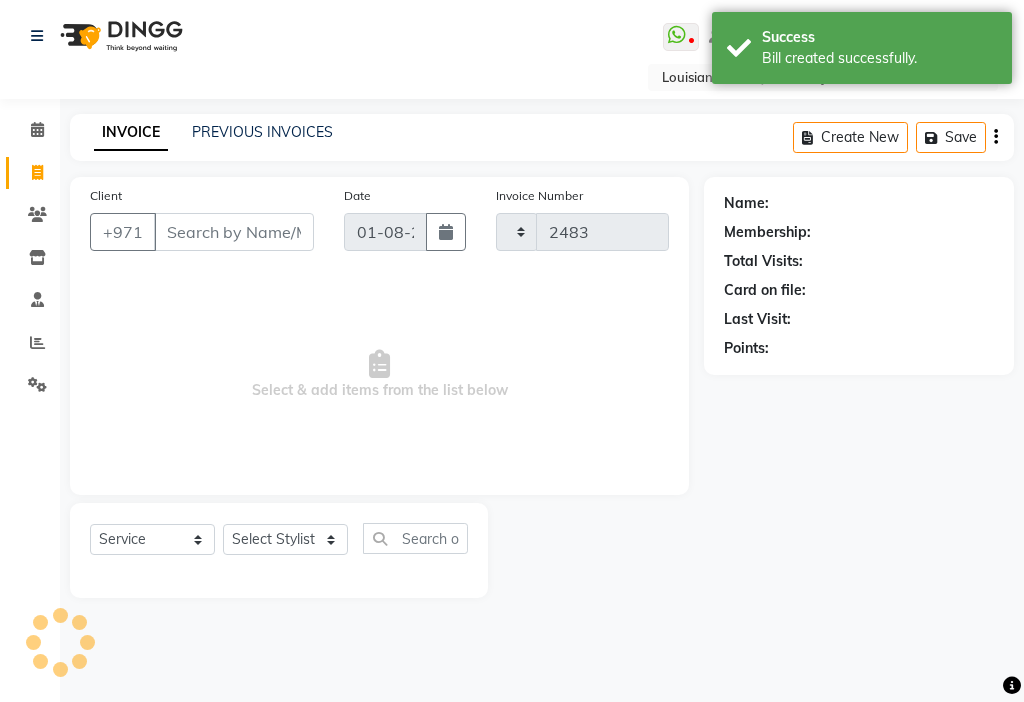 select on "637" 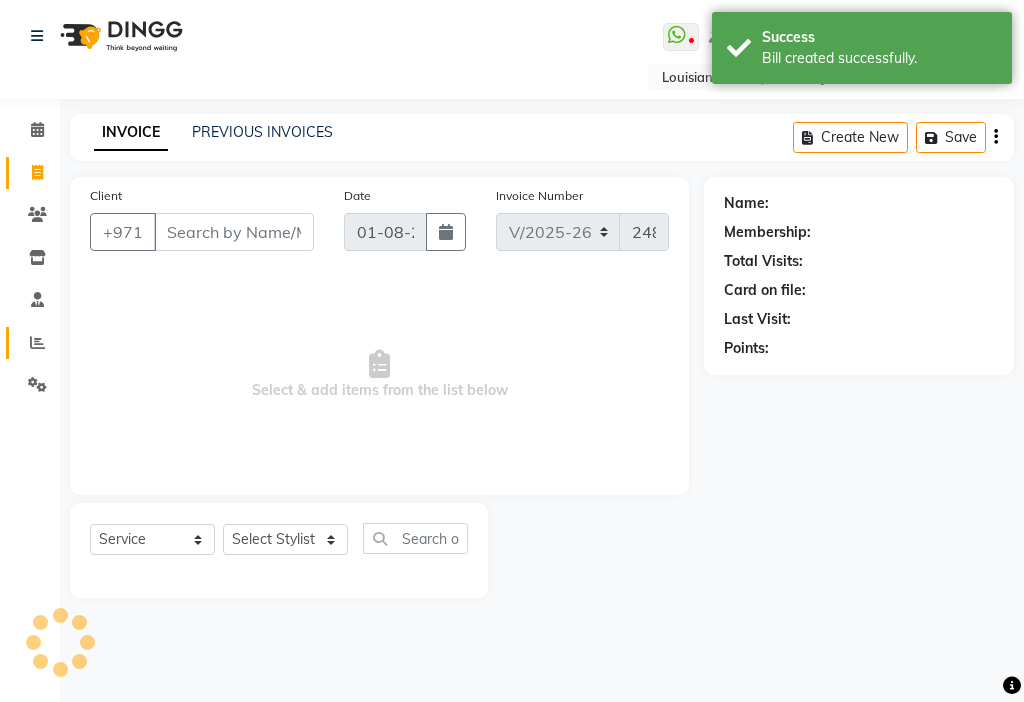 click 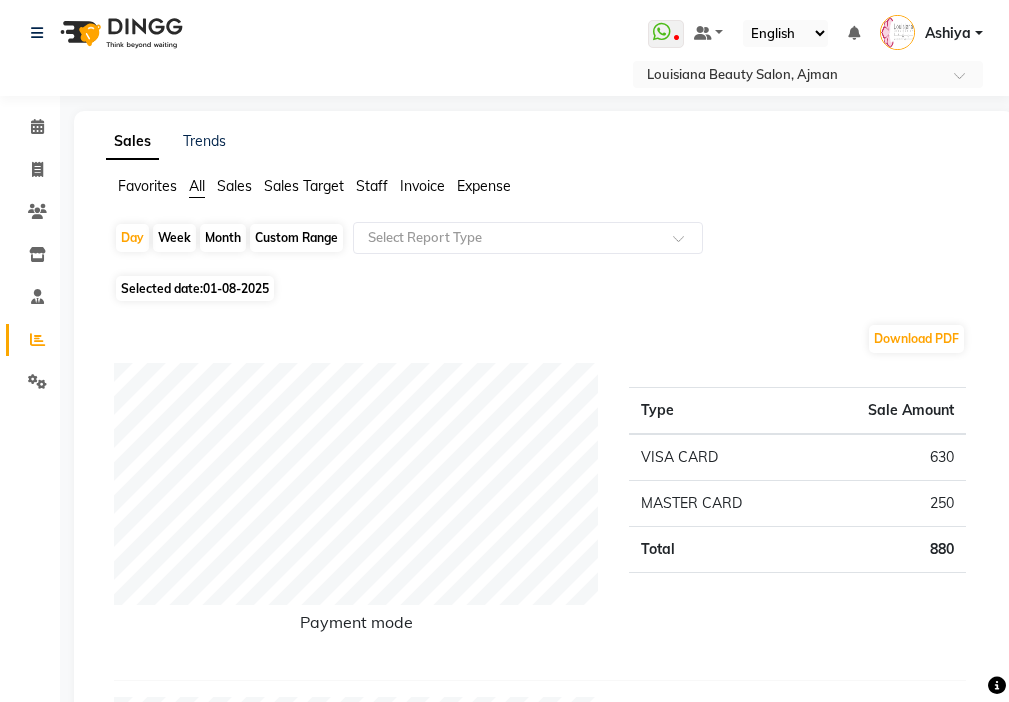 scroll, scrollTop: 2, scrollLeft: 0, axis: vertical 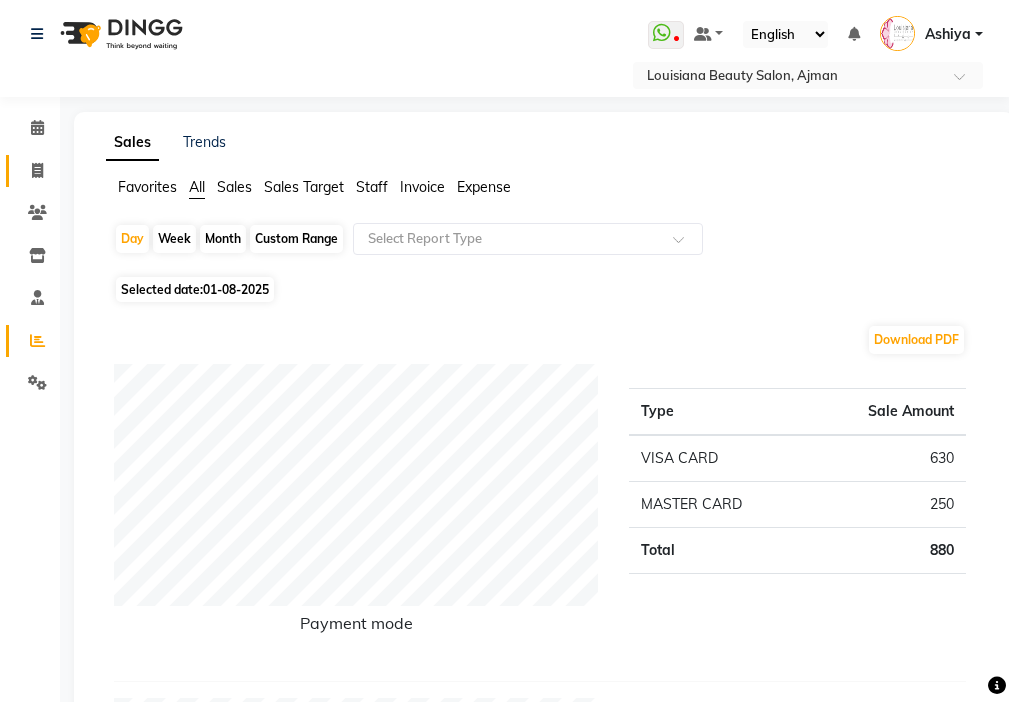 click 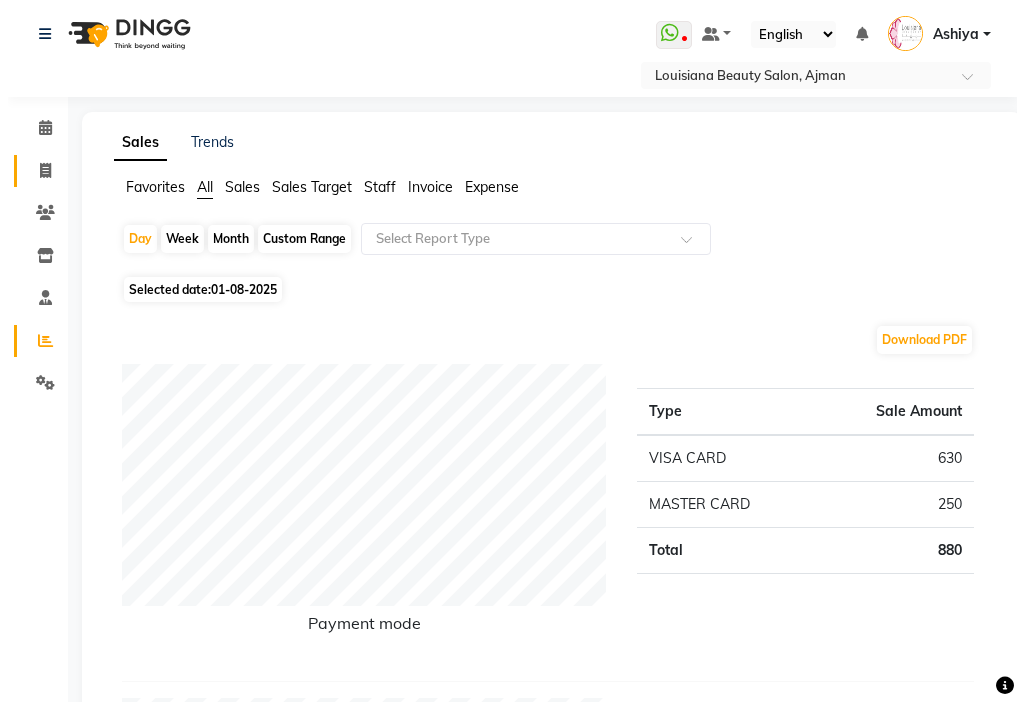 scroll, scrollTop: 0, scrollLeft: 0, axis: both 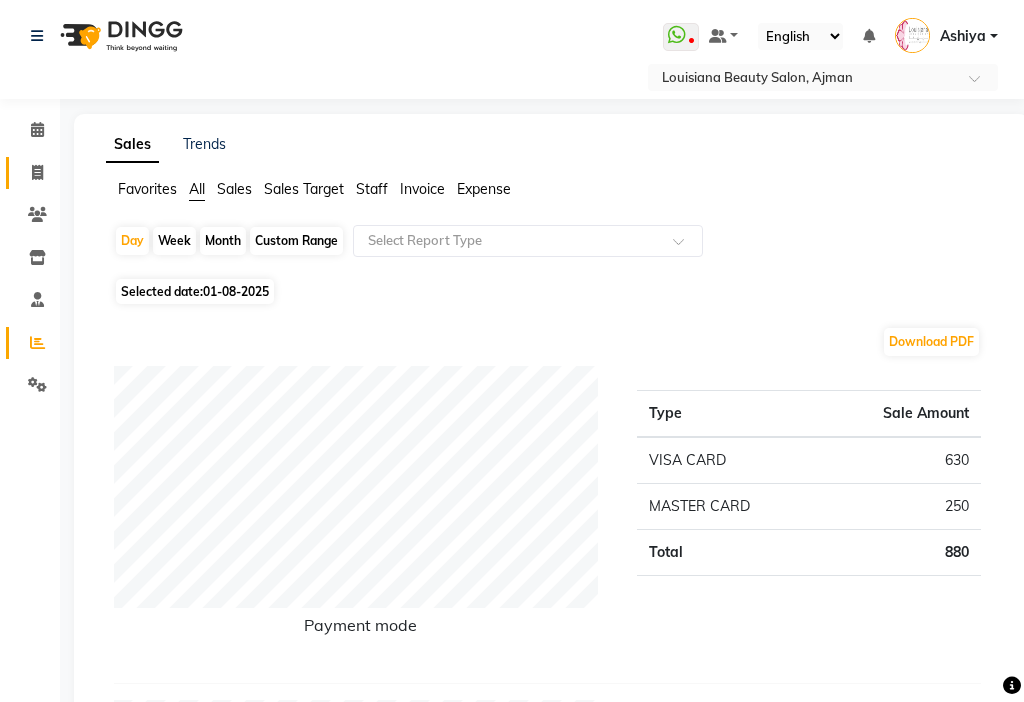 select on "service" 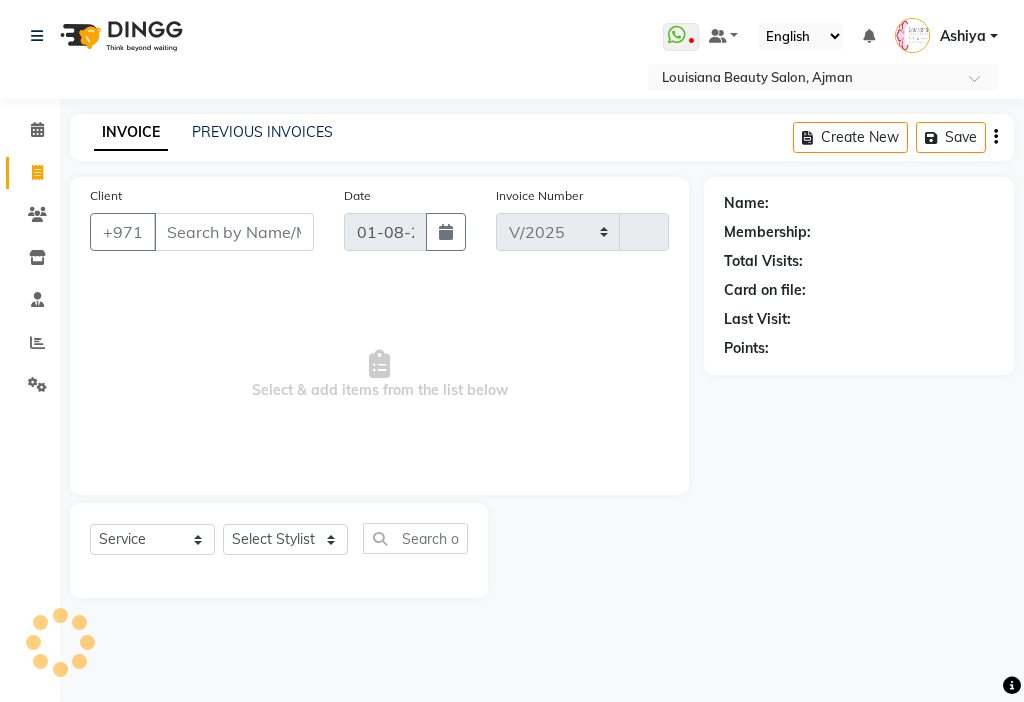 select on "637" 